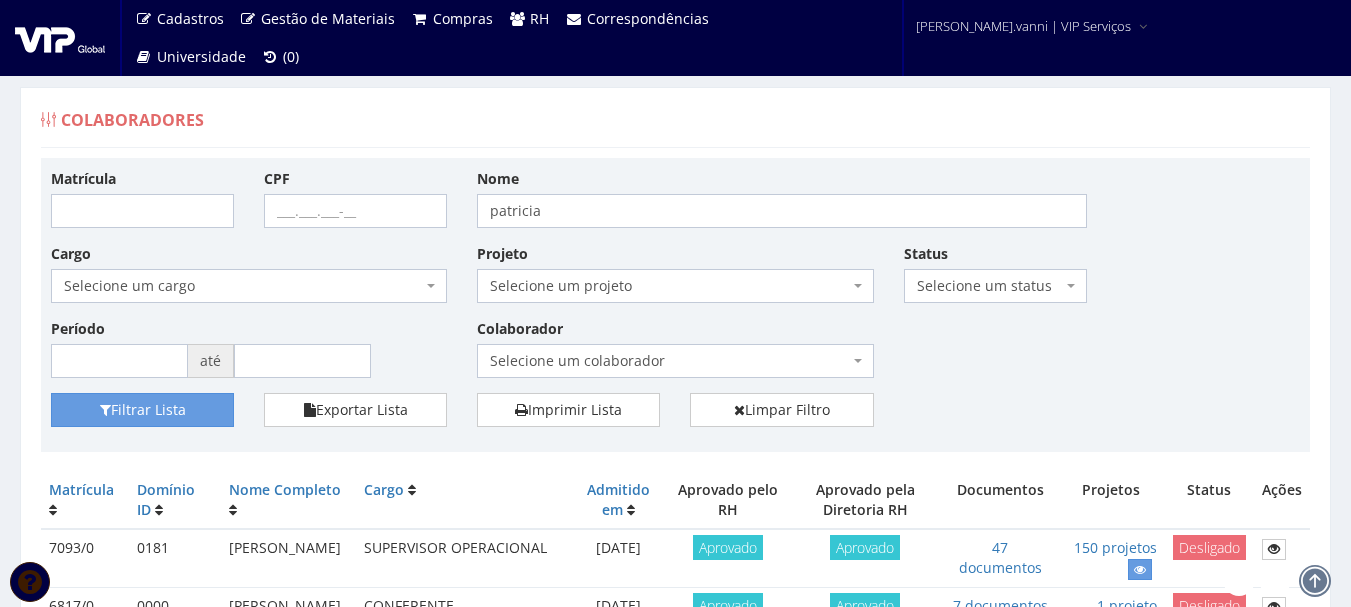 scroll, scrollTop: 400, scrollLeft: 0, axis: vertical 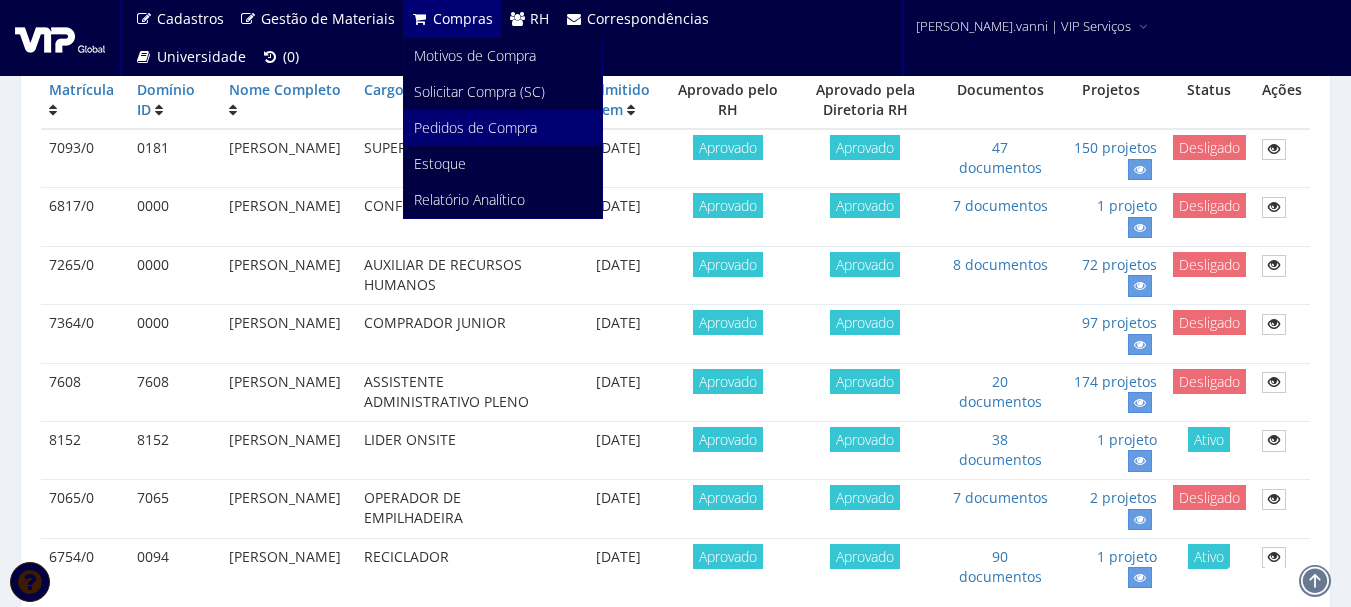 click on "Pedidos de Compra" at bounding box center [475, 127] 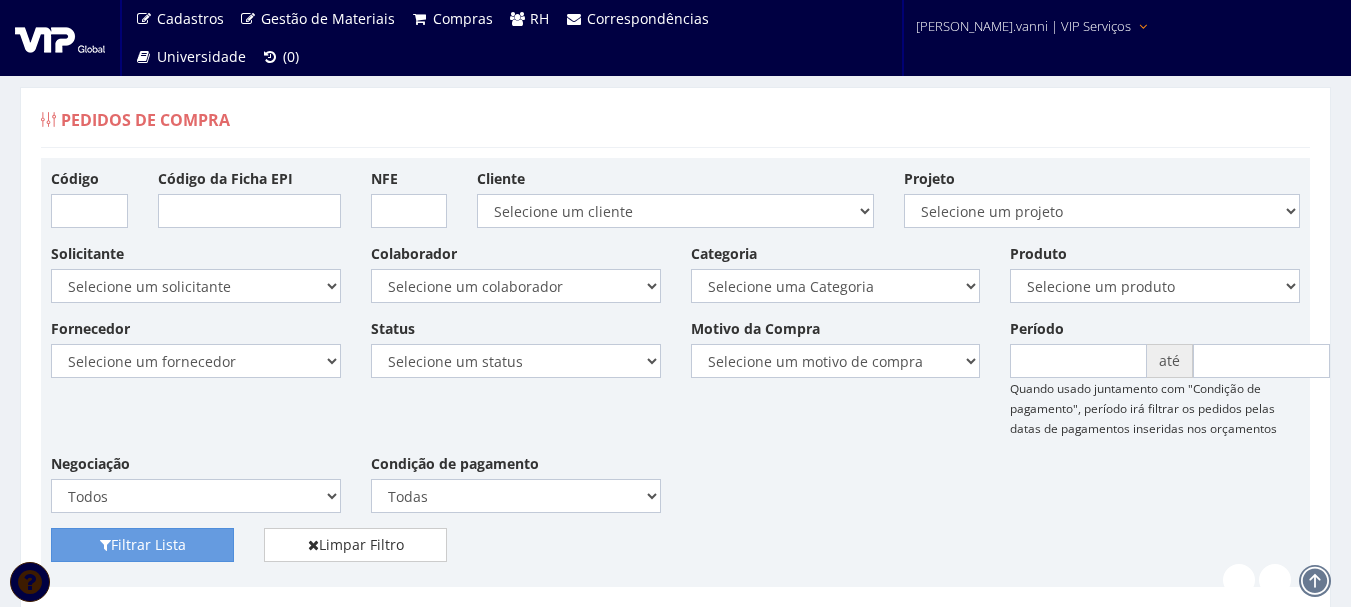 scroll, scrollTop: 0, scrollLeft: 0, axis: both 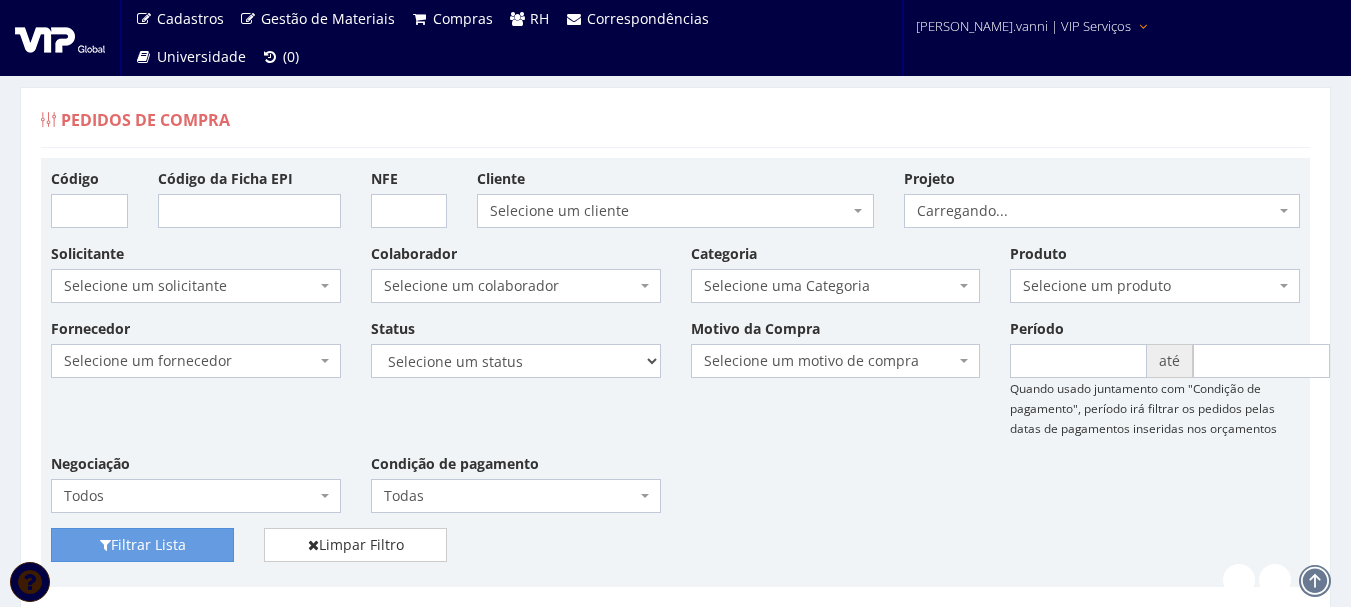 click on "fabio.vanni | VIP Serviços" at bounding box center [1023, 26] 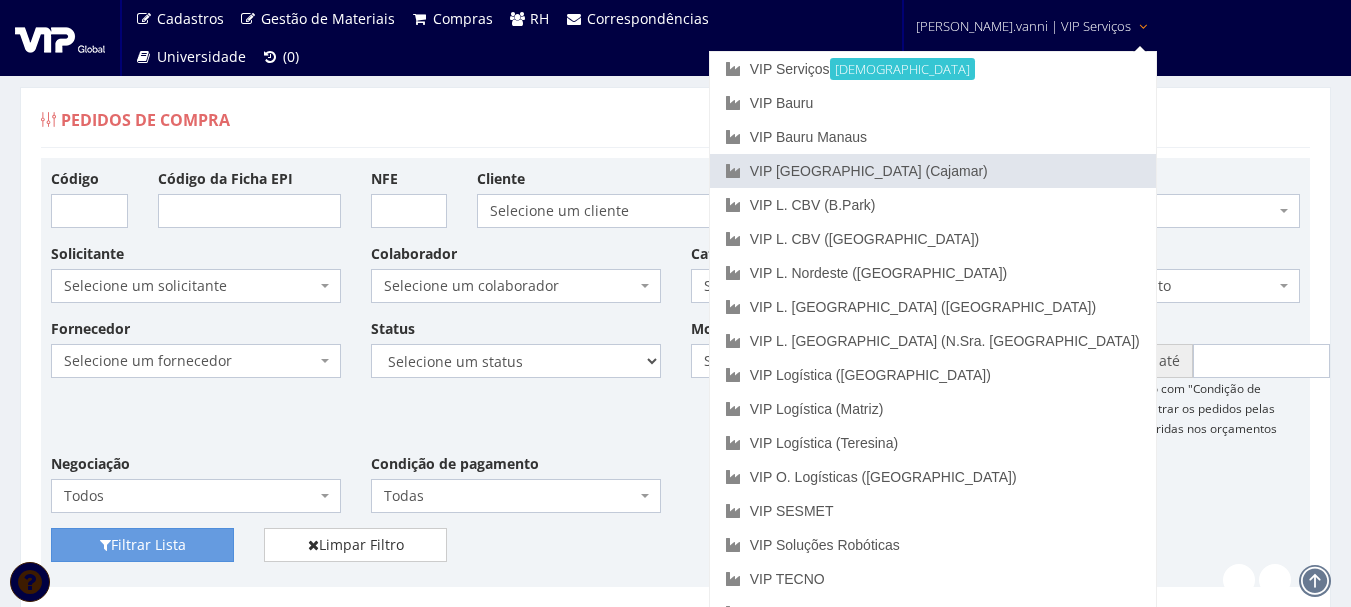 click on "VIP [GEOGRAPHIC_DATA] (Cajamar)" at bounding box center [933, 171] 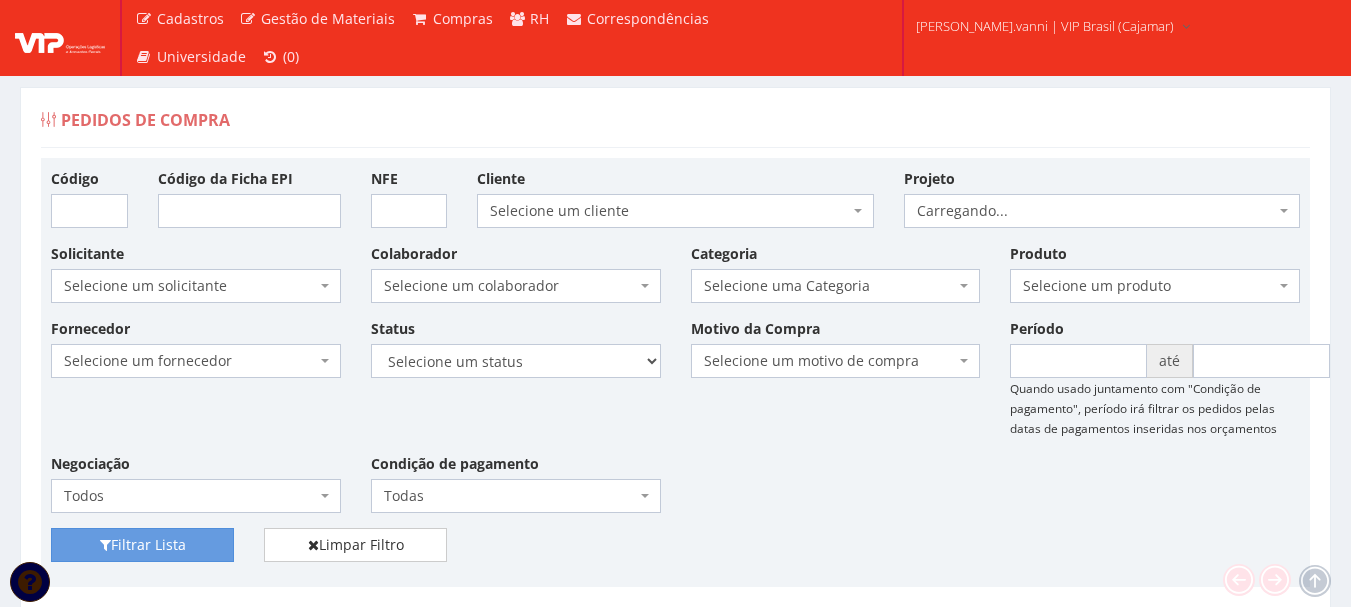 scroll, scrollTop: 600, scrollLeft: 0, axis: vertical 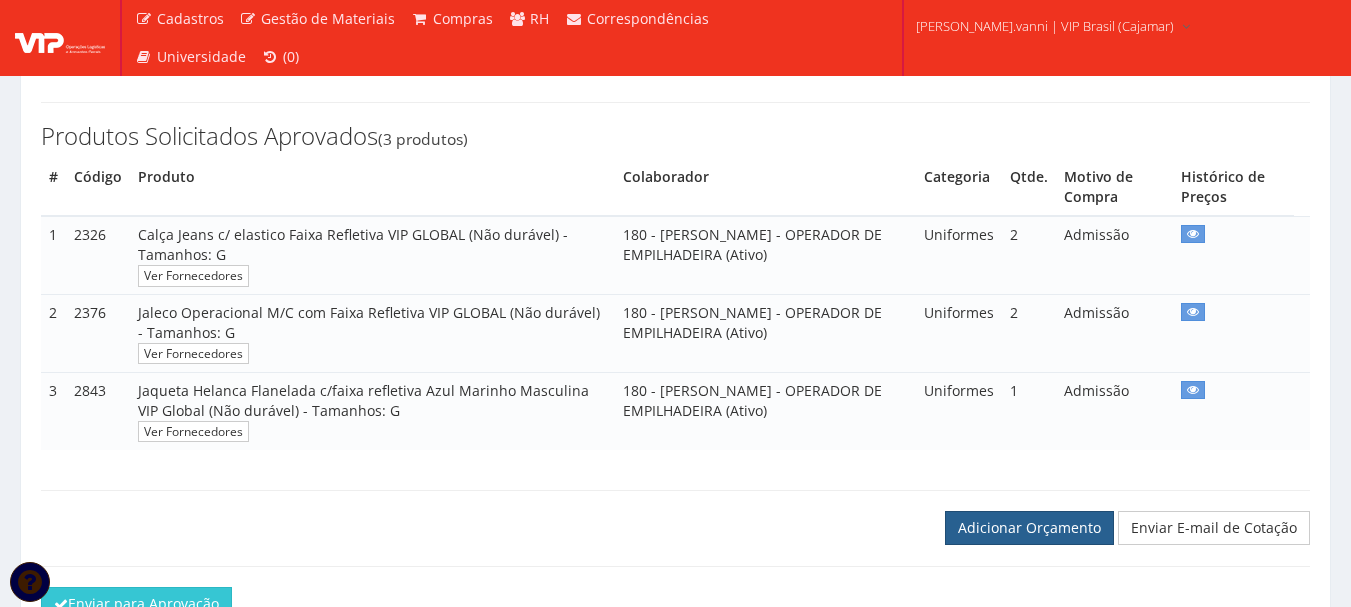 click on "Adicionar Orçamento" at bounding box center (1029, 528) 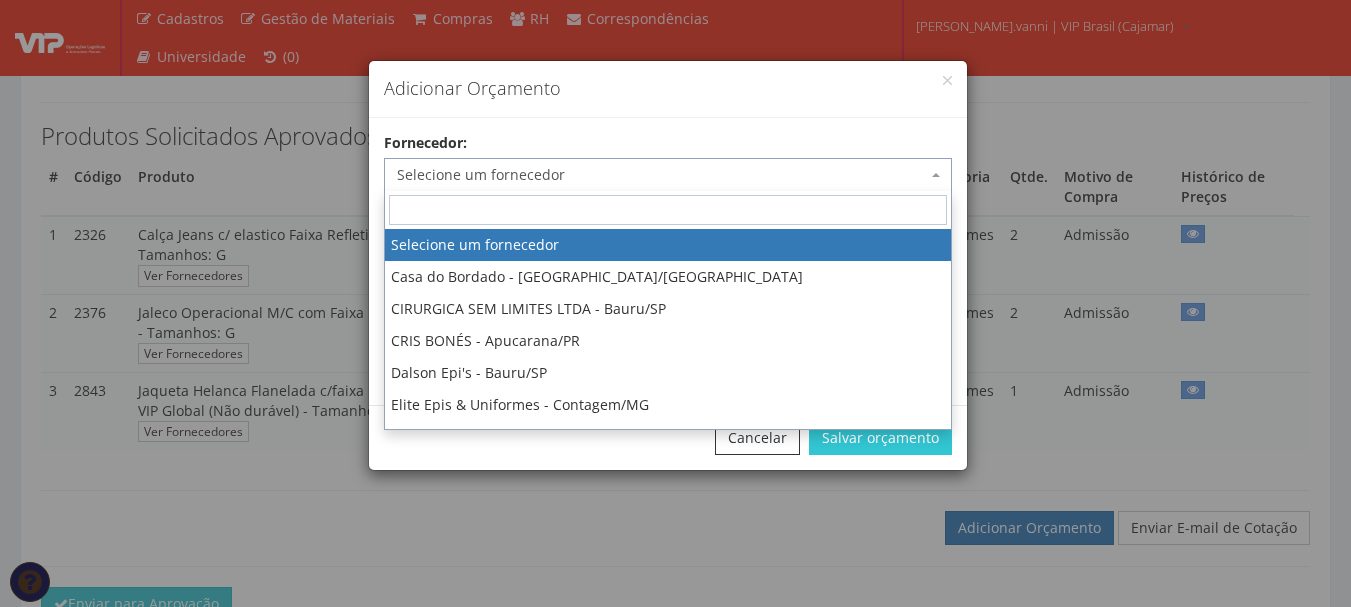 click on "Selecione um fornecedor" at bounding box center (662, 175) 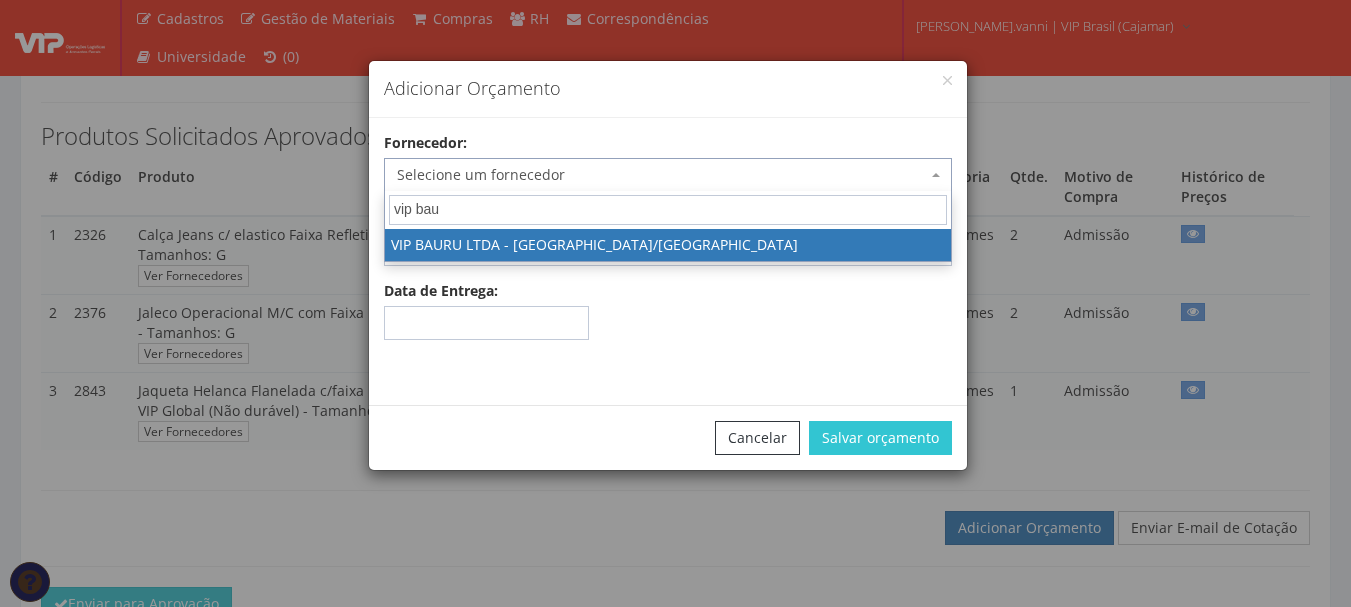 type on "vip bau" 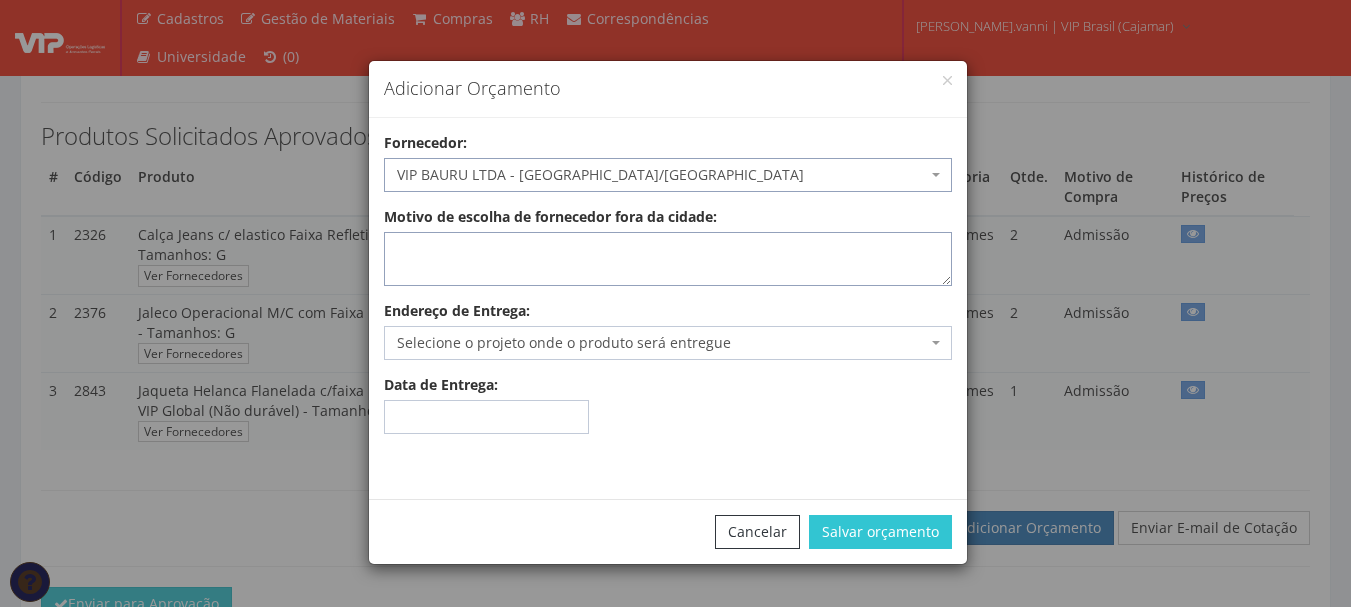 click on "Motivo de escolha de fornecedor fora da cidade:" at bounding box center [668, 259] 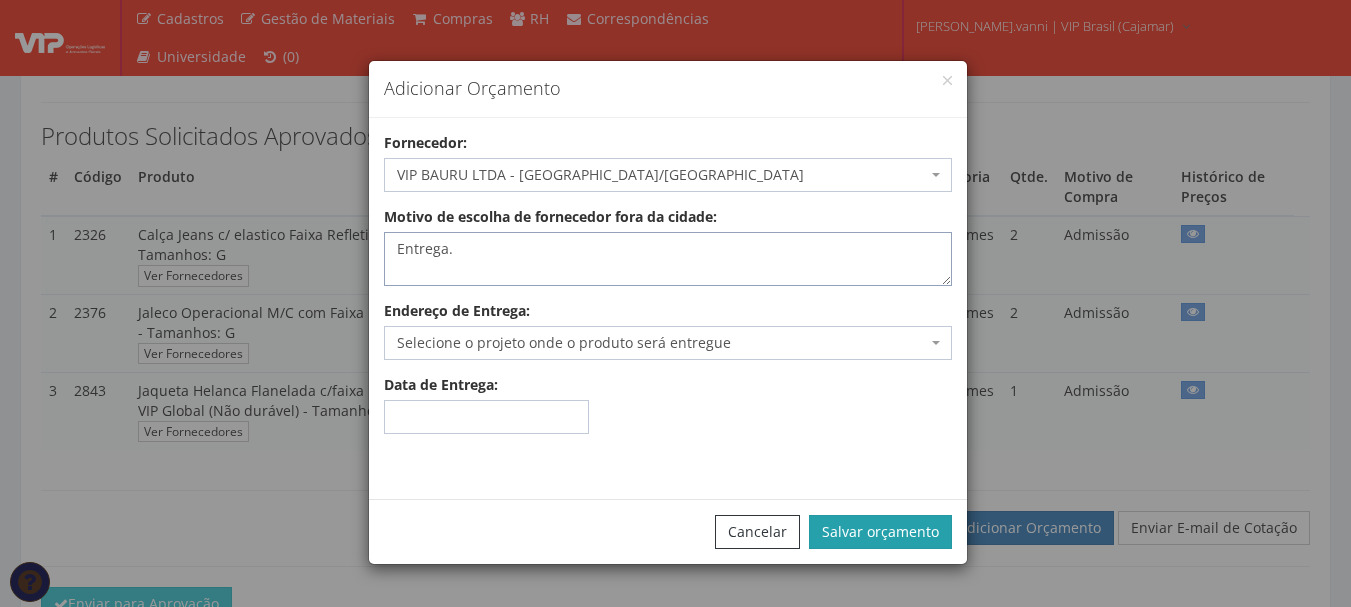 type on "Entrega." 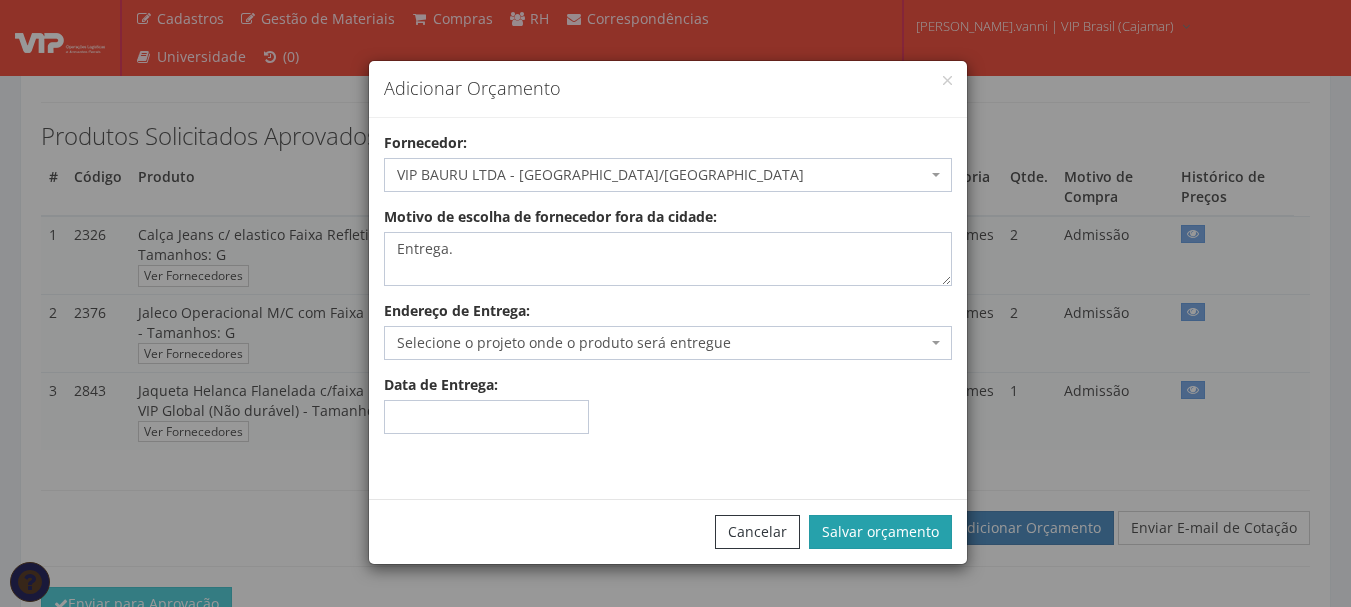 click on "Salvar orçamento" at bounding box center [880, 532] 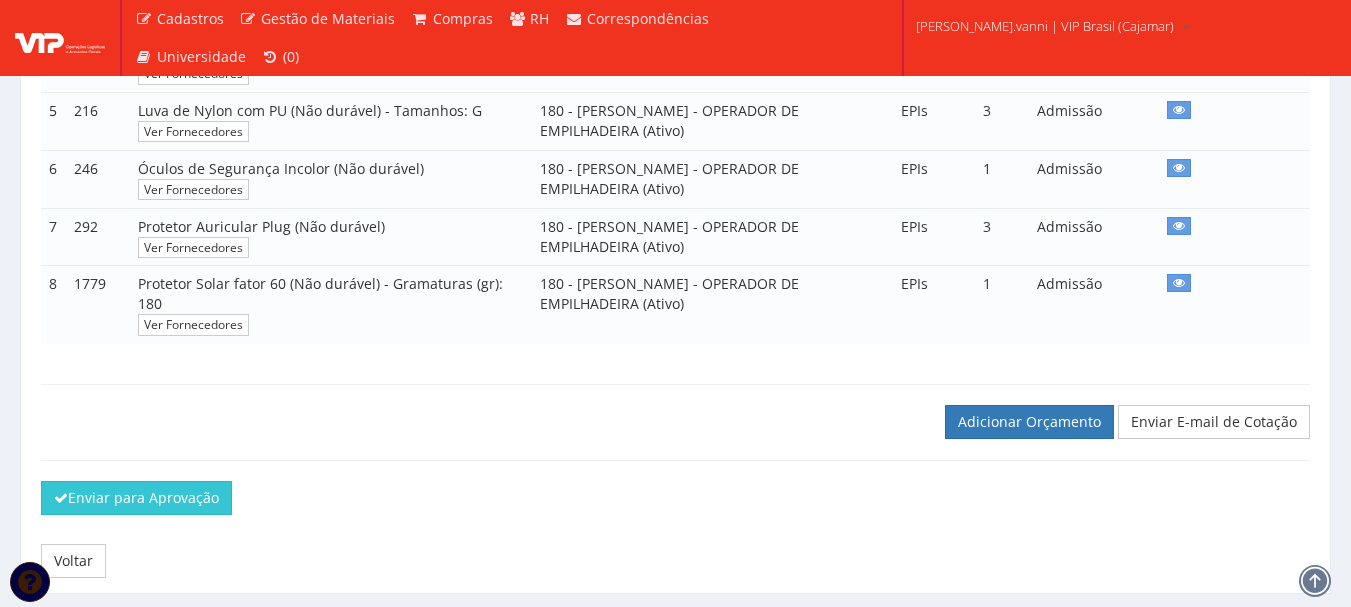 scroll, scrollTop: 770, scrollLeft: 0, axis: vertical 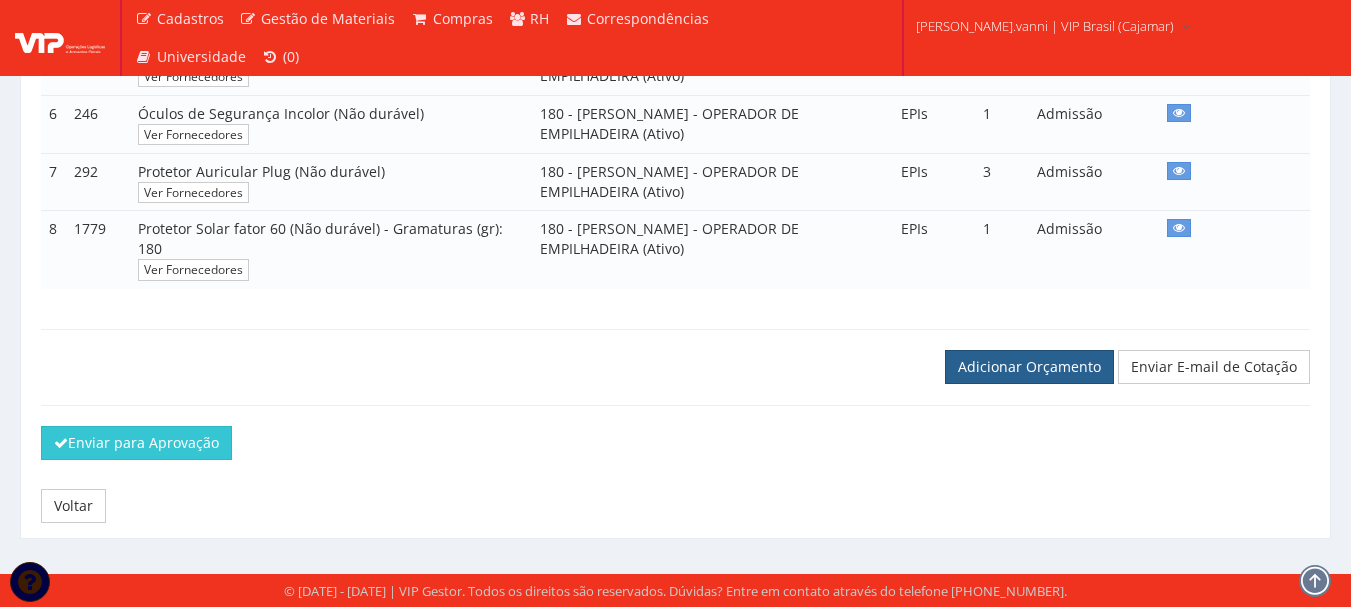 click on "Adicionar Orçamento" at bounding box center [1029, 367] 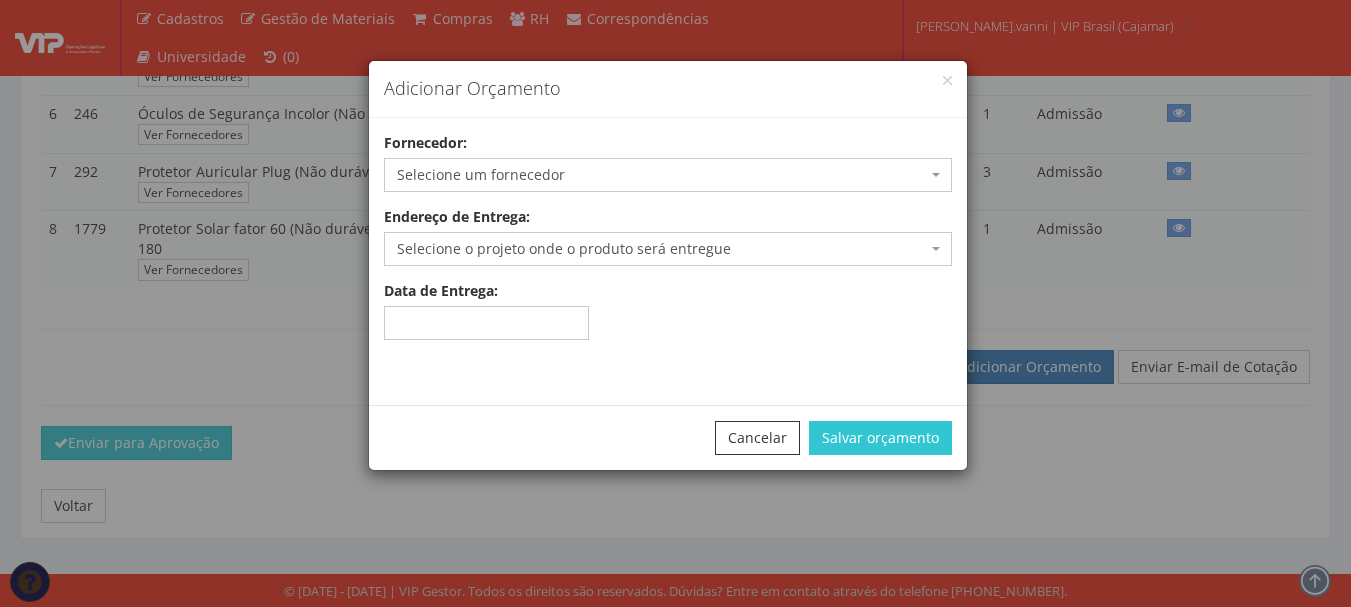 click on "Selecione um fornecedor" at bounding box center (662, 175) 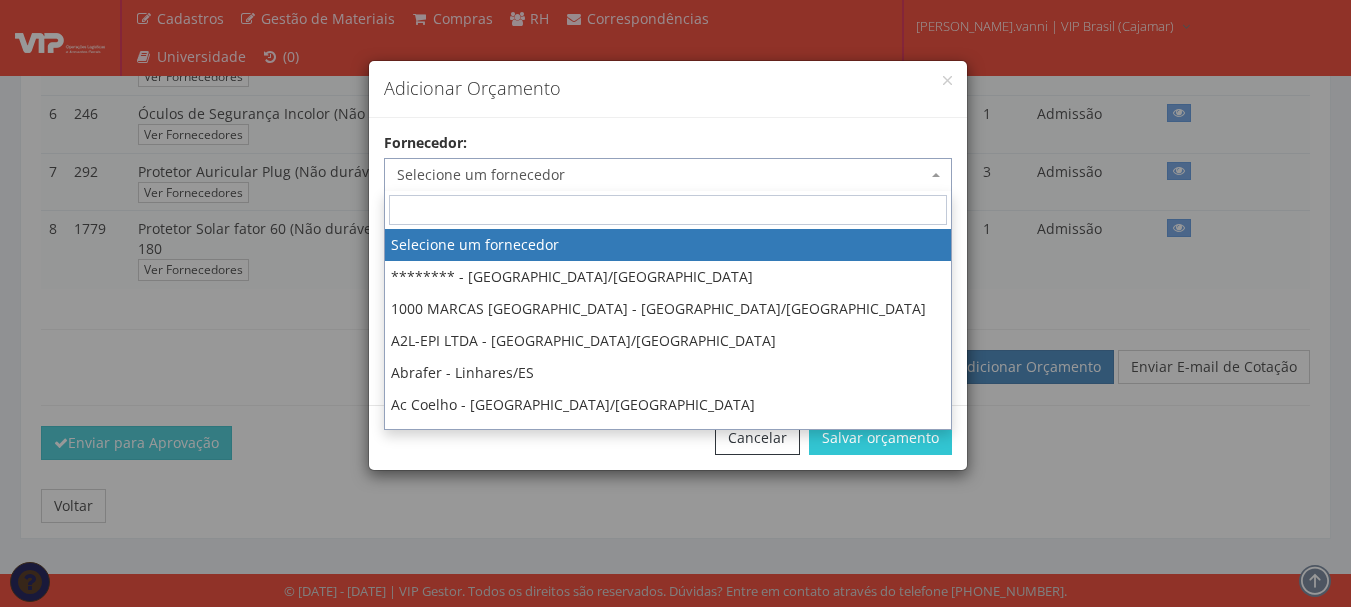 type on "v" 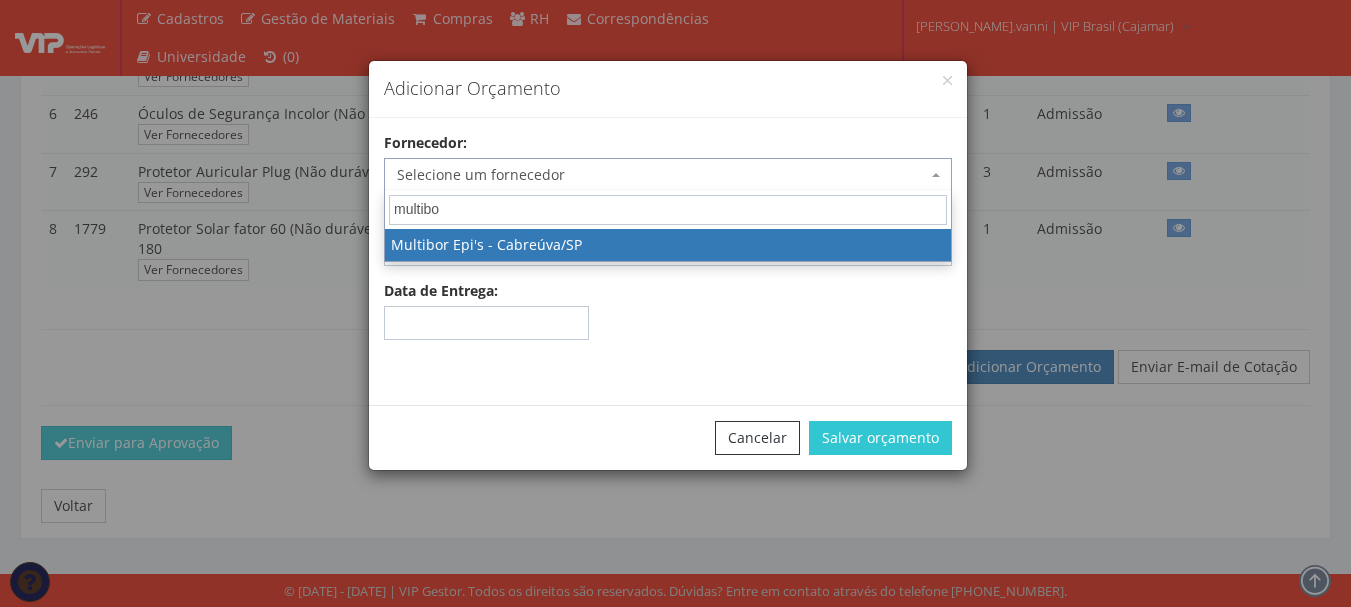 type on "multibo" 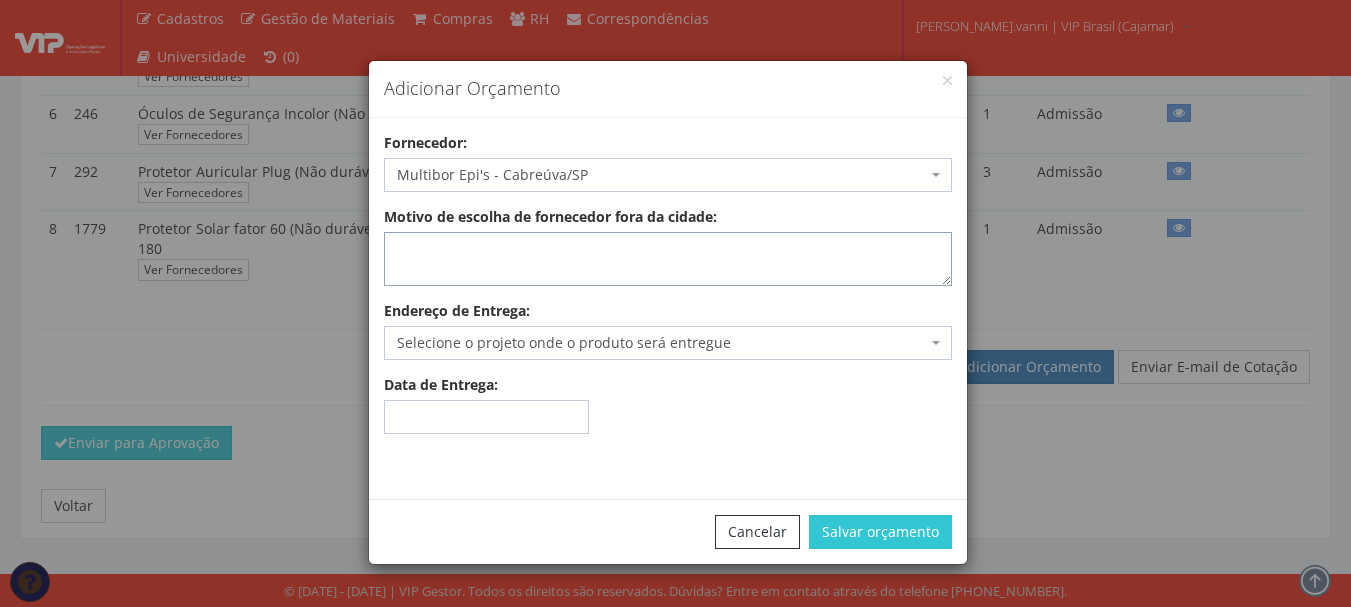 click on "Motivo de escolha de fornecedor fora da cidade:" at bounding box center (668, 259) 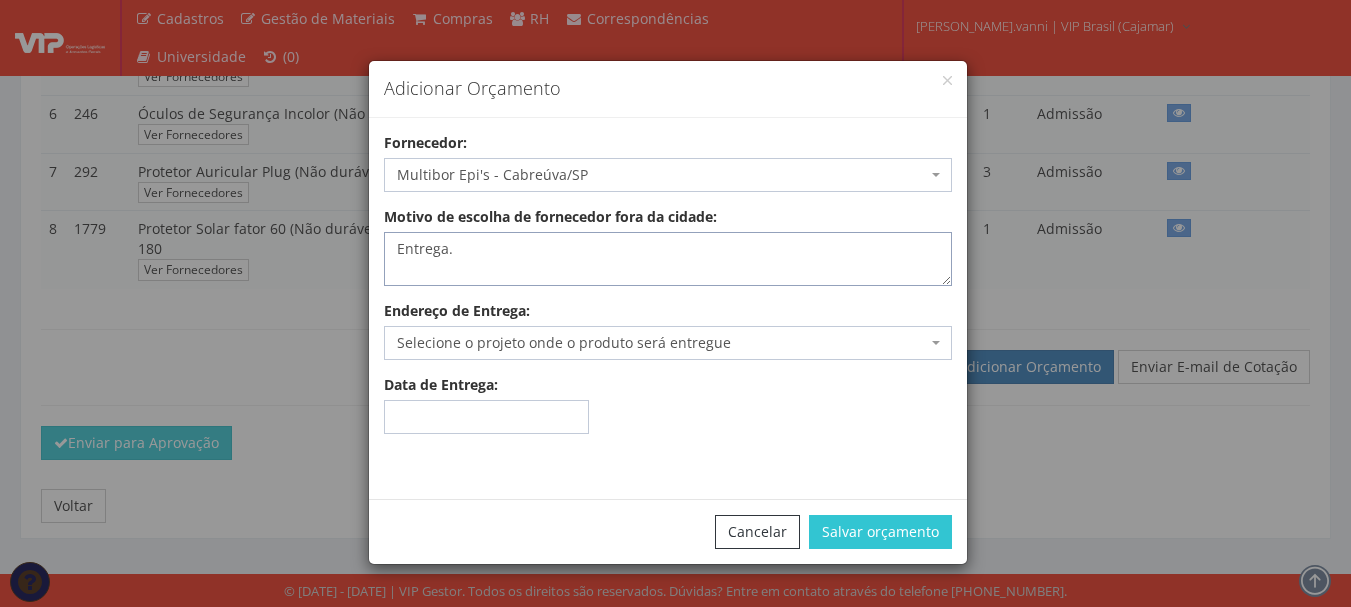type on "Entrega." 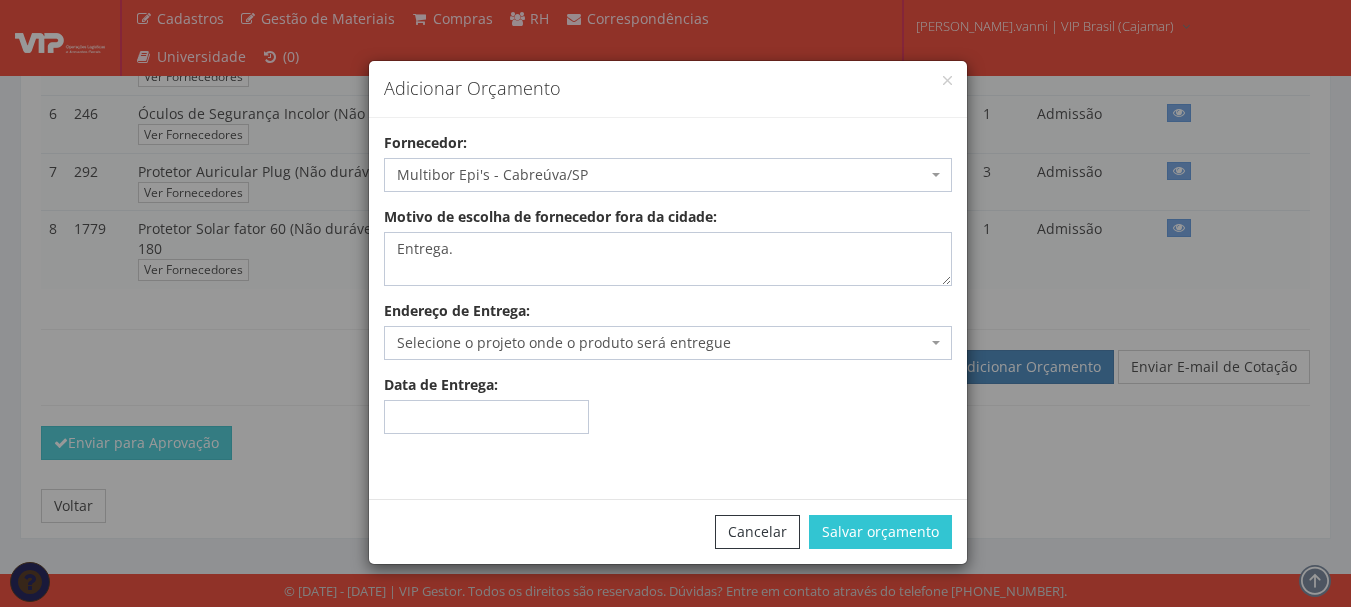 click on "Selecione o projeto onde o produto será entregue" at bounding box center [662, 343] 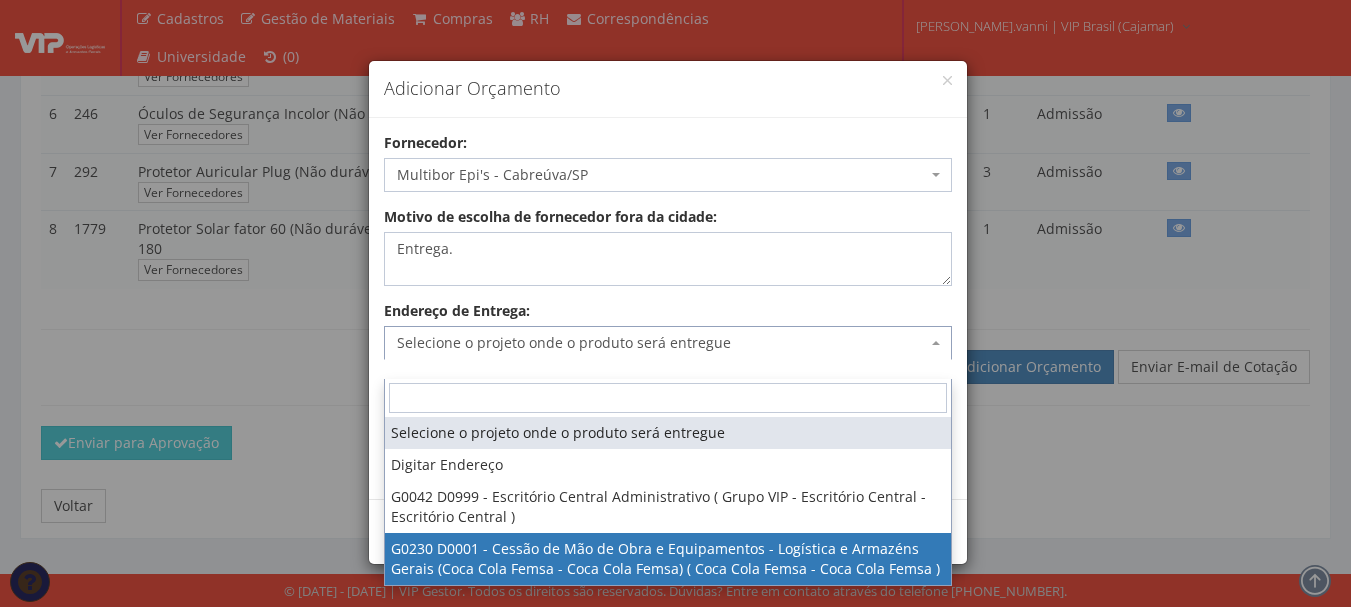 select on "230" 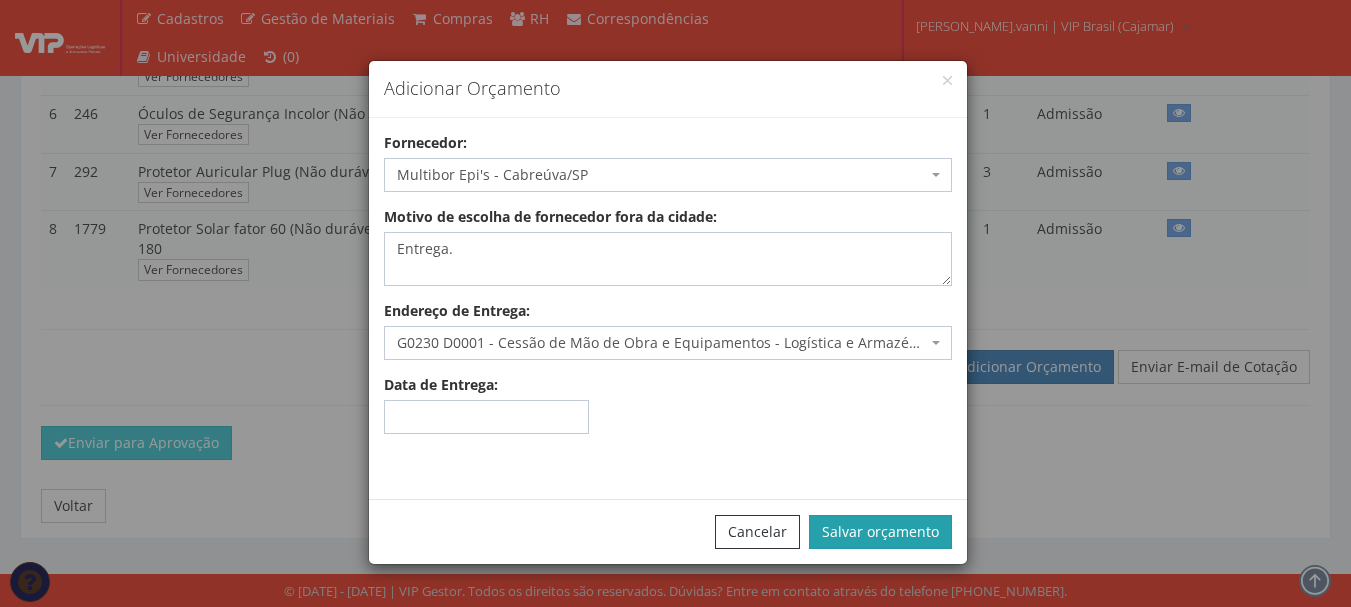 click on "Salvar orçamento" at bounding box center (880, 532) 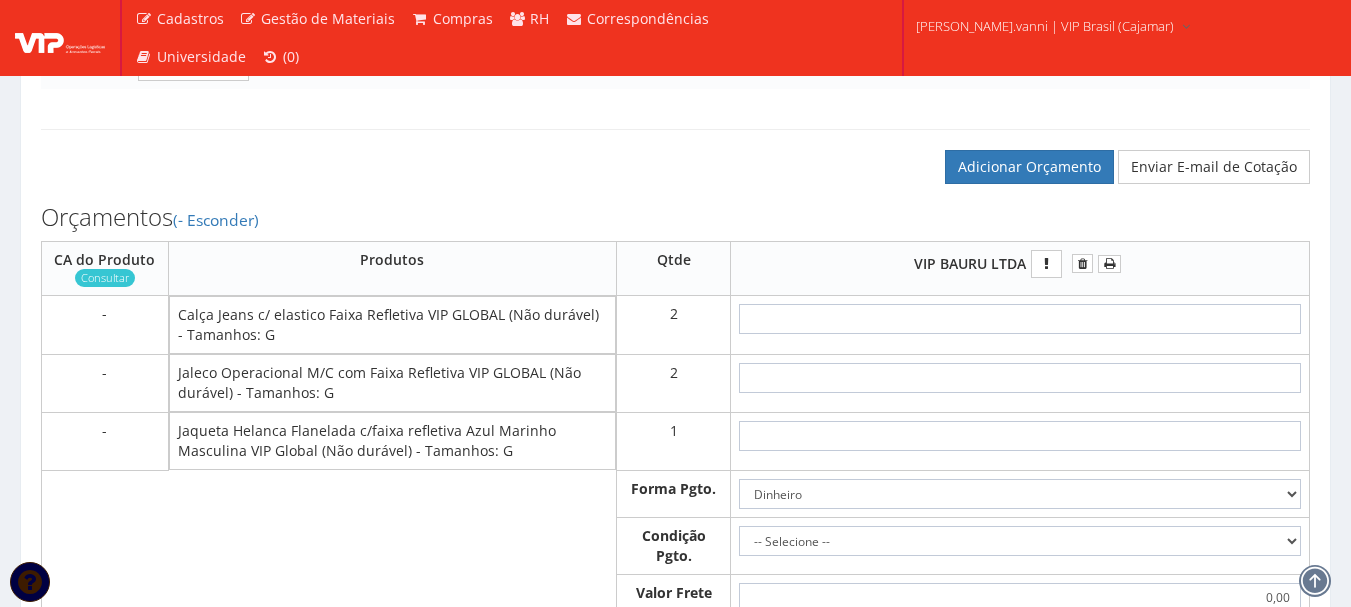 scroll, scrollTop: 900, scrollLeft: 0, axis: vertical 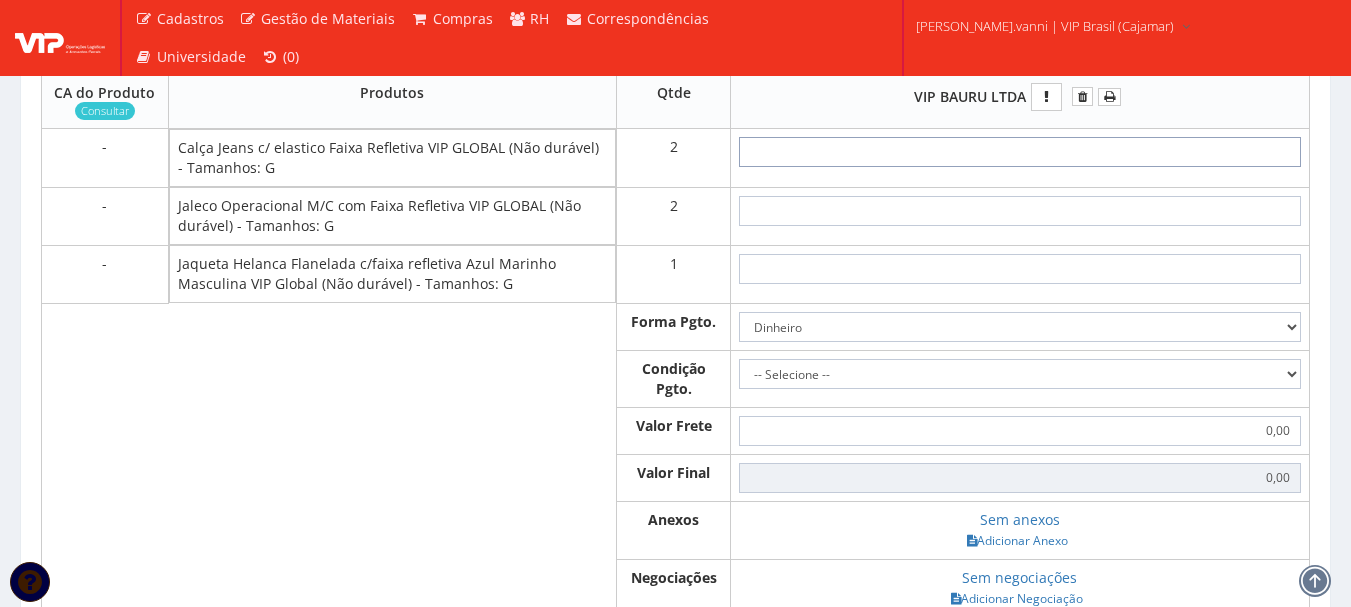 click at bounding box center (1020, 152) 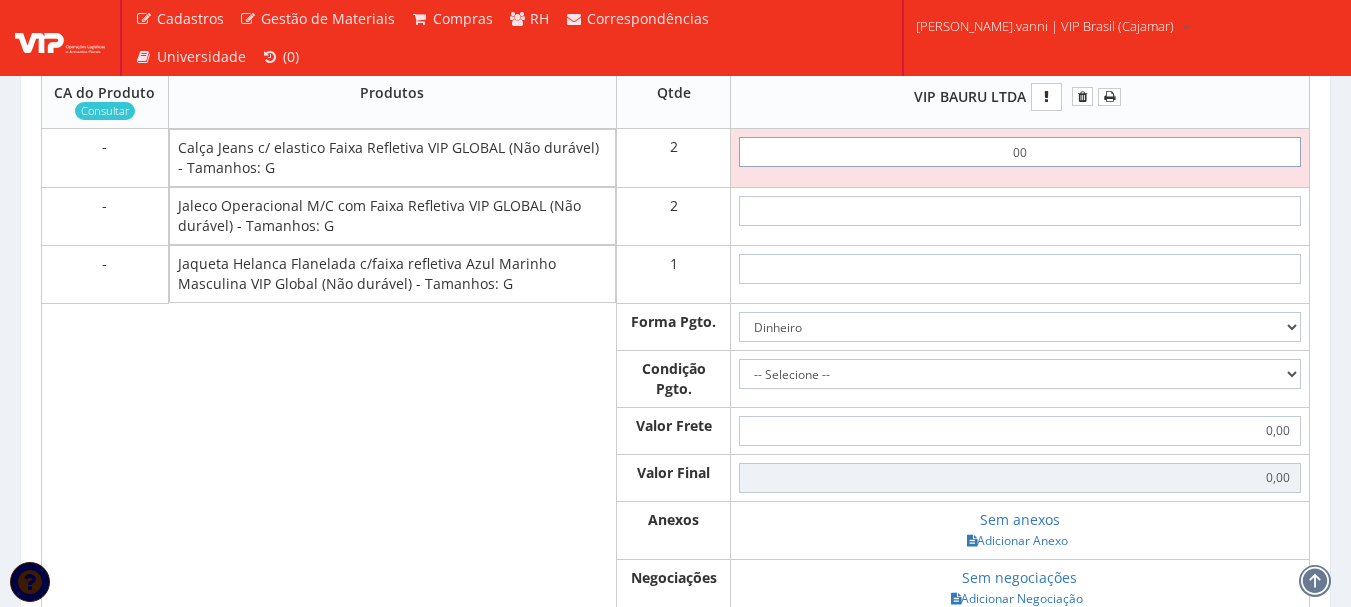 type on "0,01" 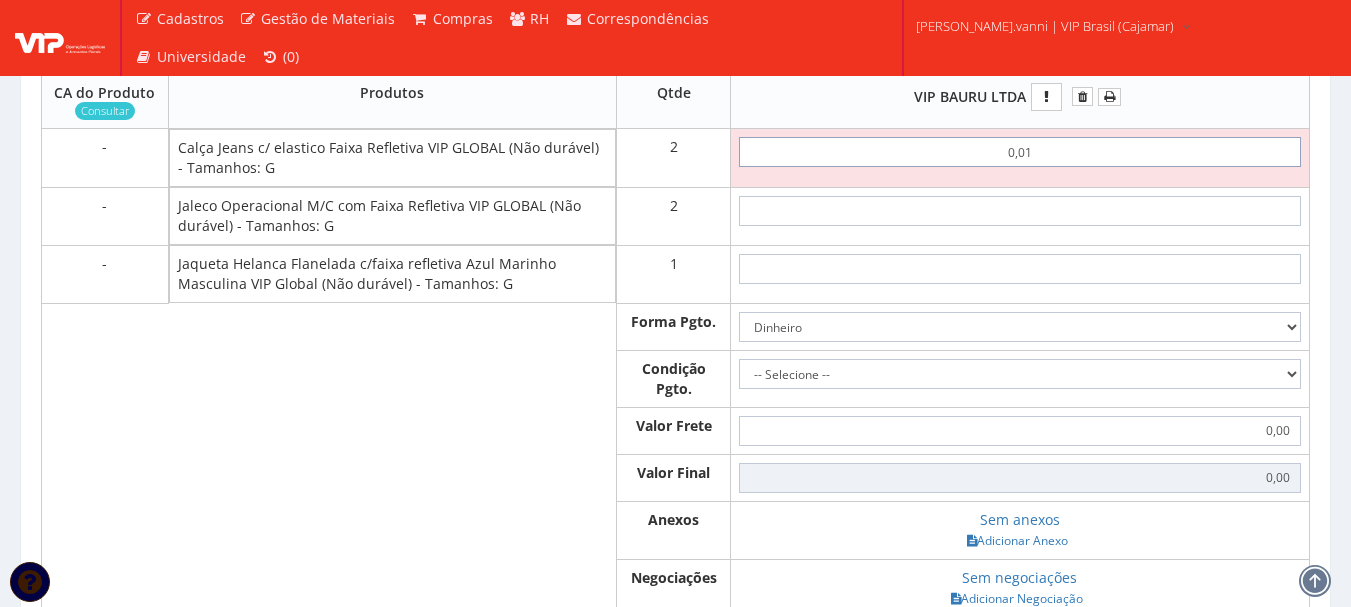 type on "0,02" 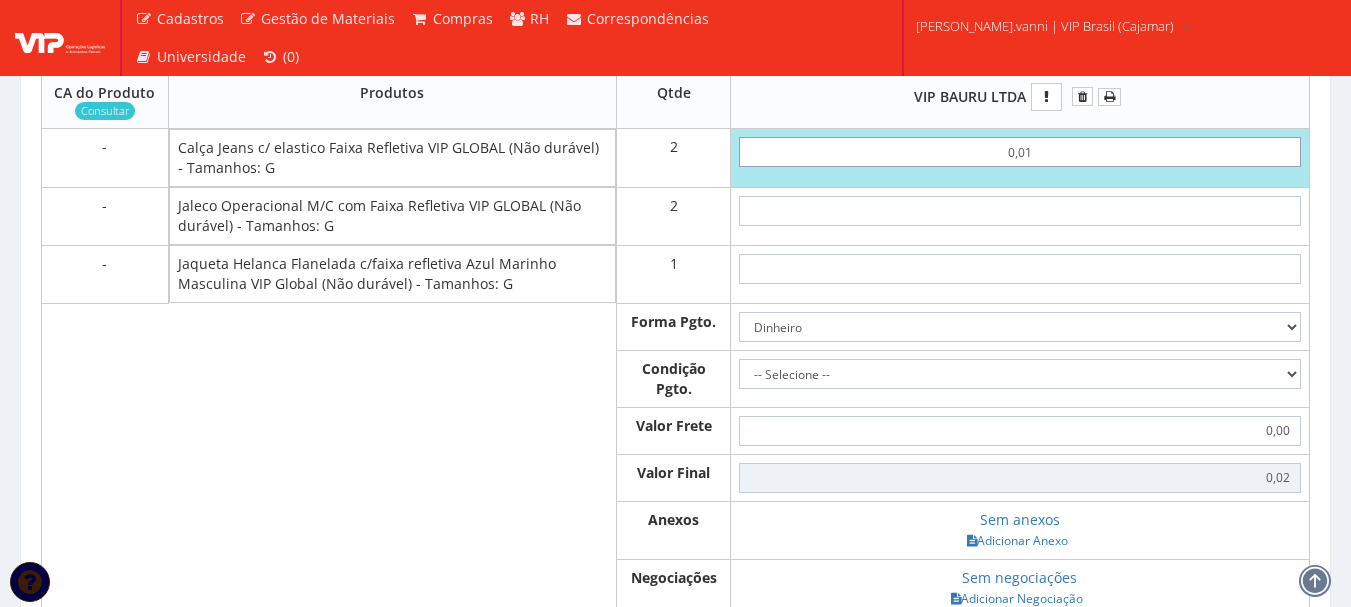 type on "0,01" 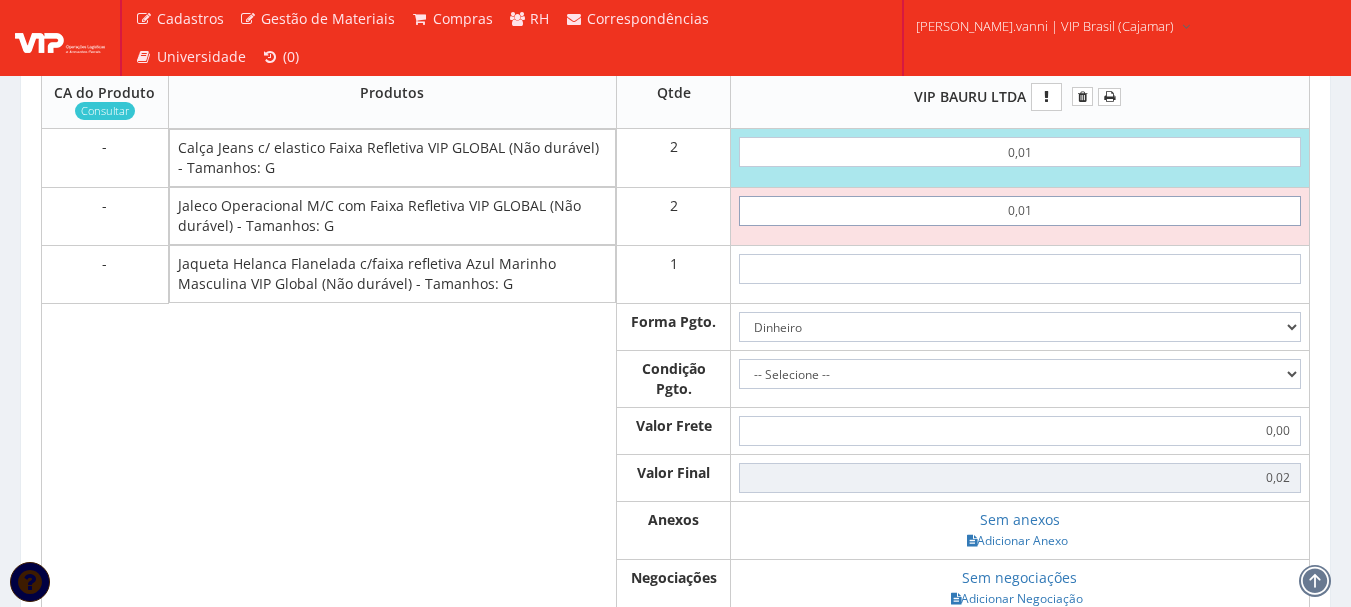 type on "0,01" 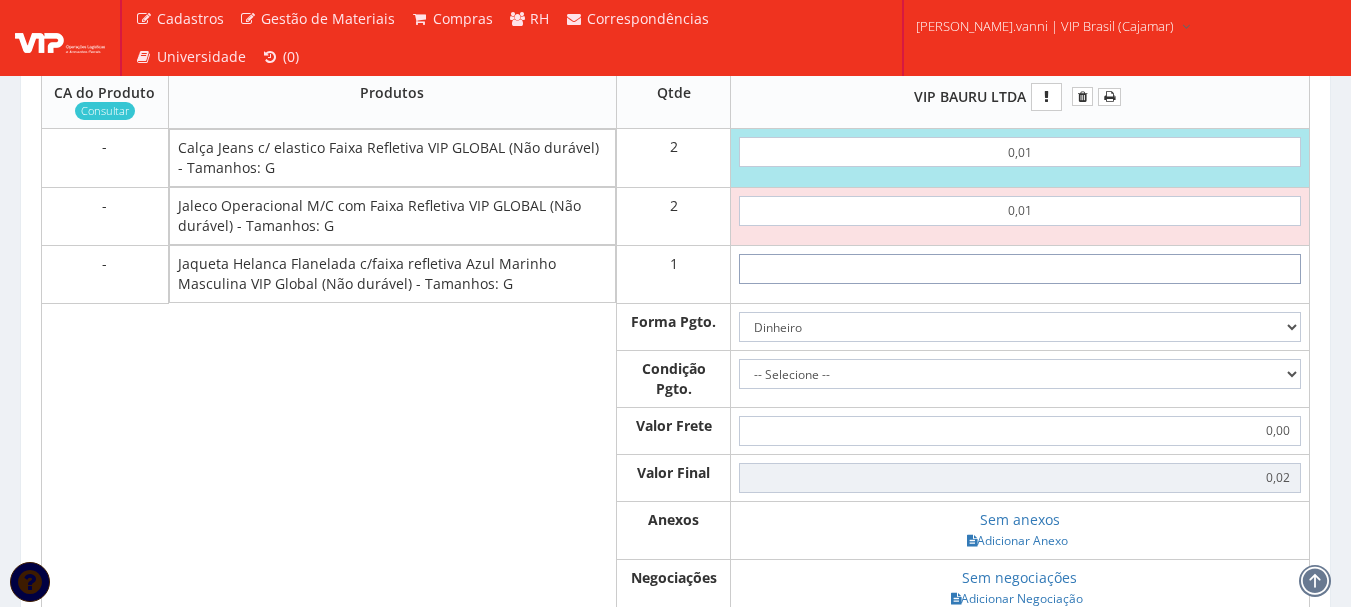 type on "0,04" 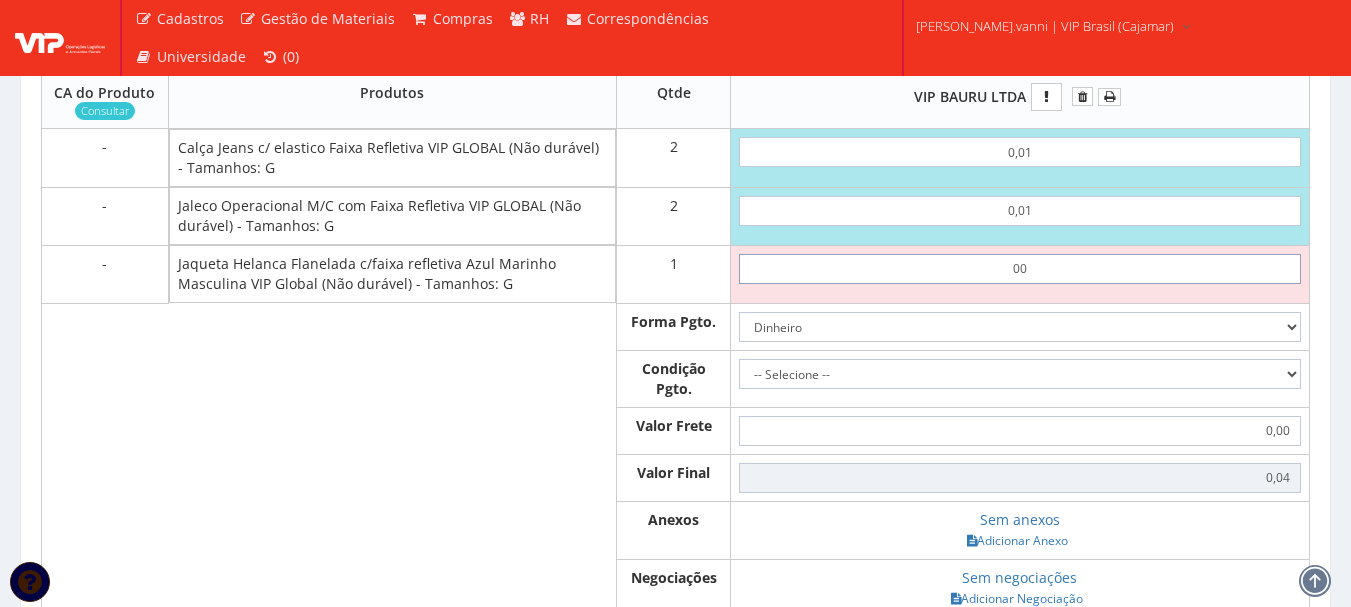 type on "0,01" 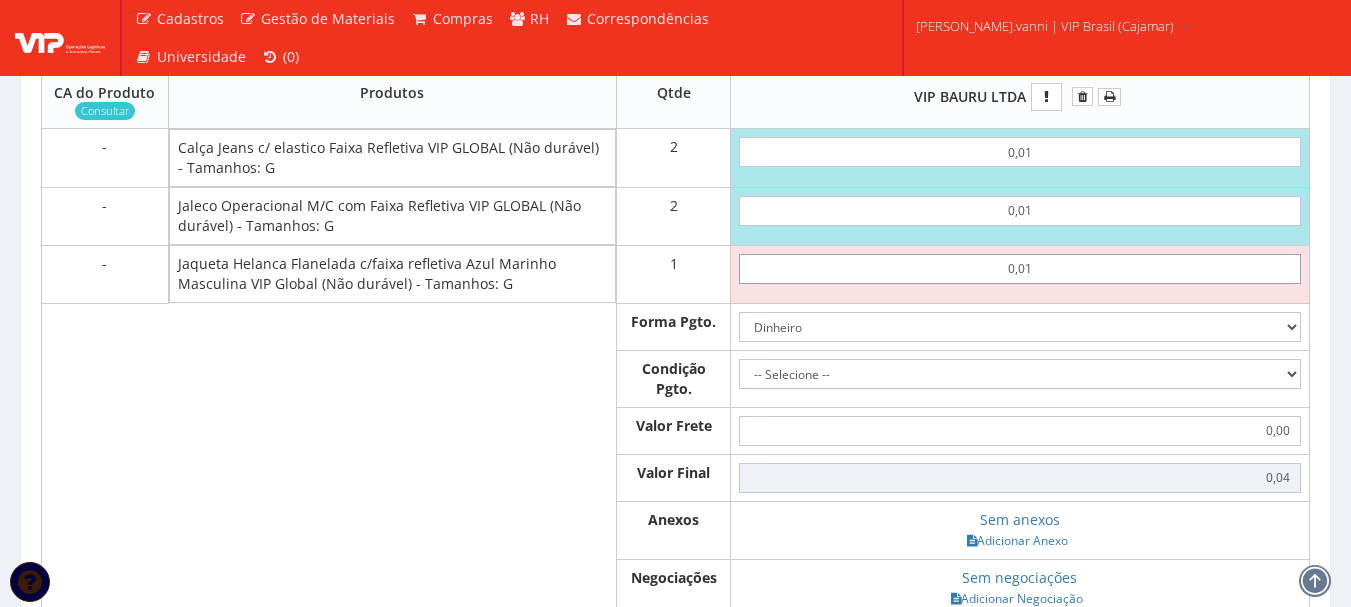 type on "0,05" 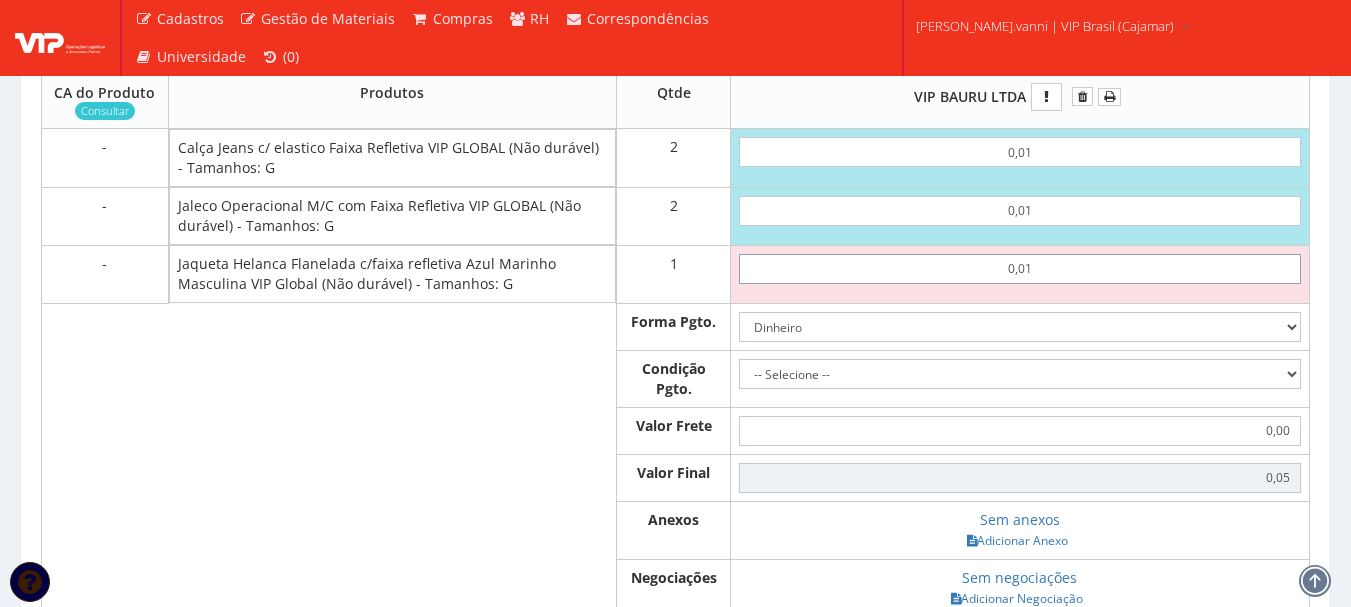 type on "0,01" 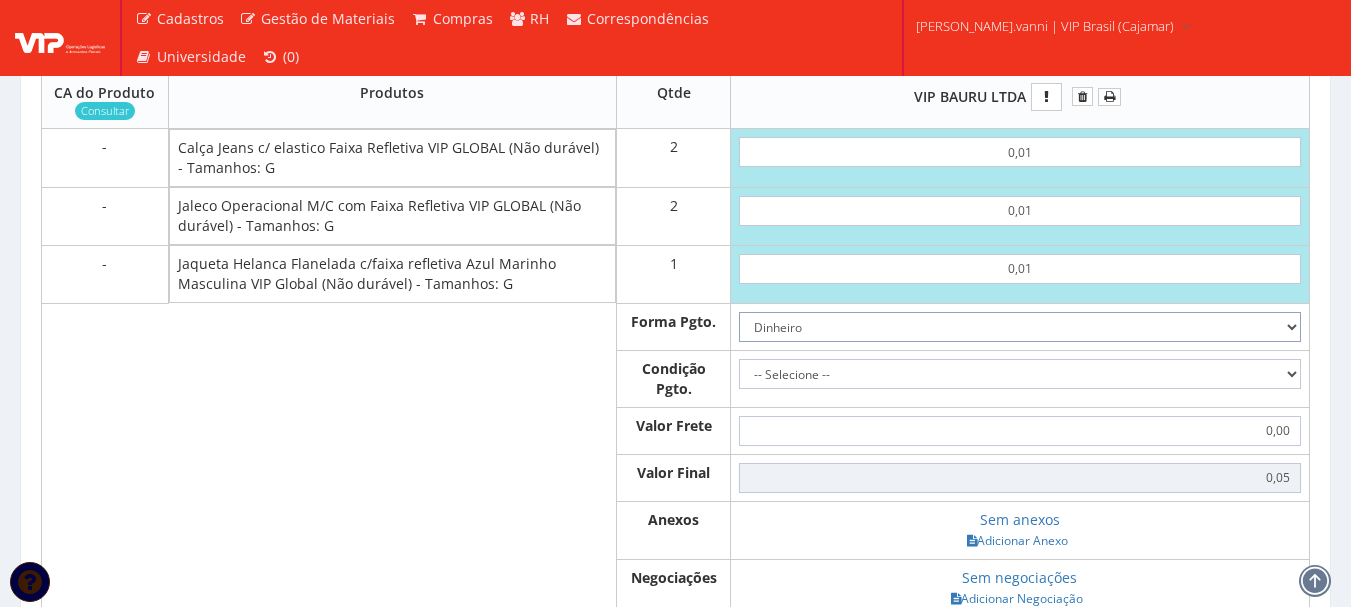 click on "Dinheiro Boleto Bancário Depósito Transferência Bancária Cartão de Crédito Cartão de Débito Cheque Contrato SPOT Negociações Especiais" at bounding box center (1020, 327) 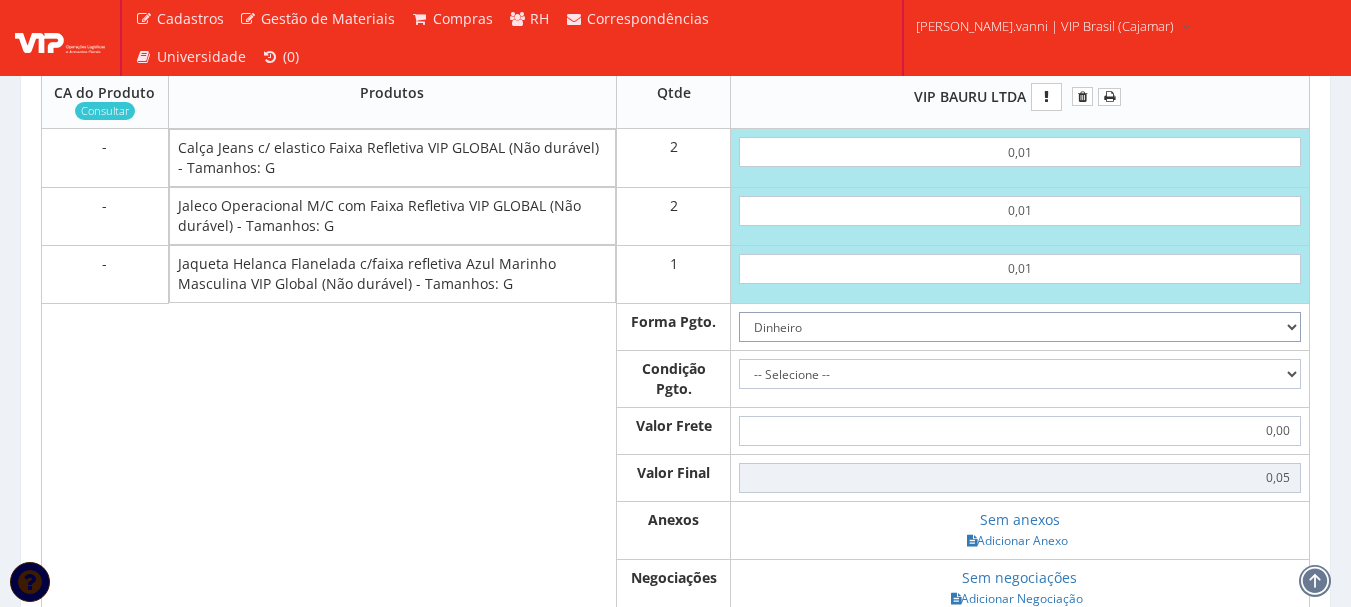 select on "1" 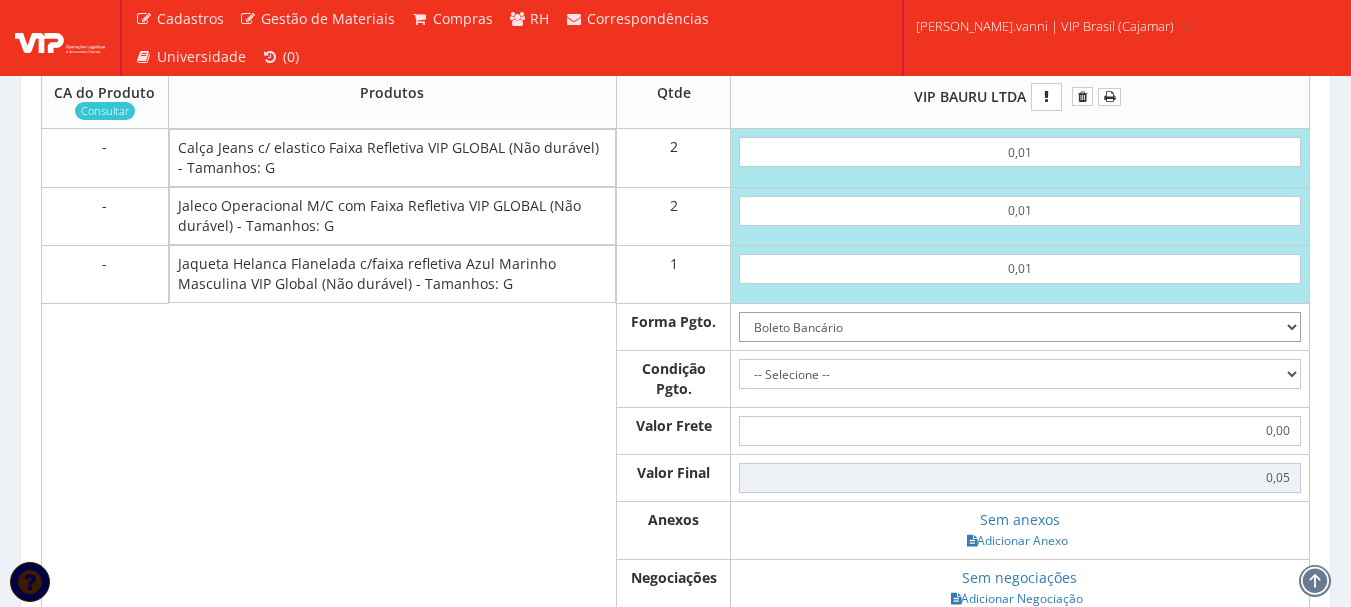 click on "Dinheiro Boleto Bancário Depósito Transferência Bancária Cartão de Crédito Cartão de Débito Cheque Contrato SPOT Negociações Especiais" at bounding box center [1020, 327] 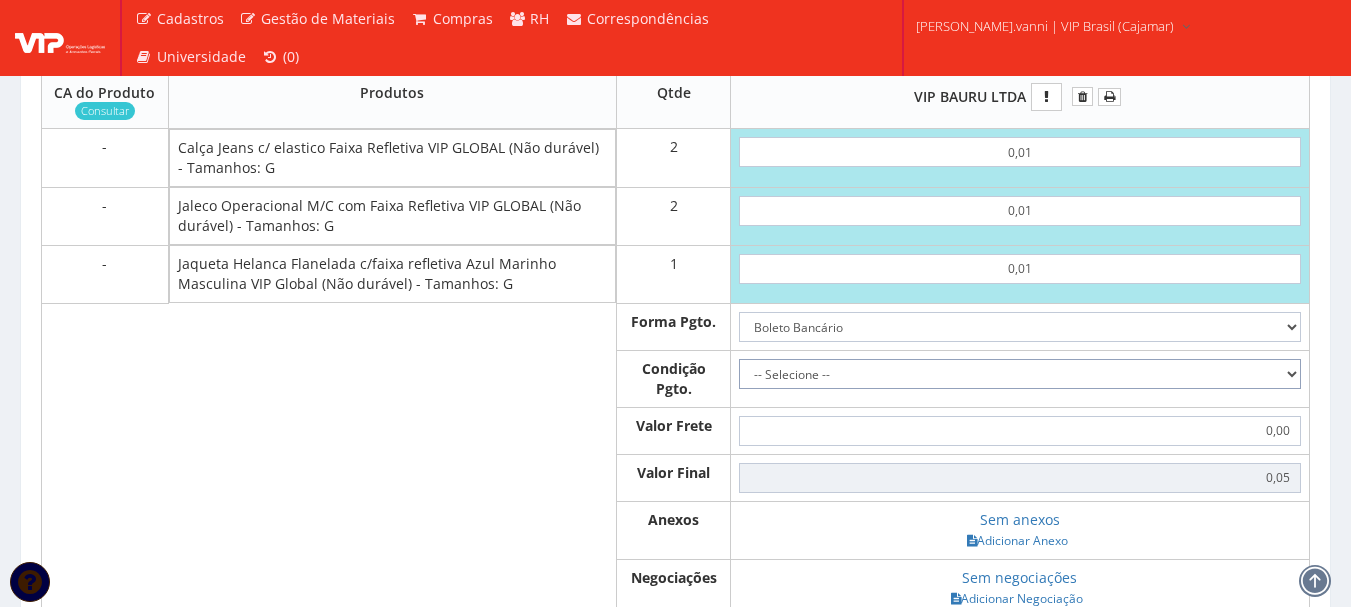 click on "-- Selecione --
À vista
7 dias
10 dias" at bounding box center (1020, 374) 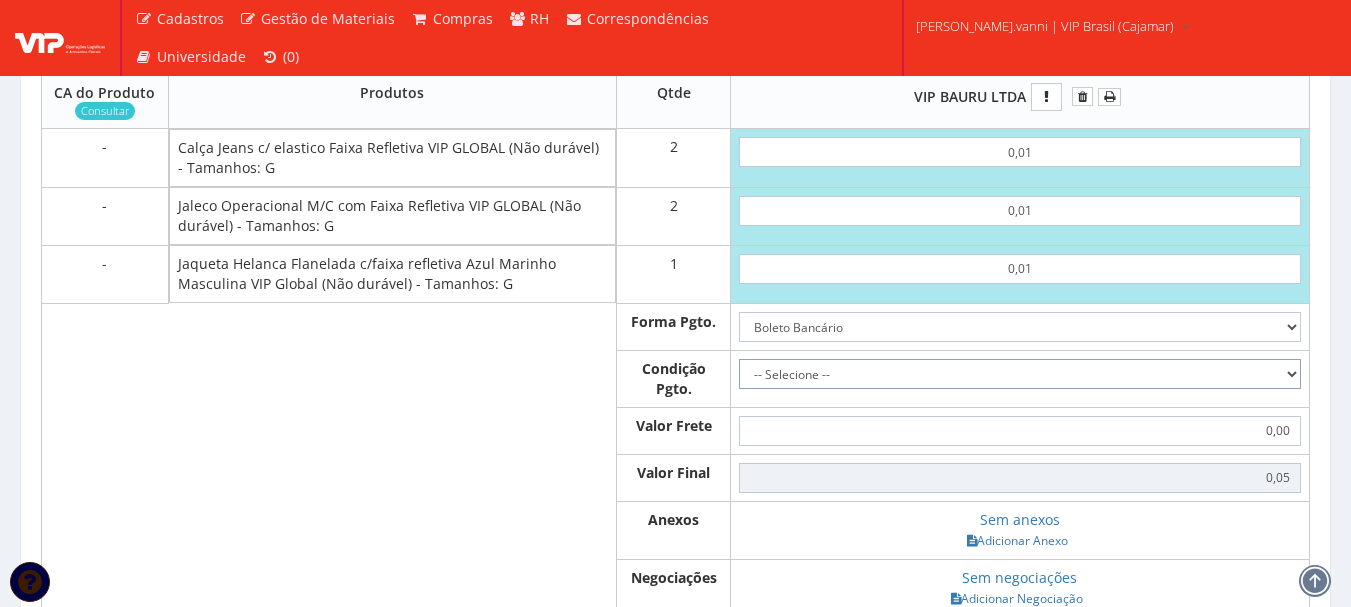 select on "30" 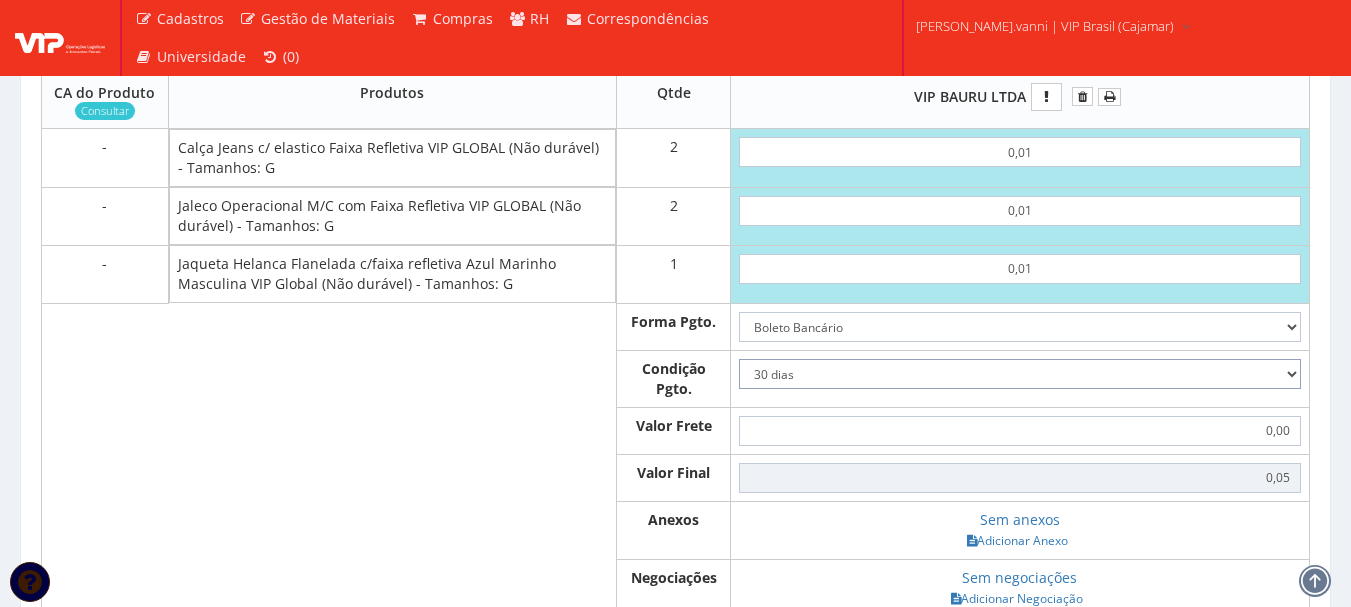 click on "-- Selecione --
À vista
7 dias
10 dias" at bounding box center (1020, 374) 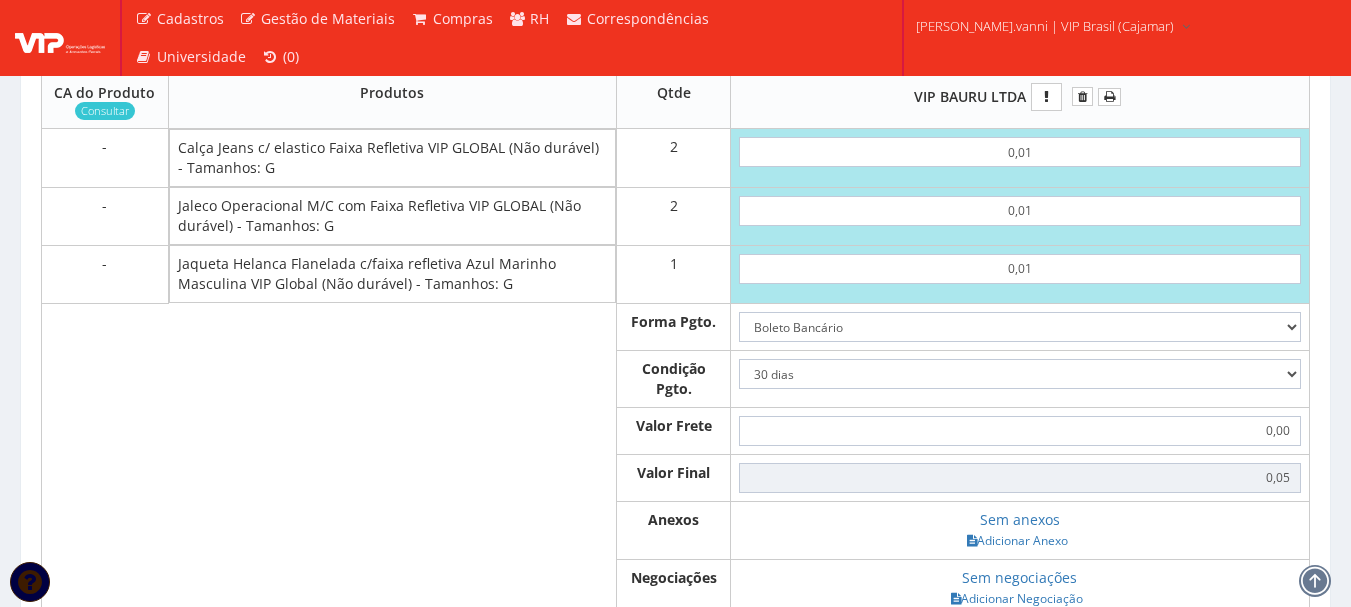 click at bounding box center (392, 378) 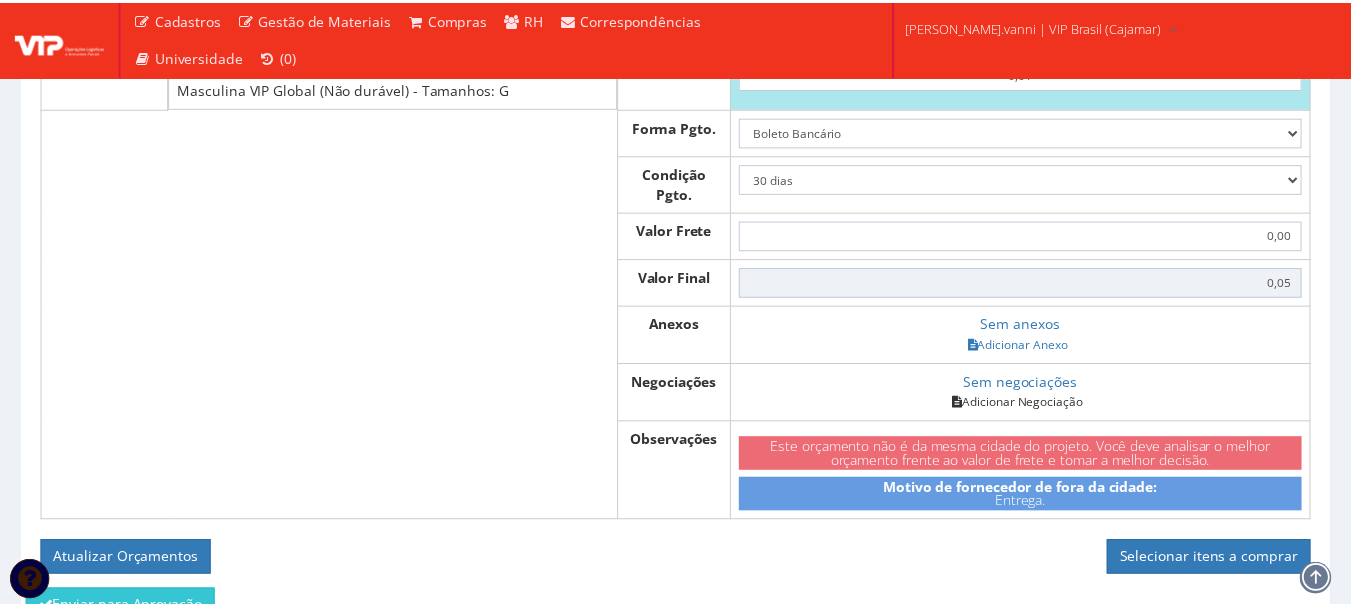 scroll, scrollTop: 1100, scrollLeft: 0, axis: vertical 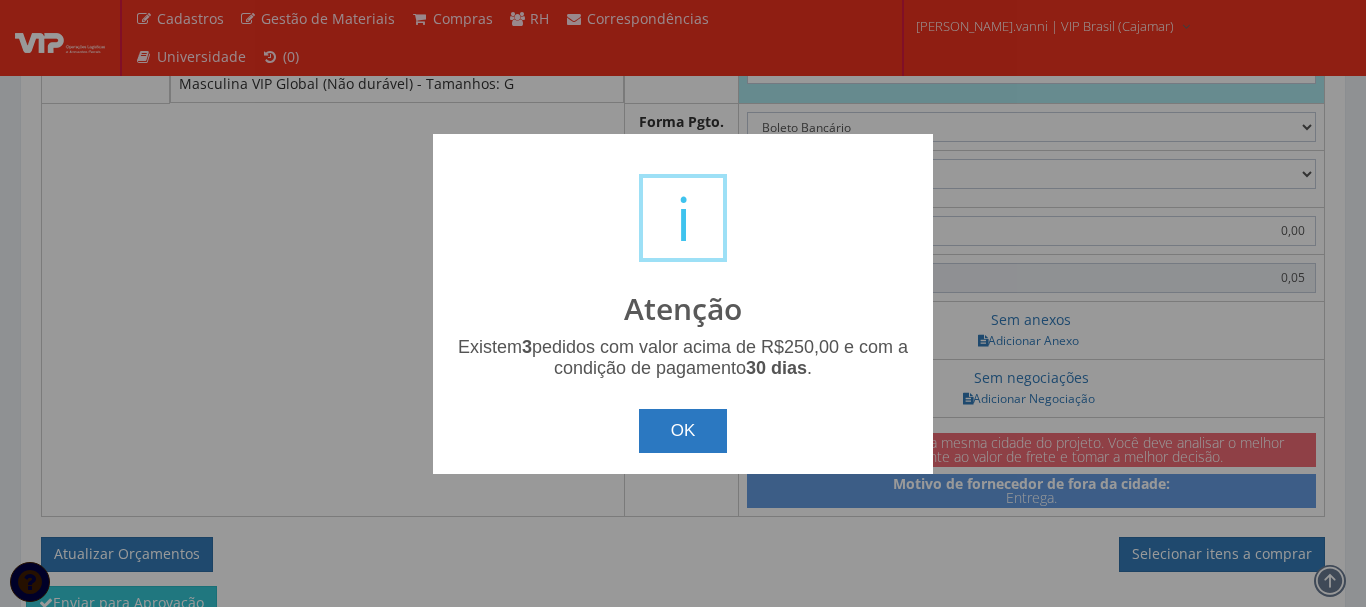 click on "OK" at bounding box center (683, 431) 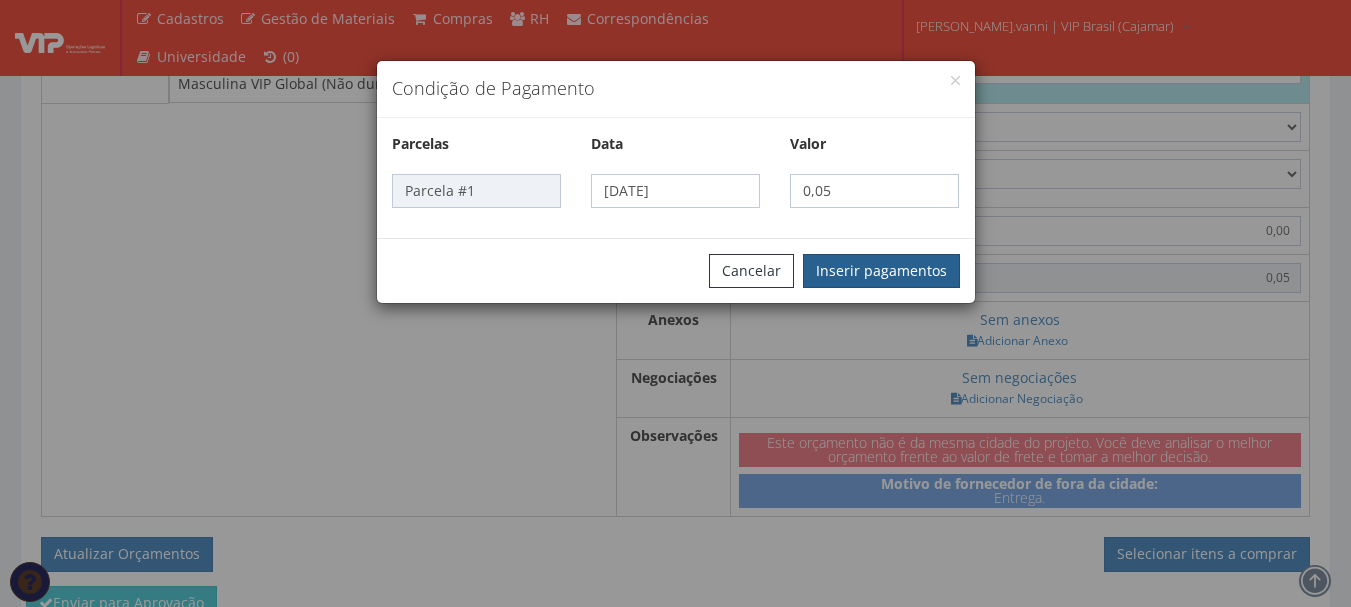 click on "Inserir pagamentos" at bounding box center (881, 271) 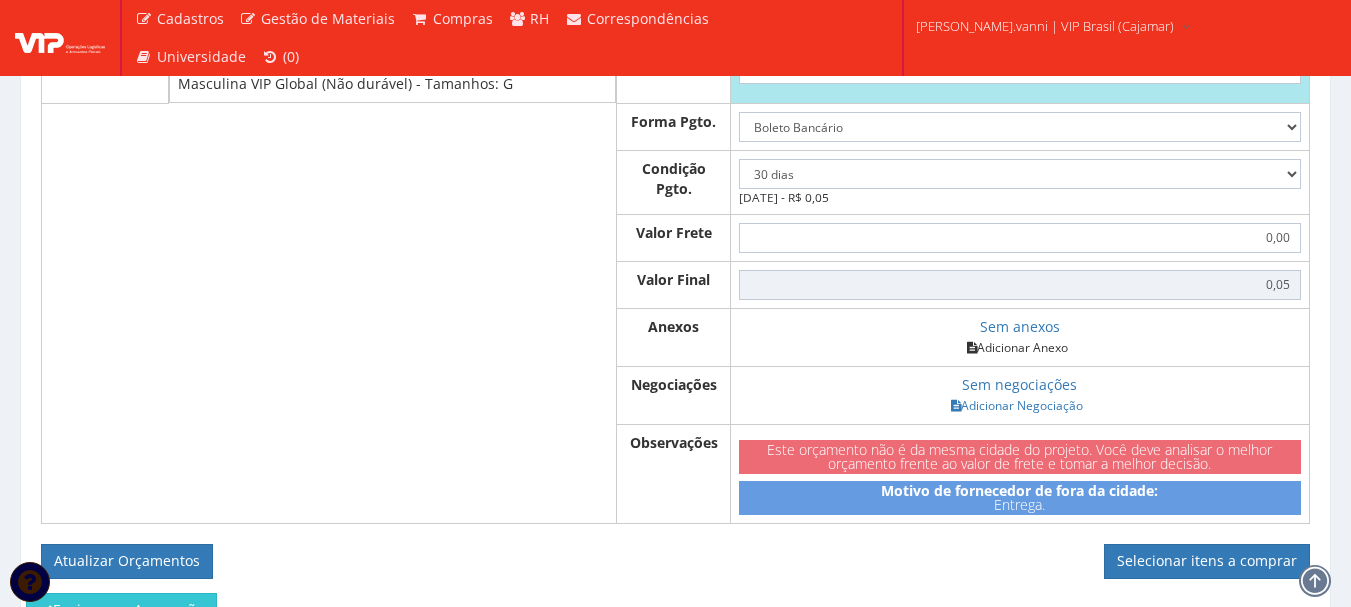 click on "Adicionar Anexo" at bounding box center (1017, 347) 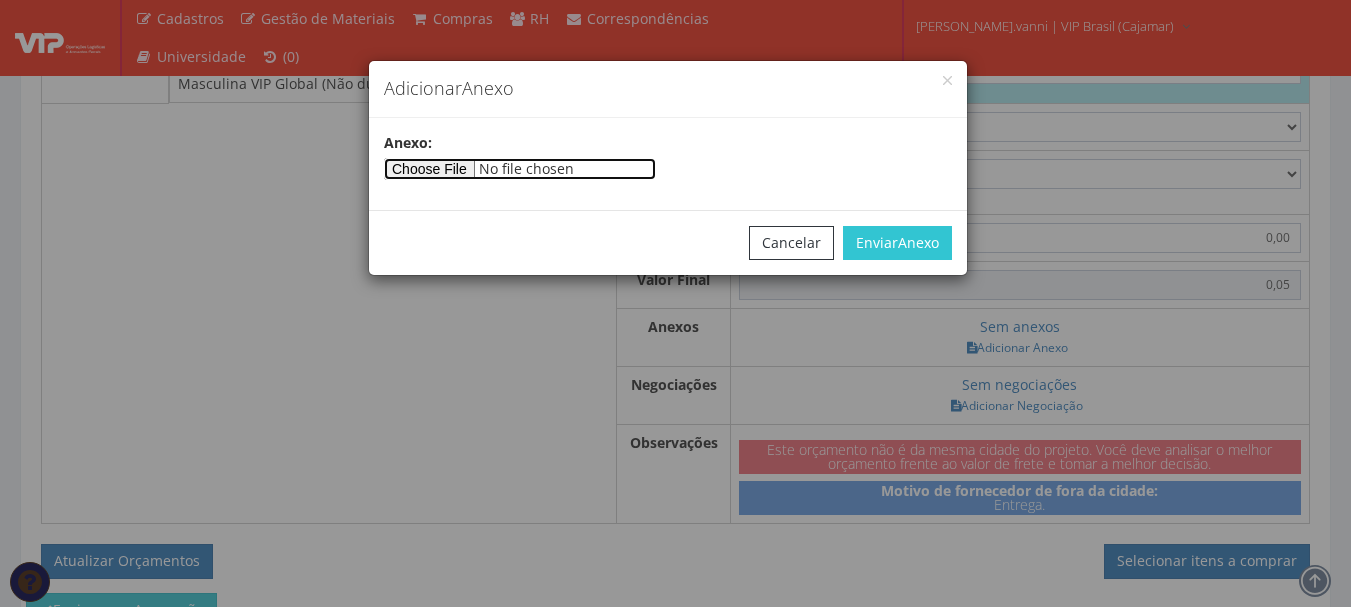 click at bounding box center (520, 169) 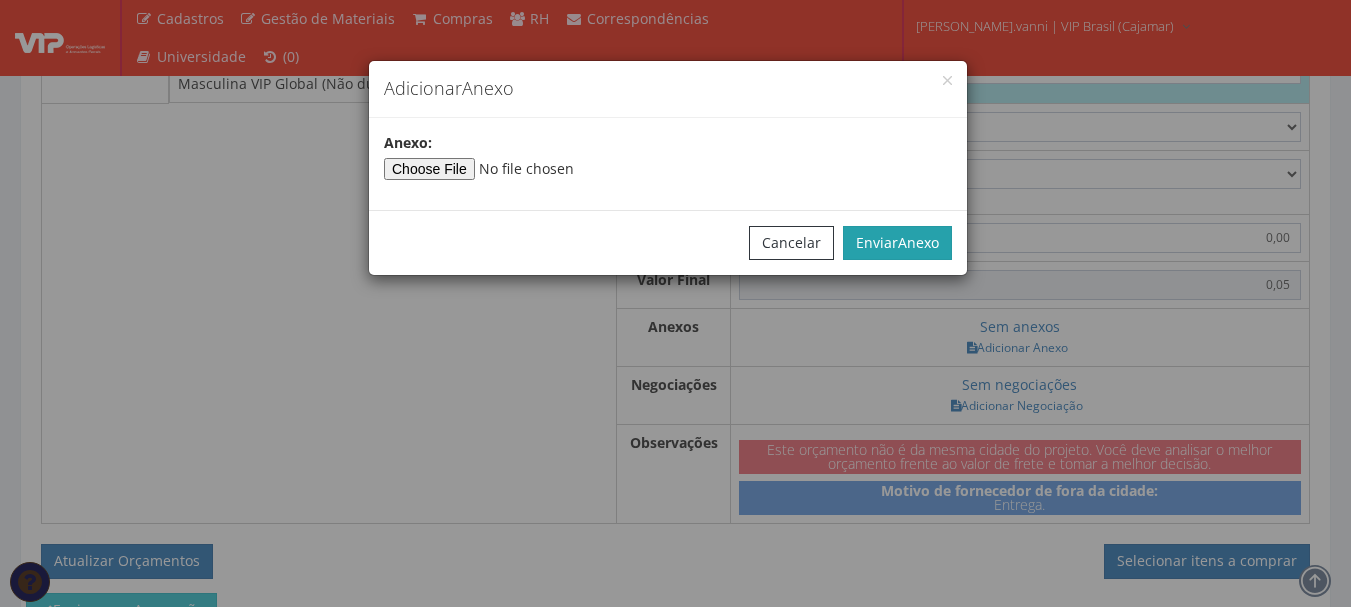 click on "Anexo" at bounding box center [918, 242] 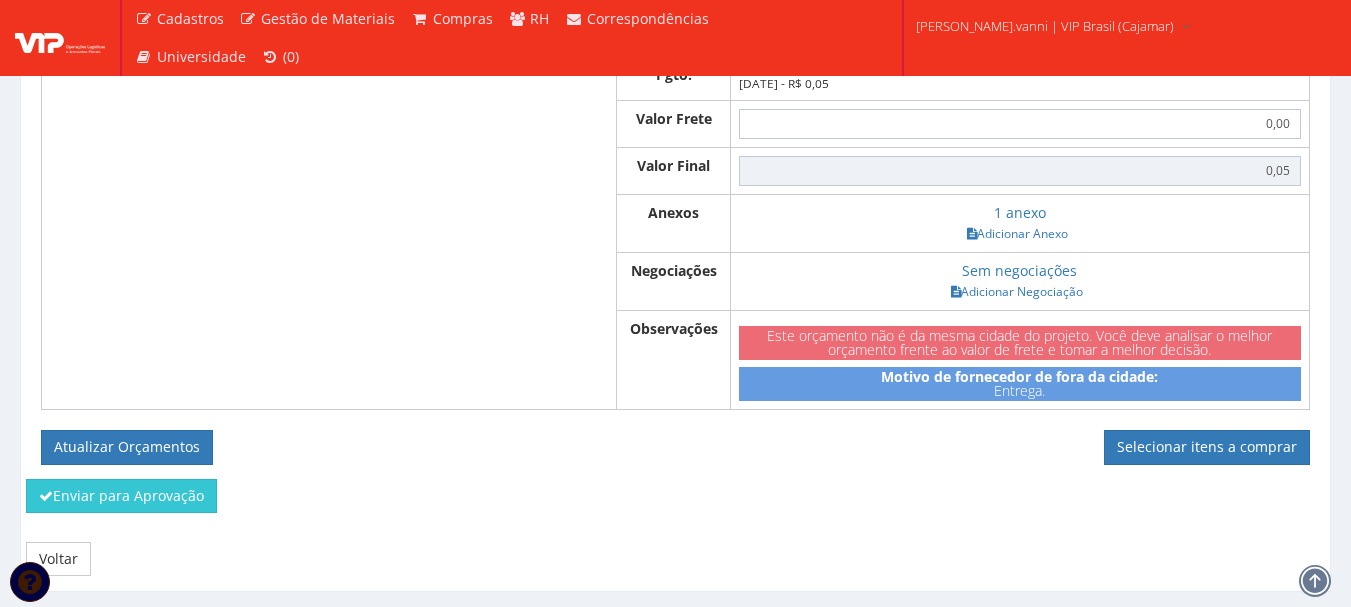 scroll, scrollTop: 1287, scrollLeft: 0, axis: vertical 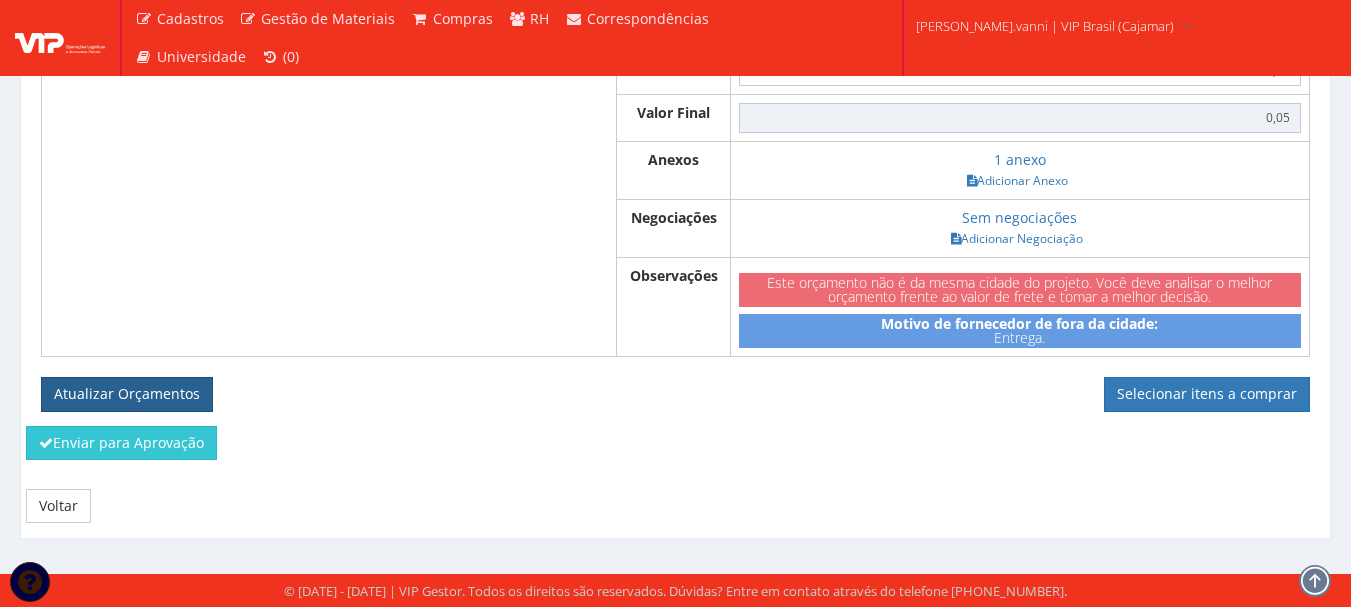 click on "Atualizar Orçamentos" at bounding box center [127, 394] 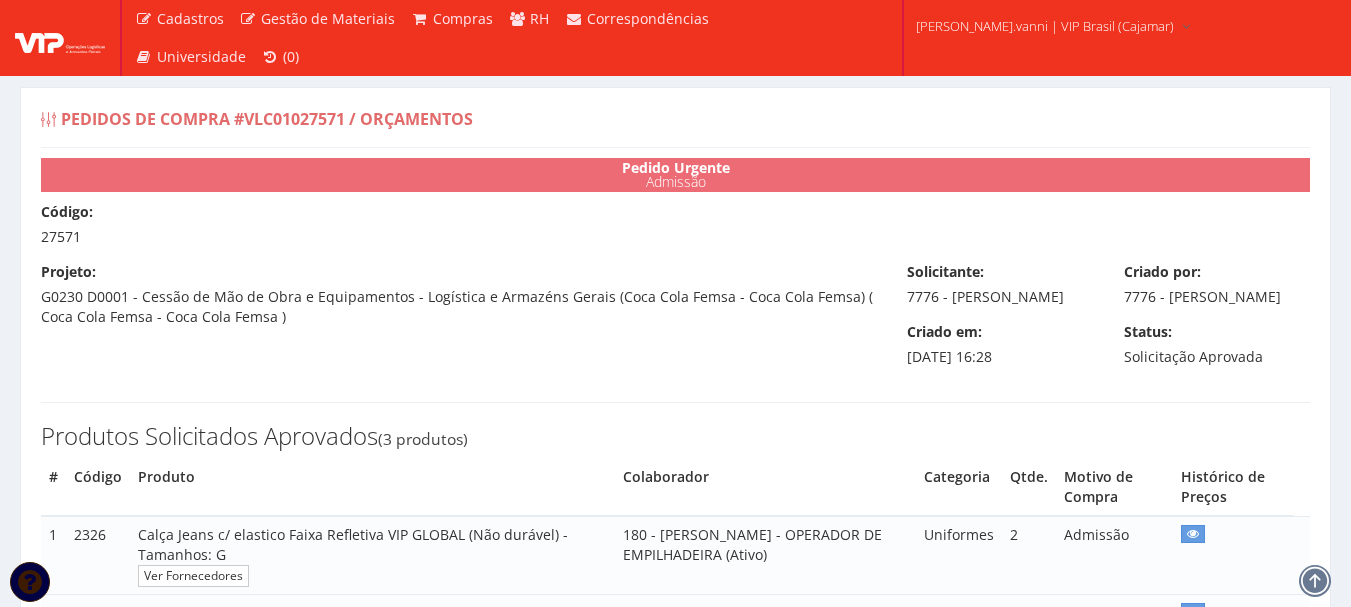 select on "30" 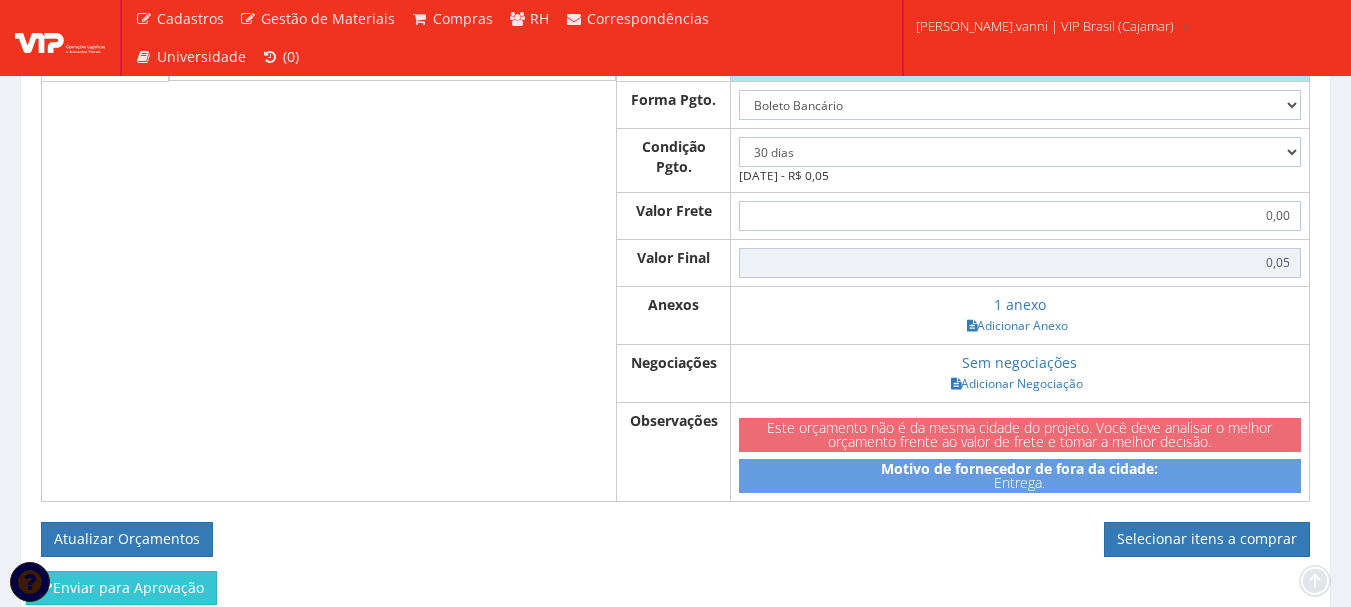 scroll, scrollTop: 1200, scrollLeft: 0, axis: vertical 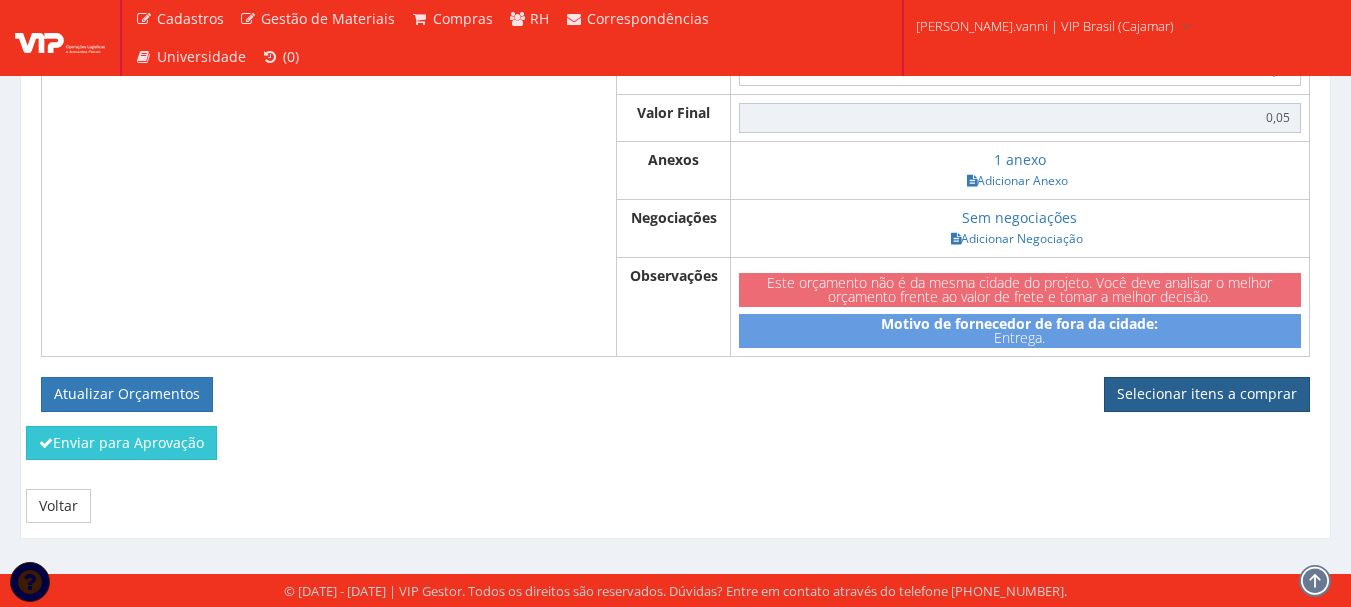 click on "Selecionar itens a
comprar" at bounding box center (1207, 394) 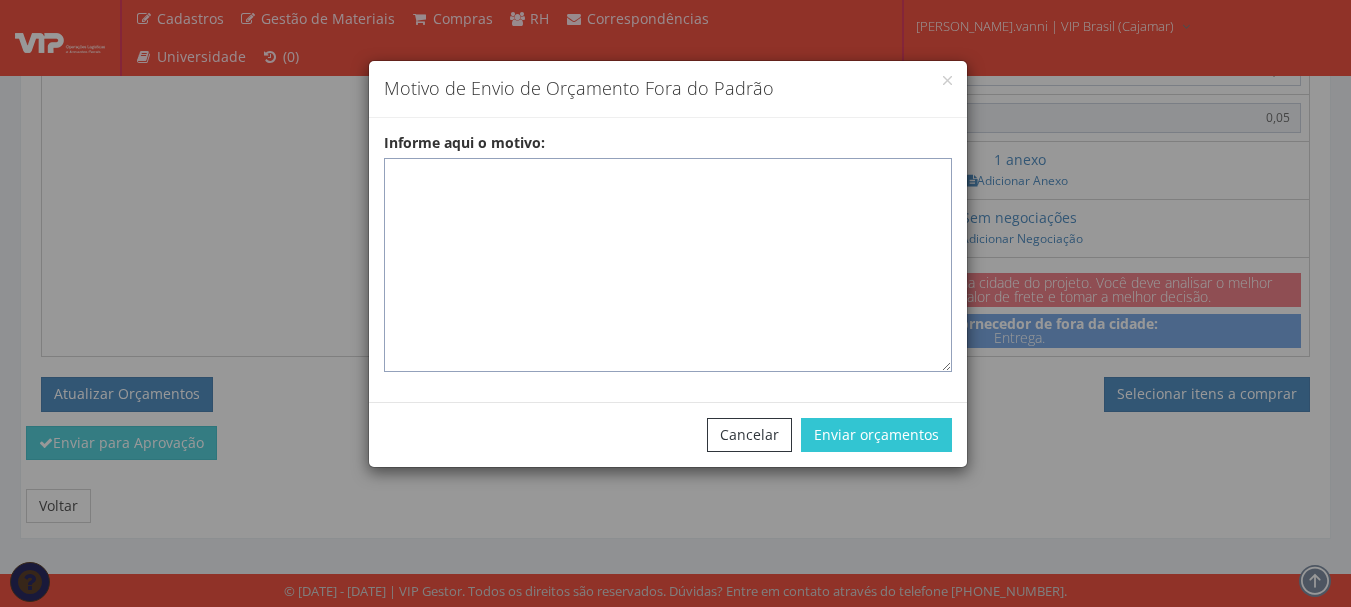 click on "Informe aqui o motivo:" at bounding box center (668, 265) 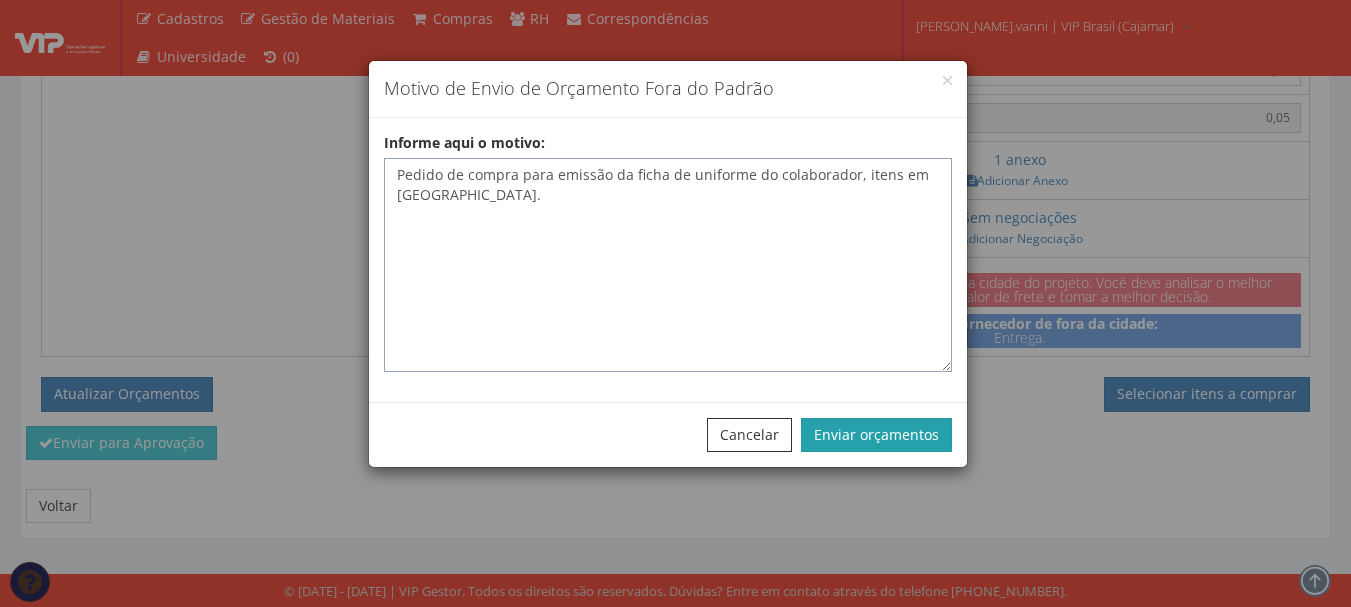 type on "Pedido de compra para emissão da ficha de uniforme do colaborador, itens em [GEOGRAPHIC_DATA]." 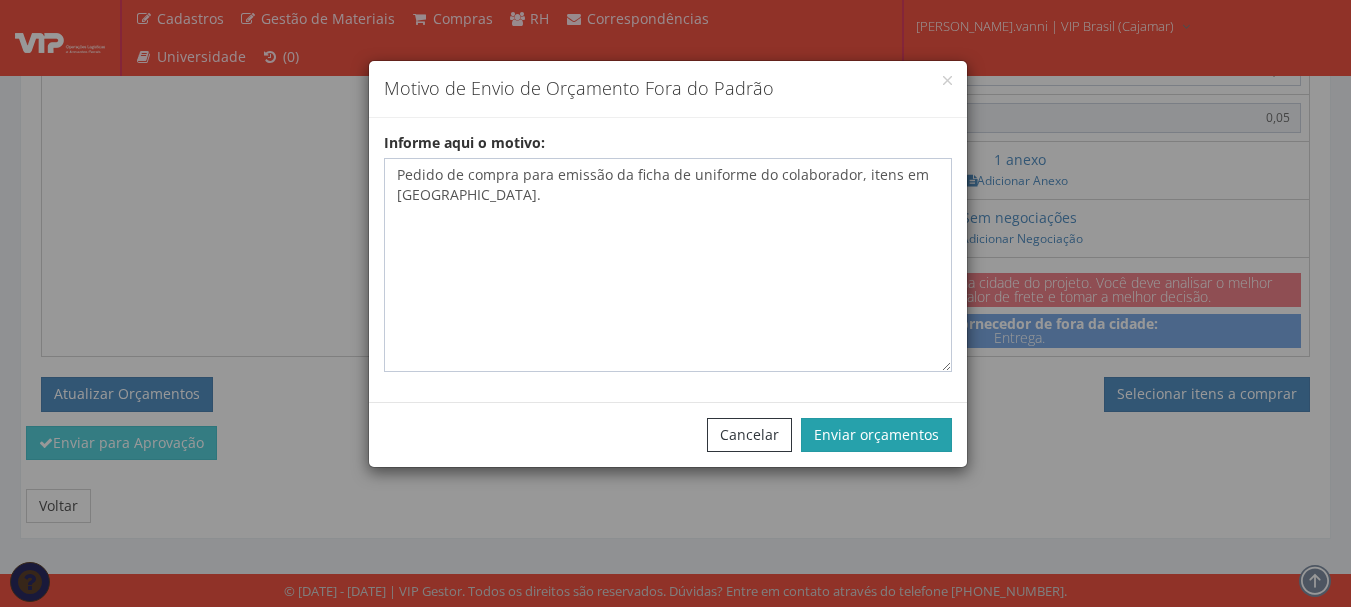 click on "Enviar orçamentos" at bounding box center (876, 435) 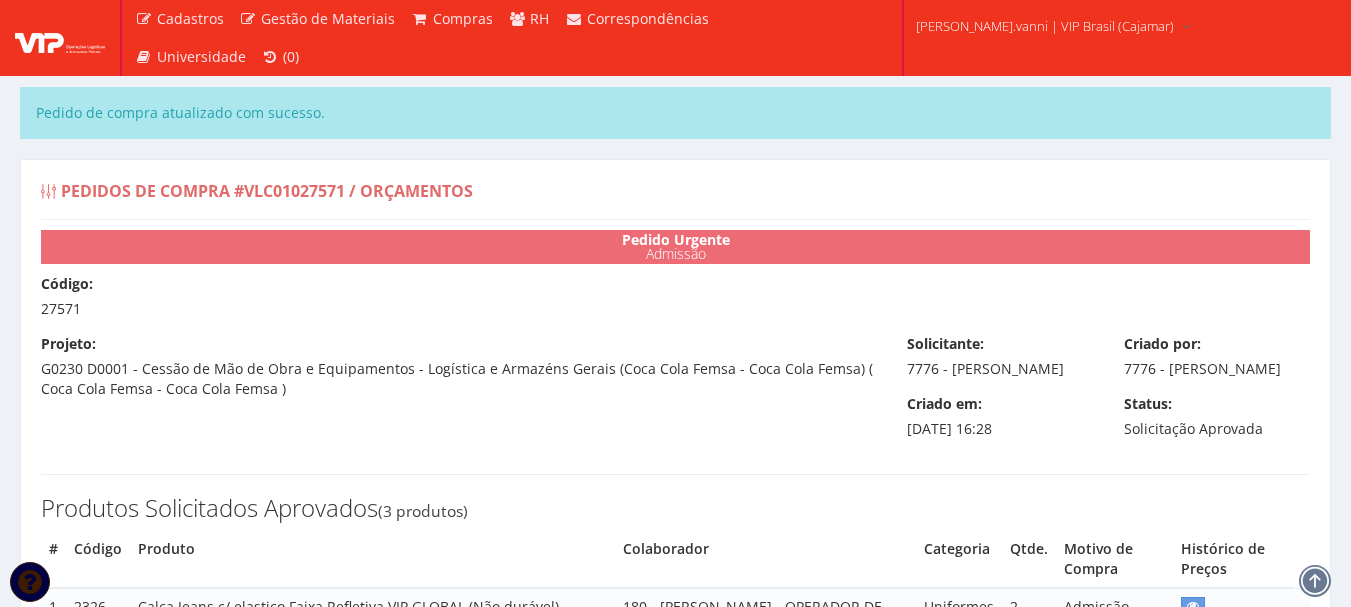 select on "30" 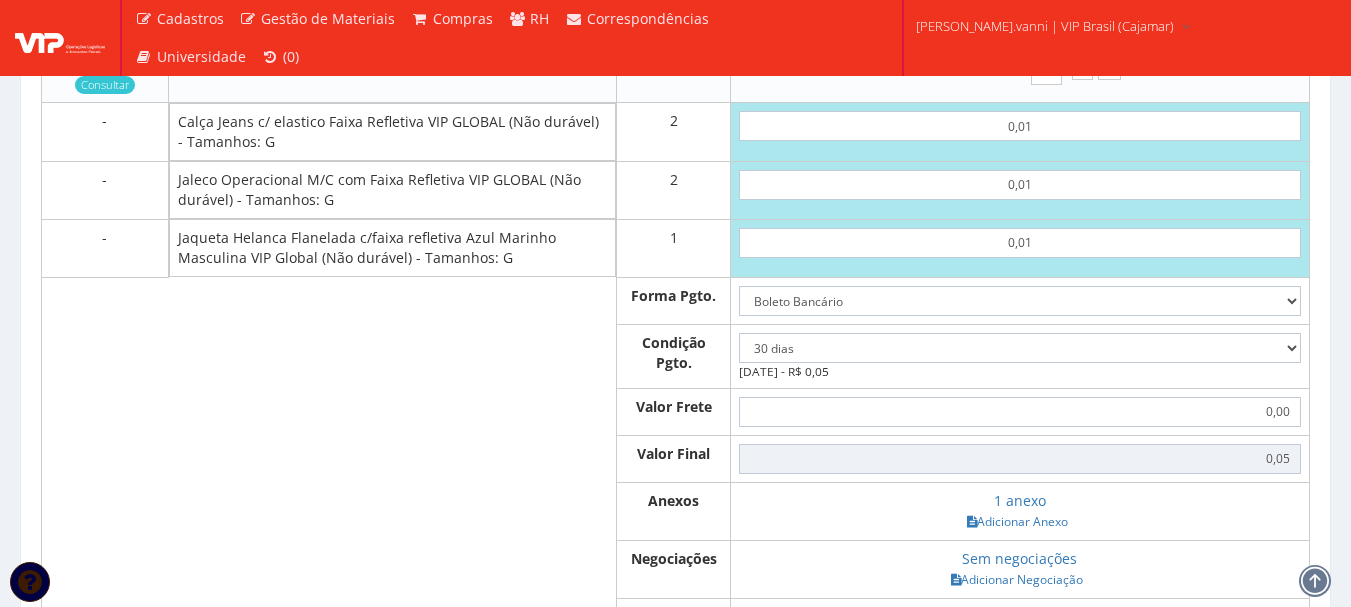 scroll, scrollTop: 1200, scrollLeft: 0, axis: vertical 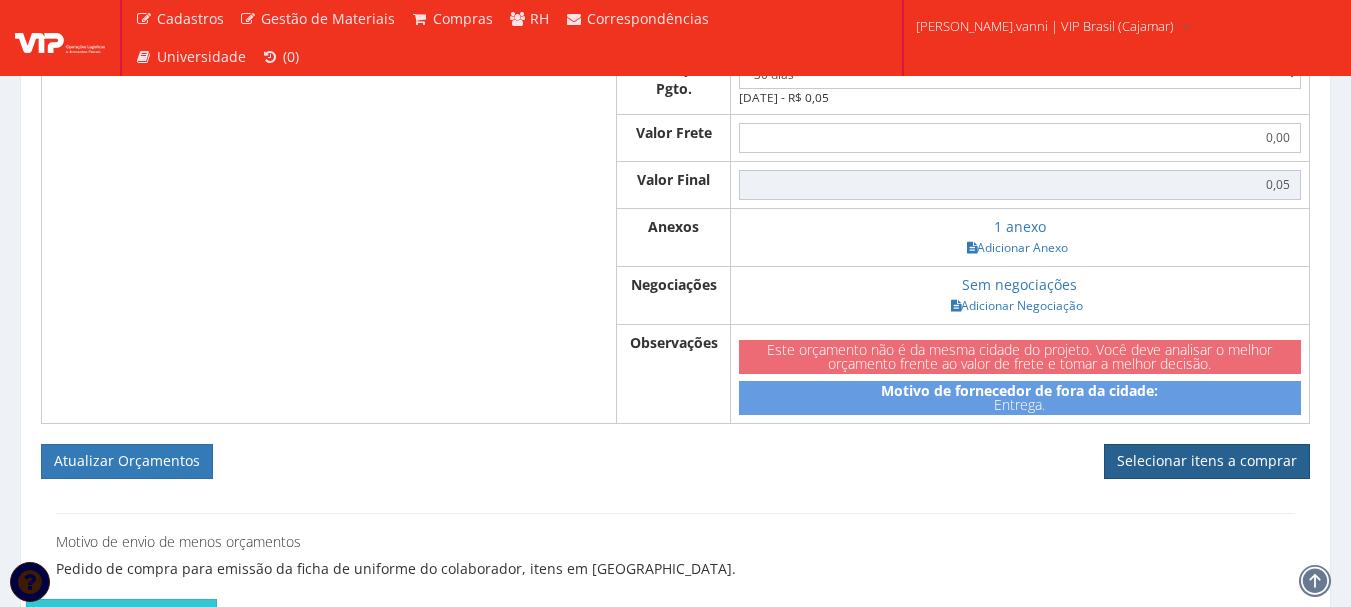 click on "Selecionar itens a
comprar" at bounding box center [1207, 461] 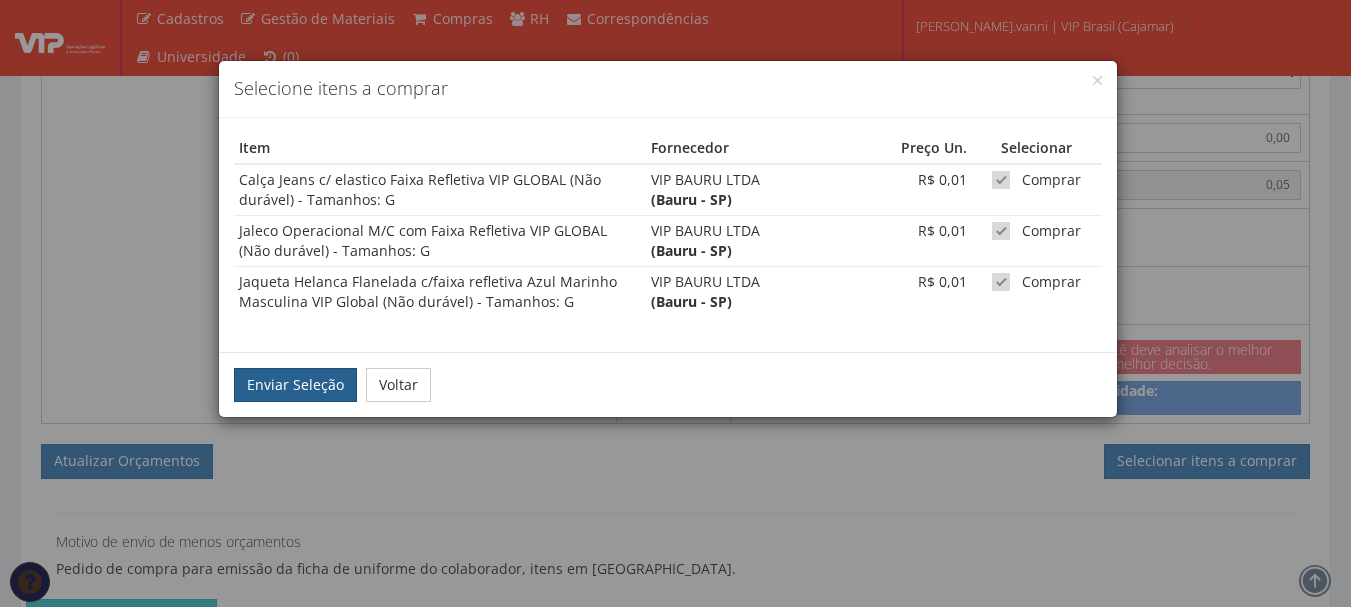 click on "Enviar Seleção" at bounding box center (295, 385) 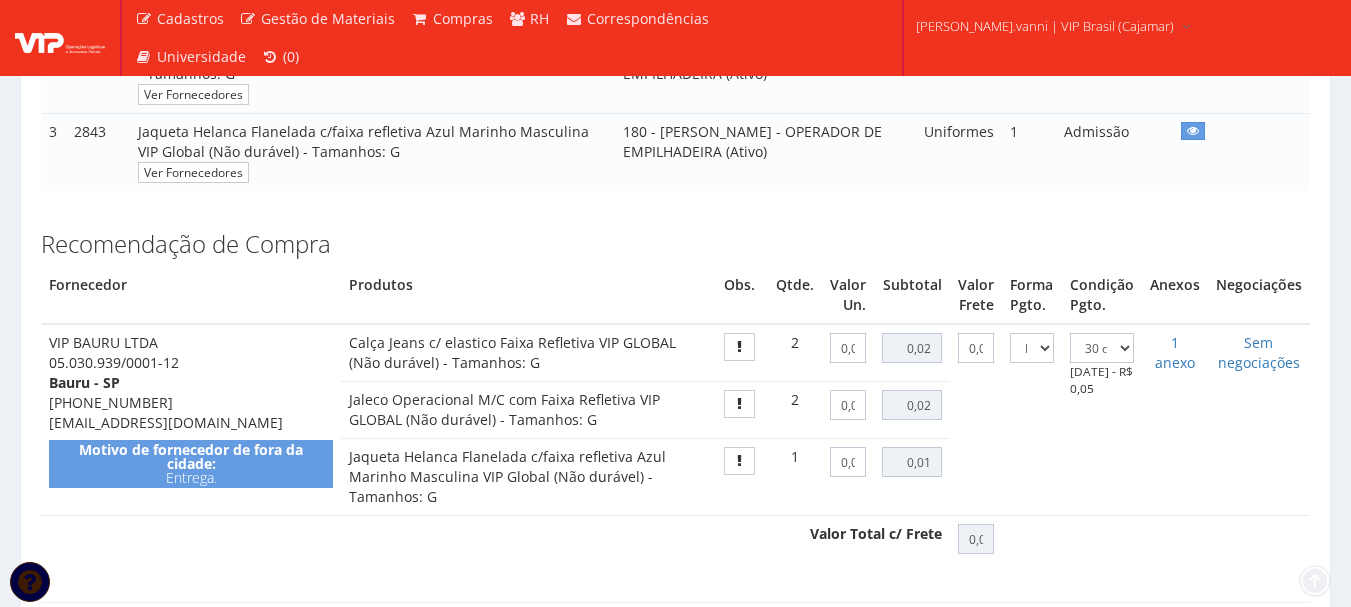 scroll, scrollTop: 1059, scrollLeft: 0, axis: vertical 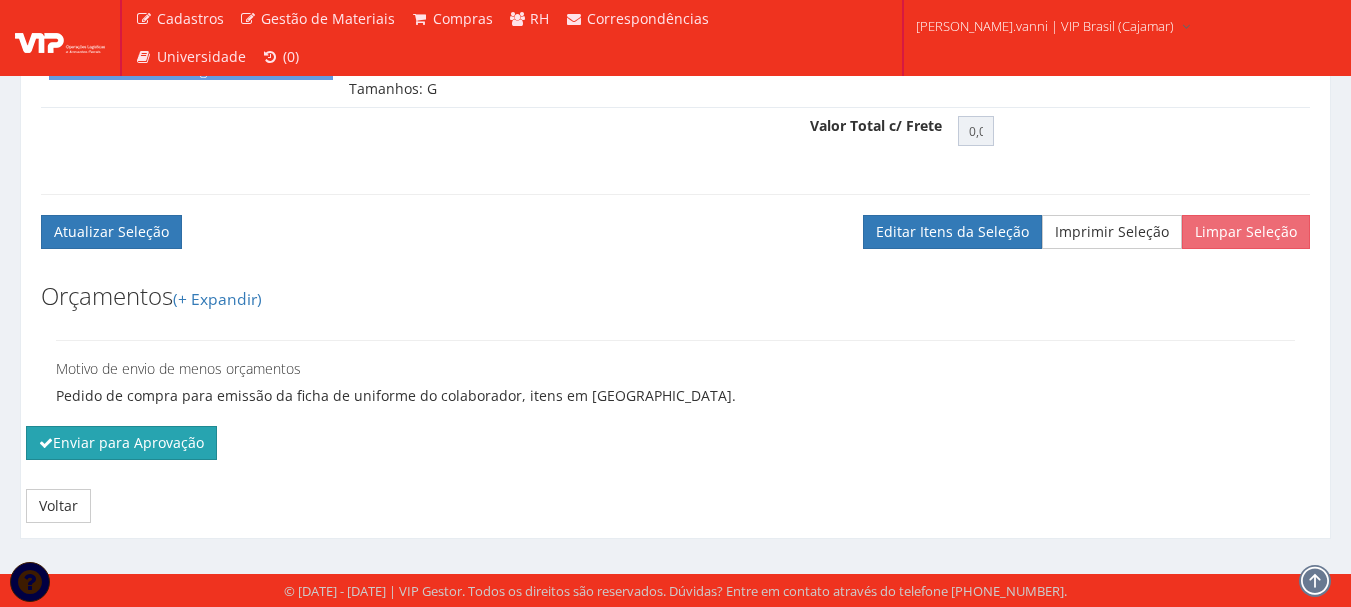 click on "Enviar para Aprovação" at bounding box center [121, 443] 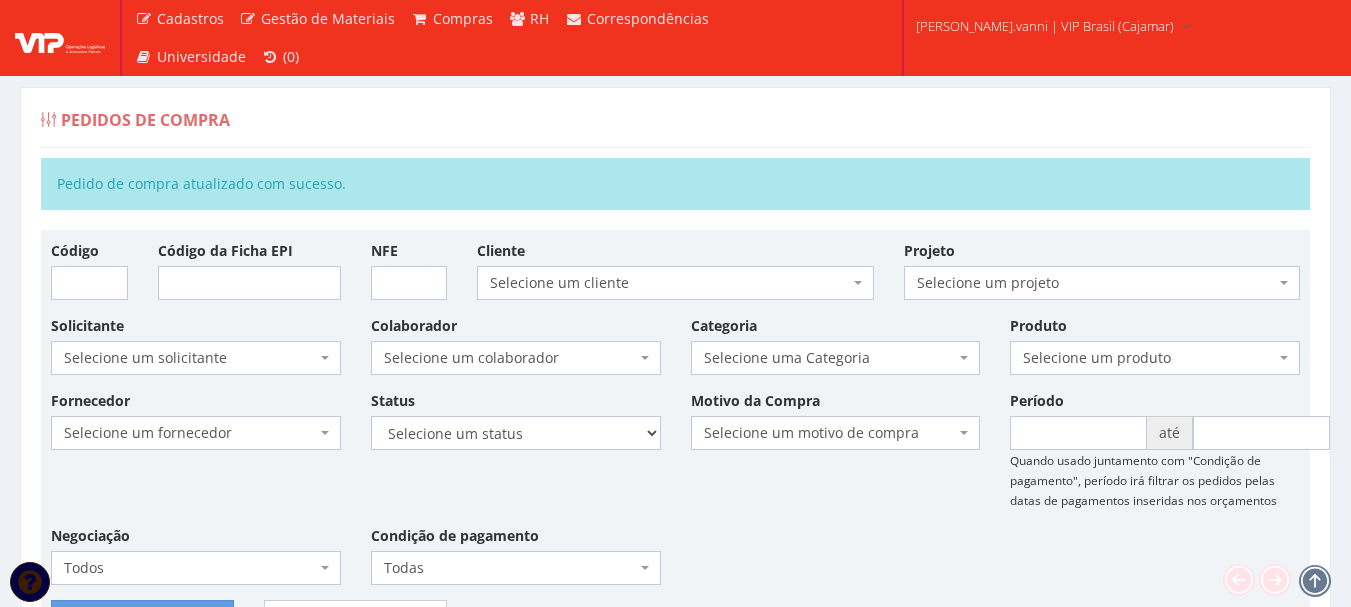 scroll, scrollTop: 0, scrollLeft: 0, axis: both 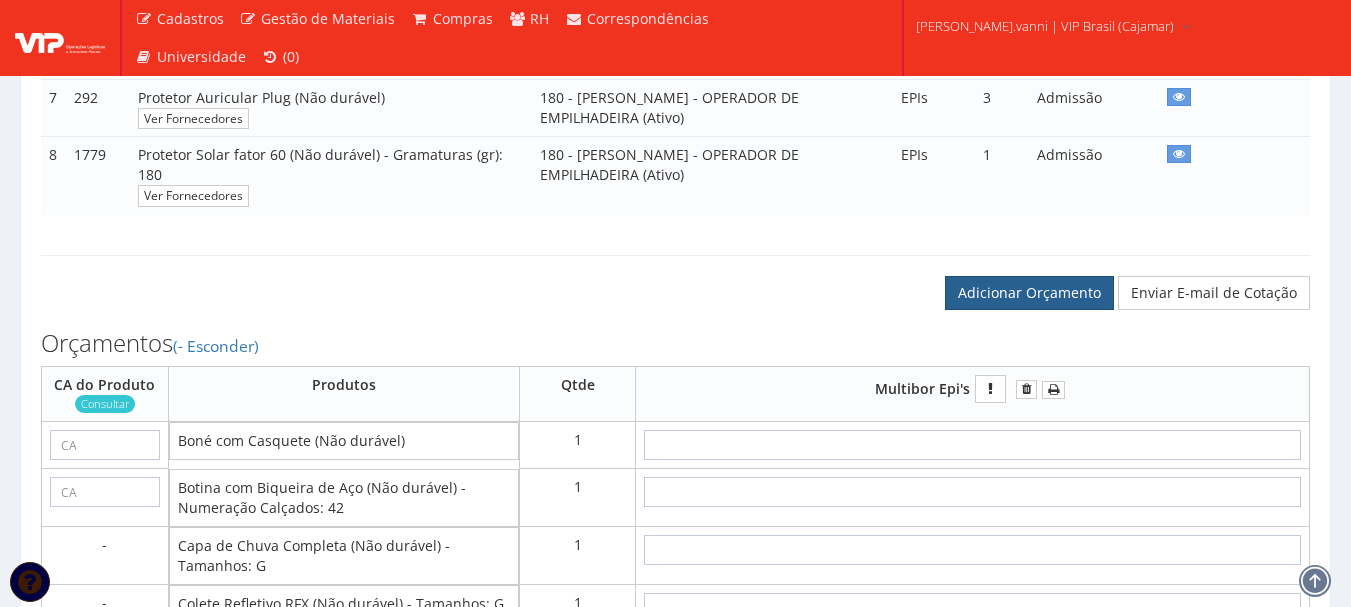 click on "Adicionar Orçamento" at bounding box center (1029, 293) 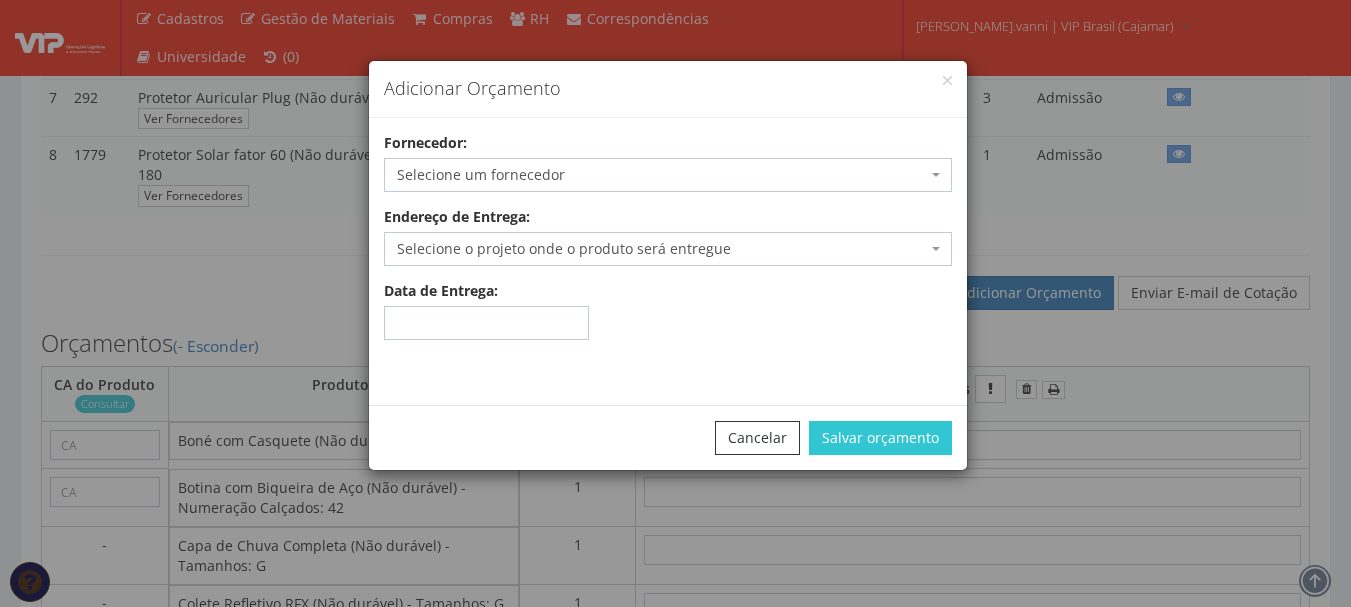 click on "Selecione um fornecedor" at bounding box center (662, 175) 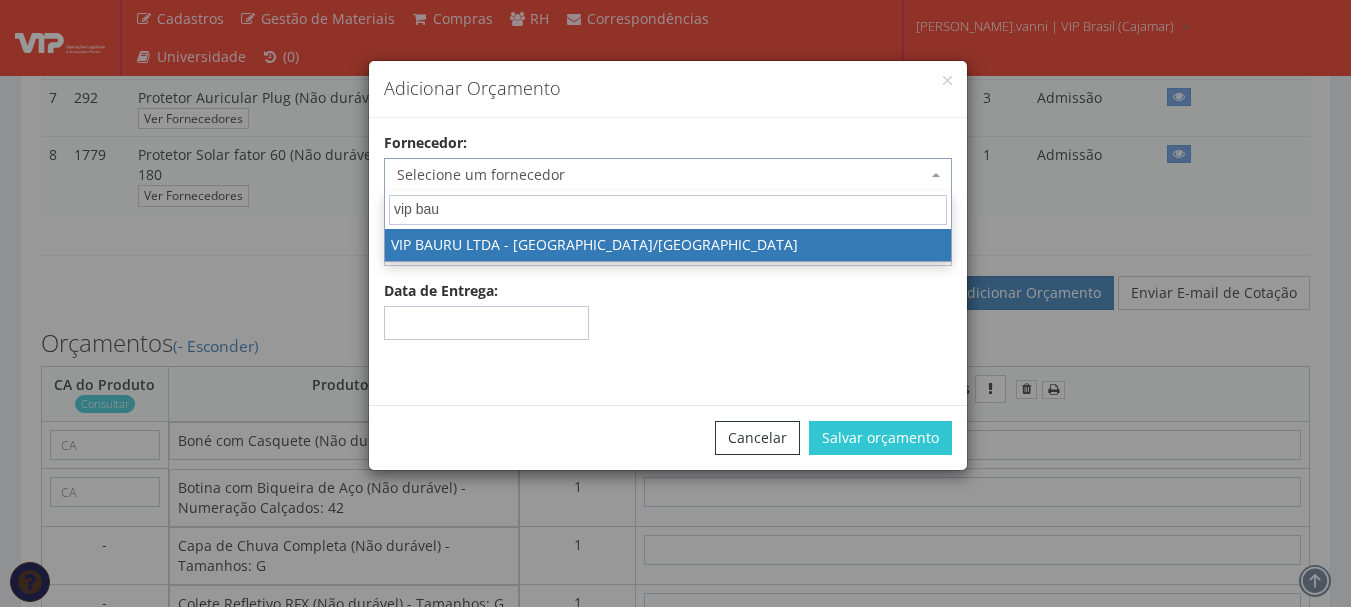 type on "vip bau" 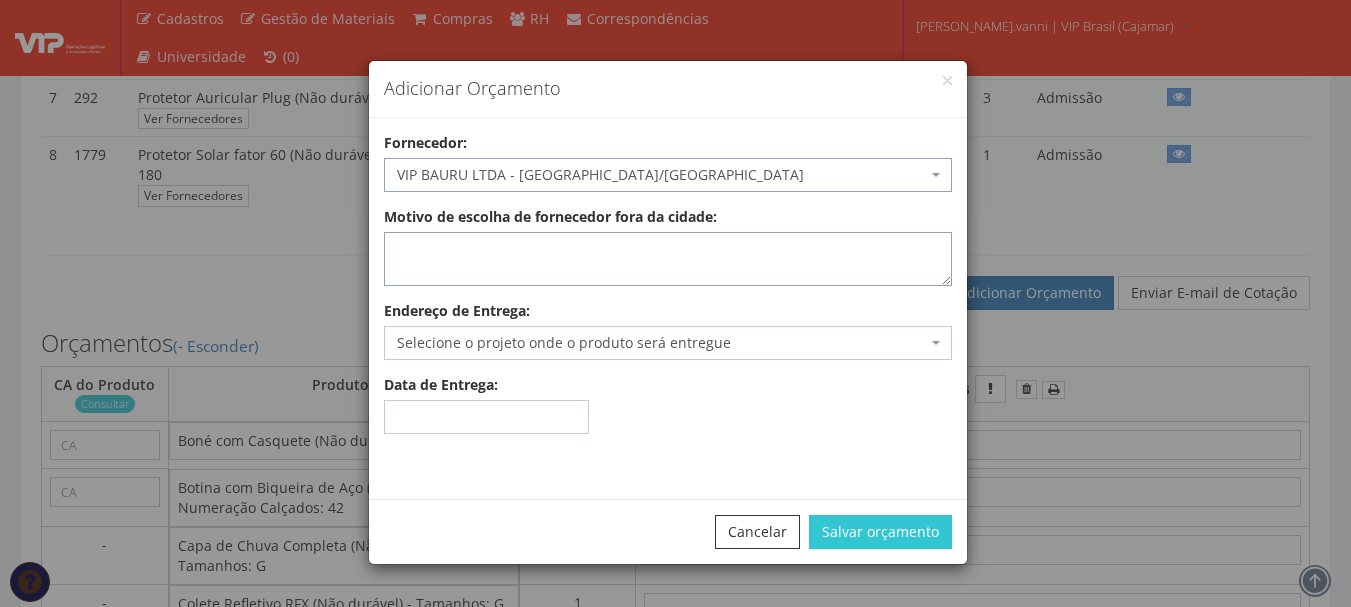 click on "Motivo de escolha de fornecedor fora da cidade:" at bounding box center (668, 259) 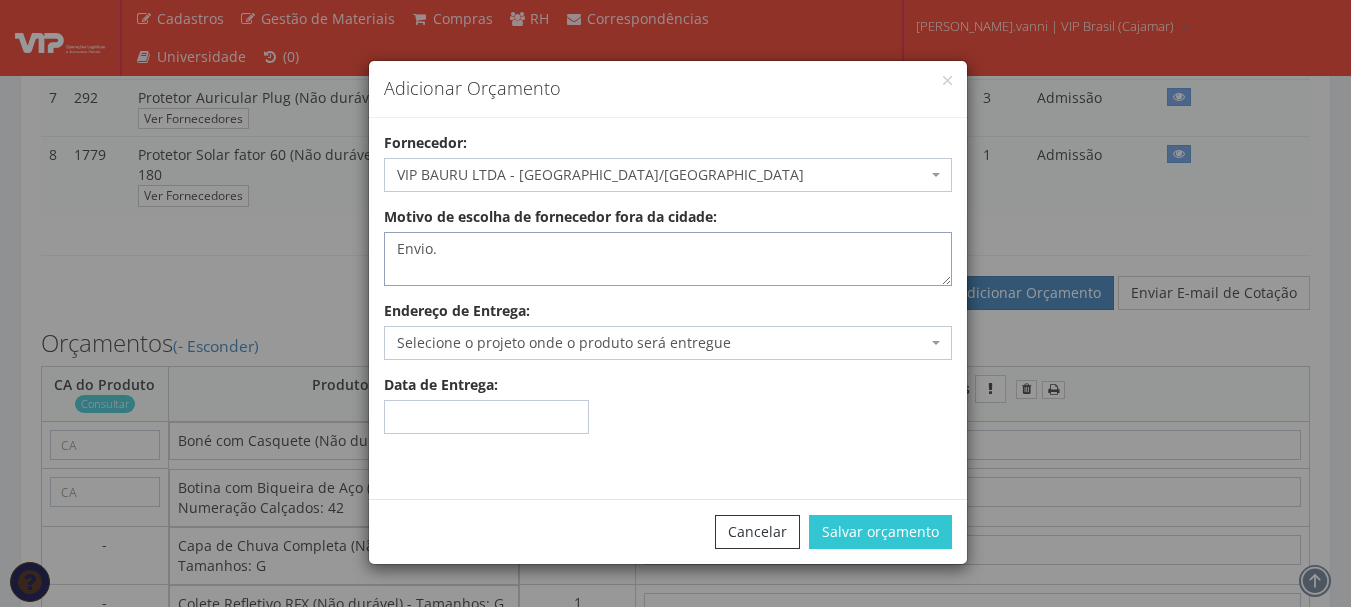 type on "Envio." 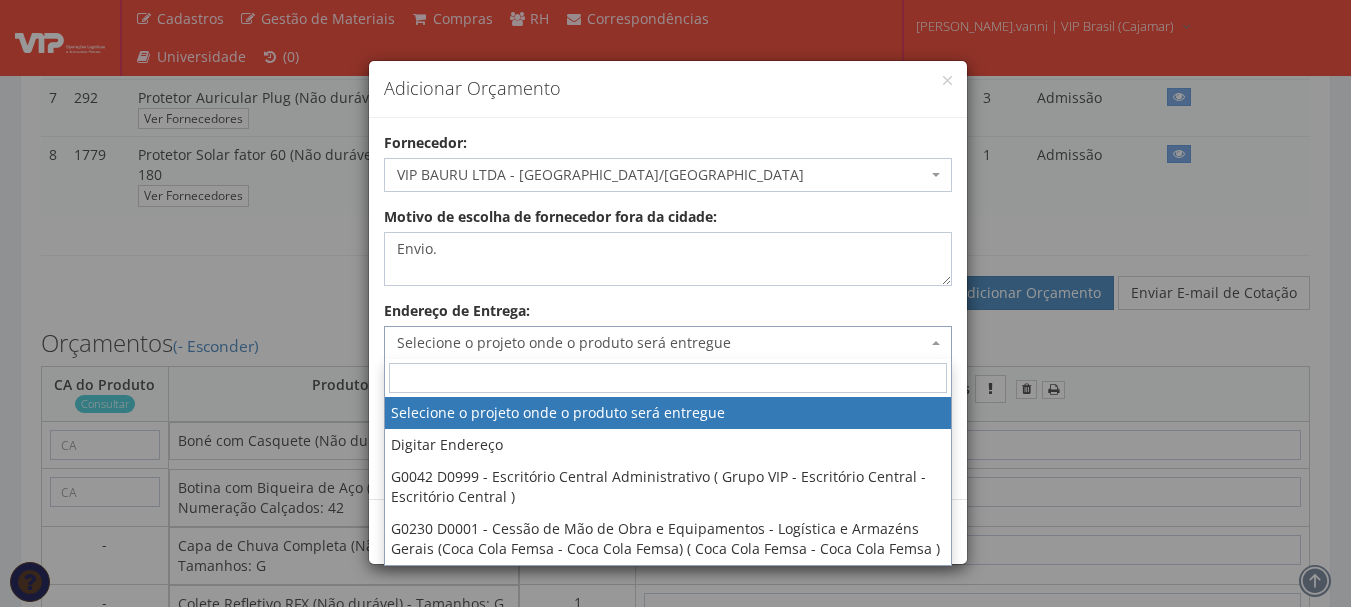 click on "Selecione o projeto onde o produto será entregue" at bounding box center (662, 343) 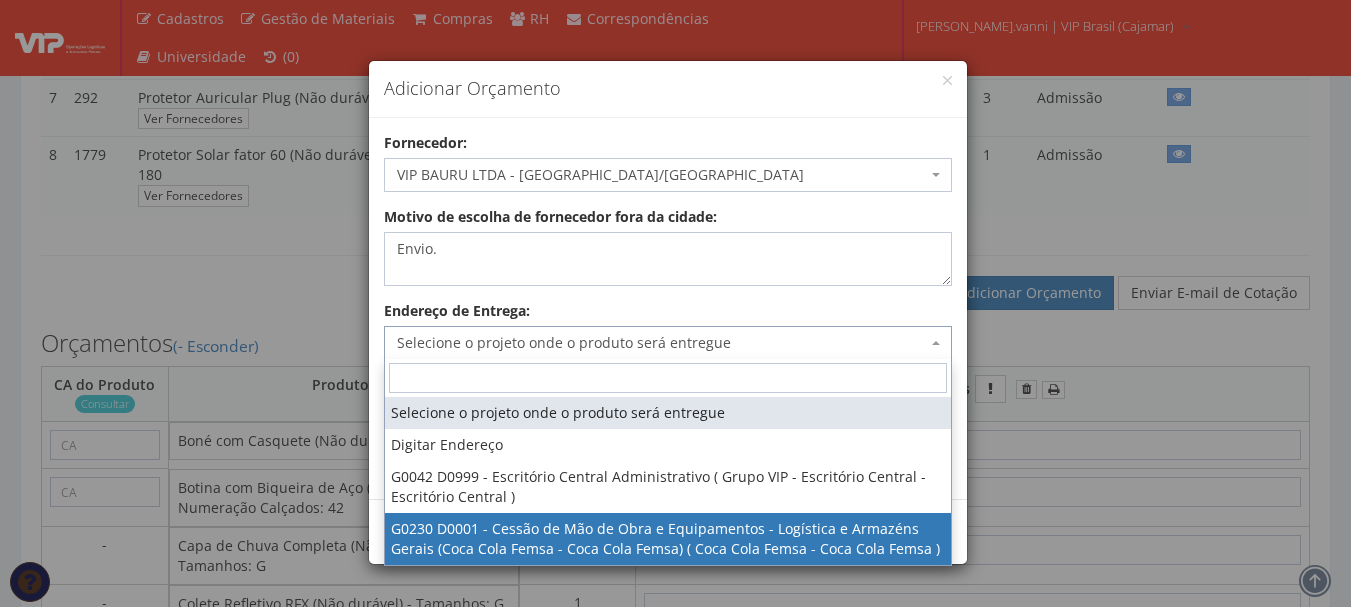 select on "230" 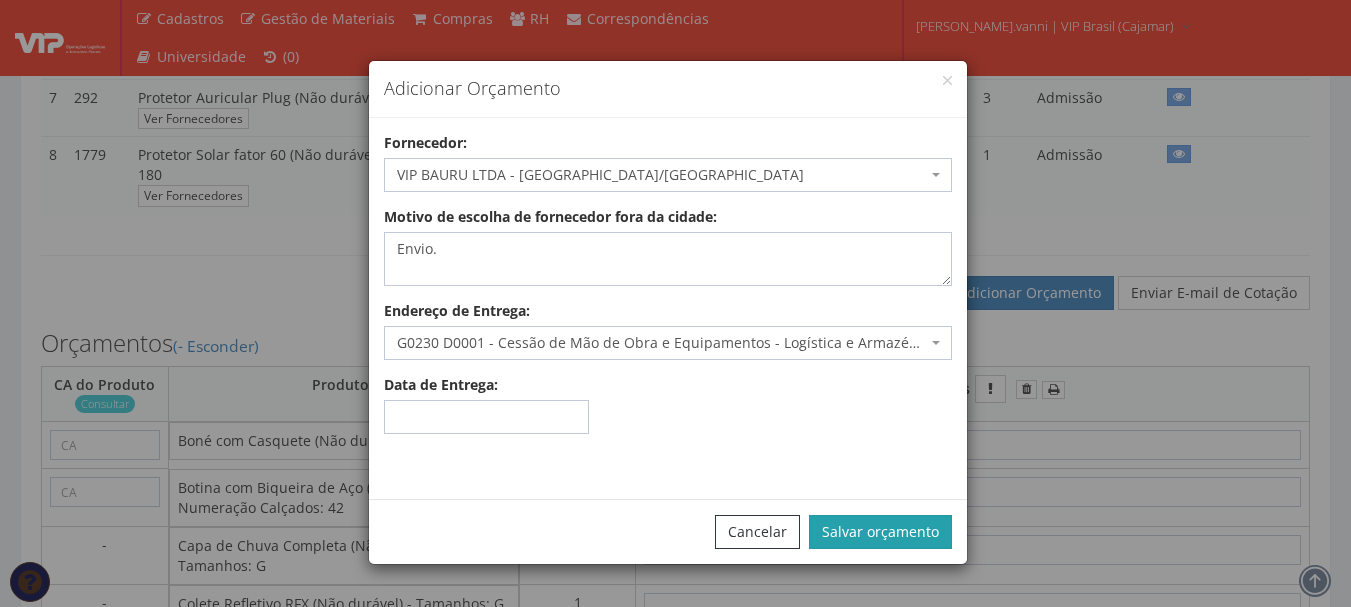 click on "Salvar orçamento" at bounding box center [880, 532] 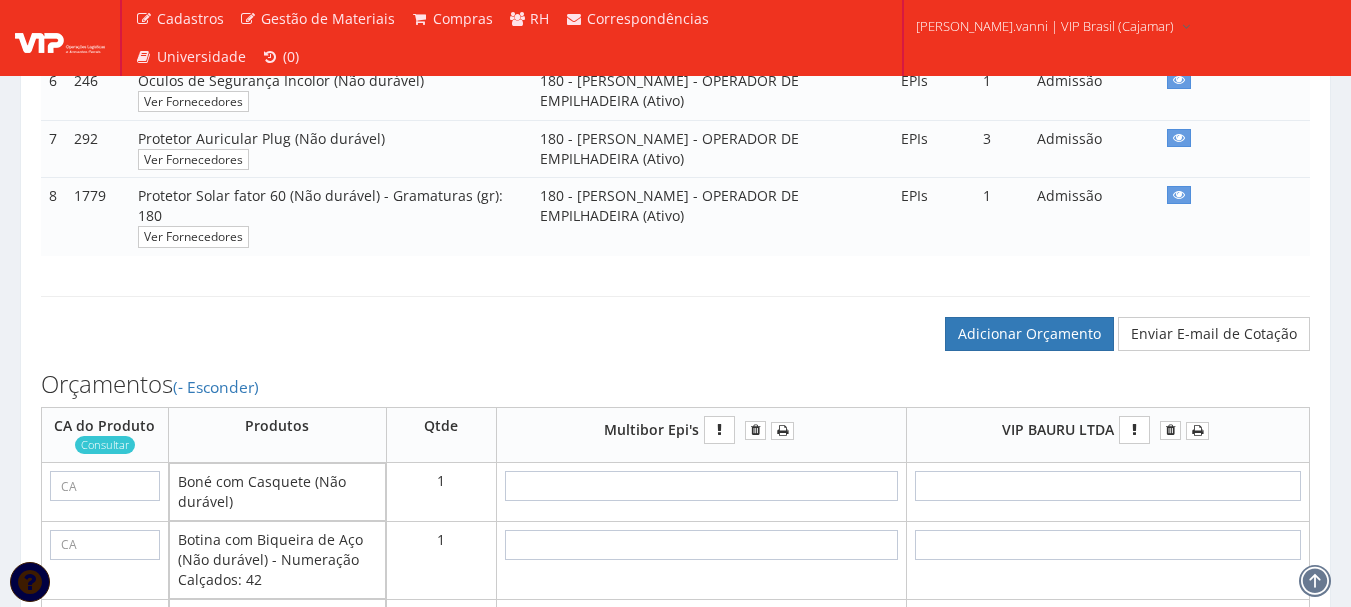 scroll, scrollTop: 1000, scrollLeft: 0, axis: vertical 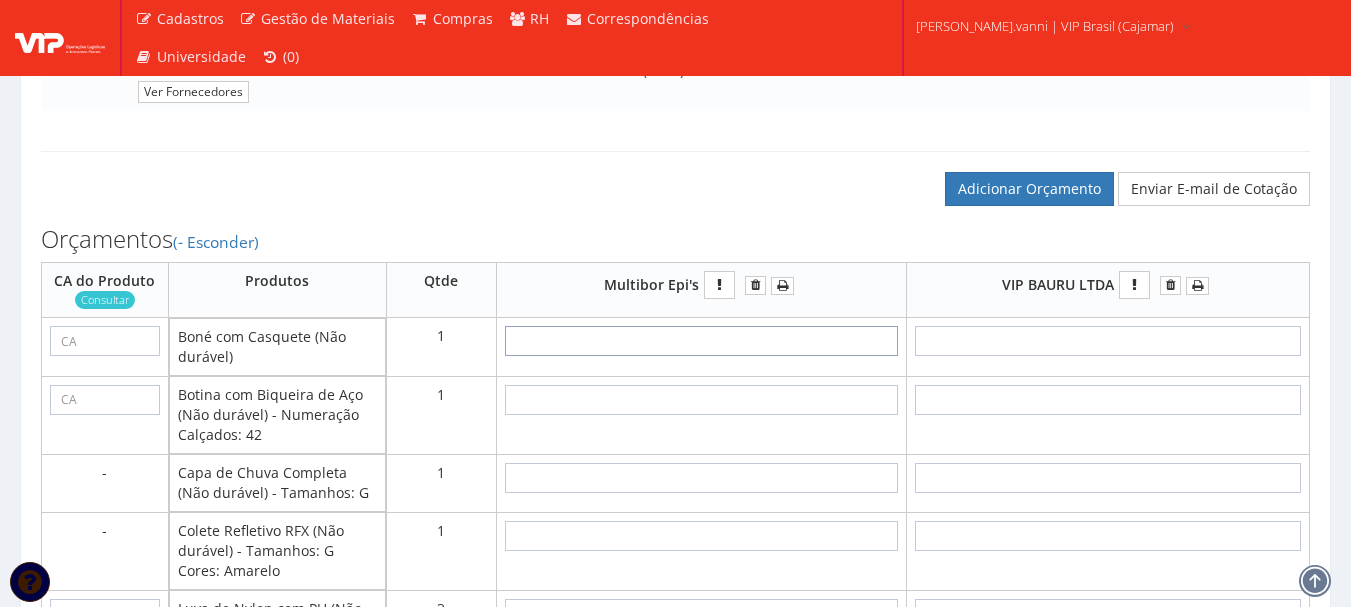 click at bounding box center (702, 341) 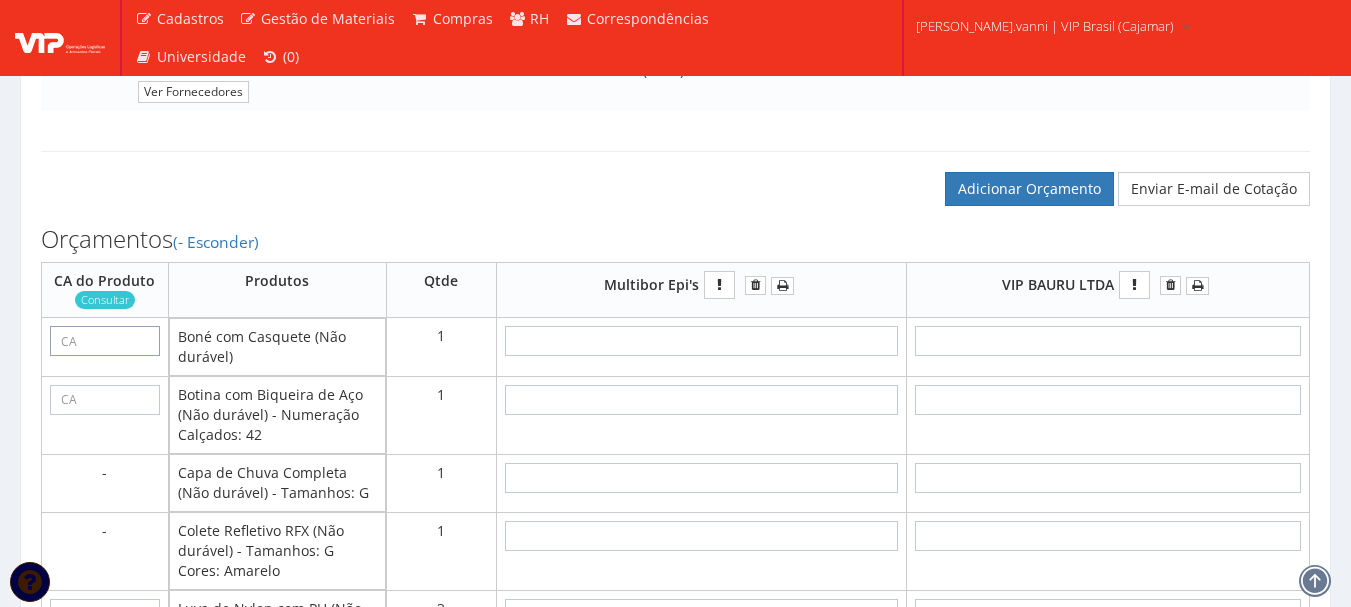 click at bounding box center [105, 341] 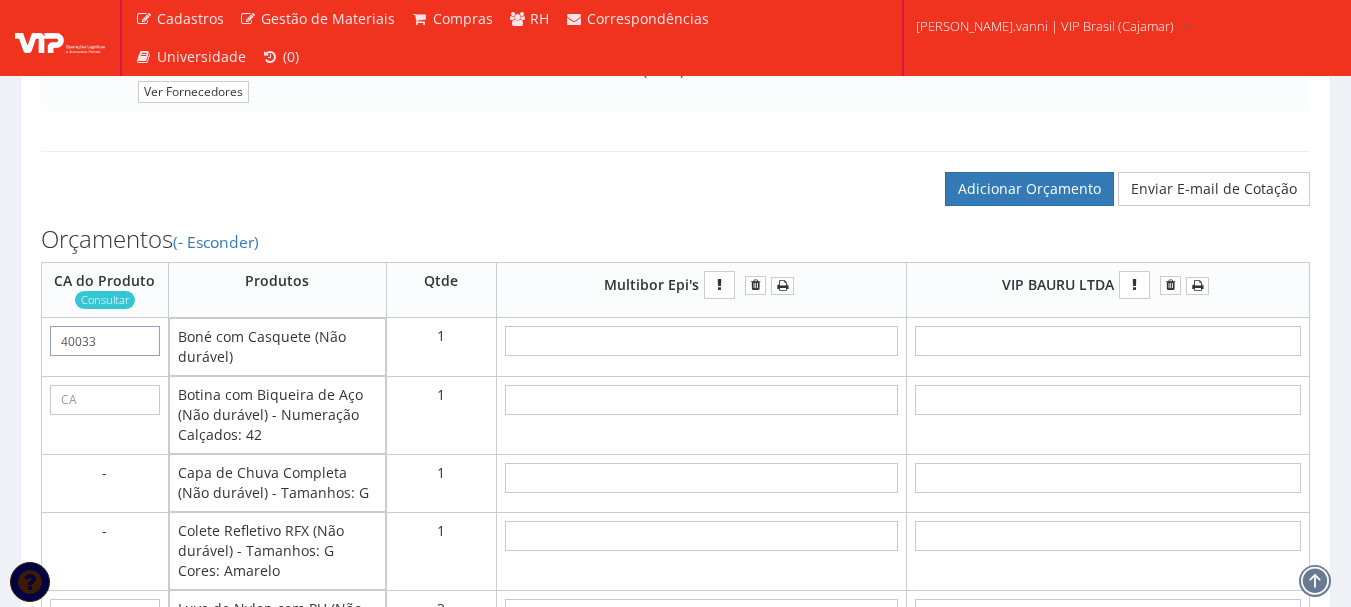 type on "40033" 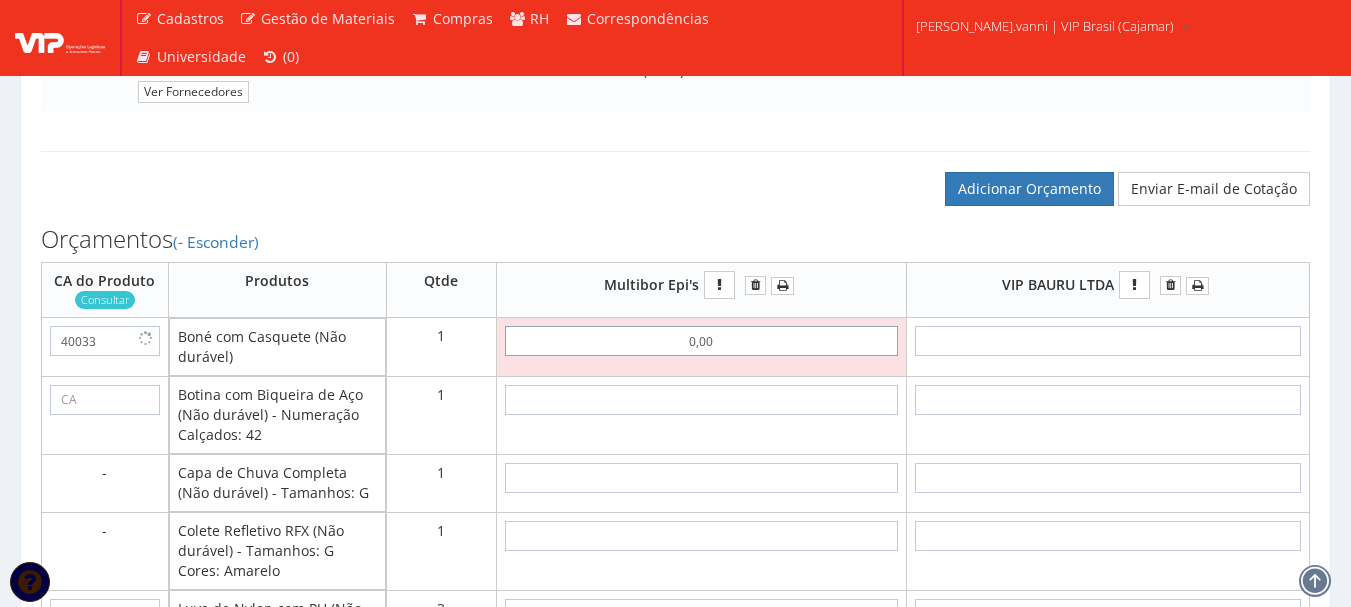 type on "0,00" 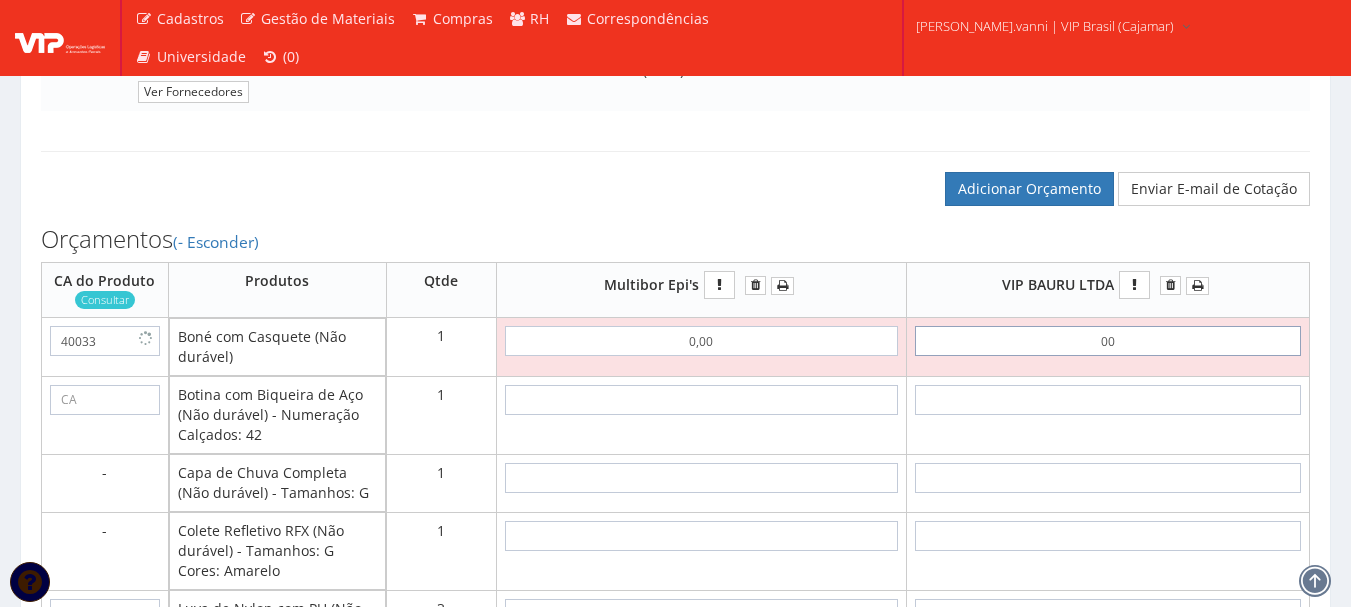 type on "0,01" 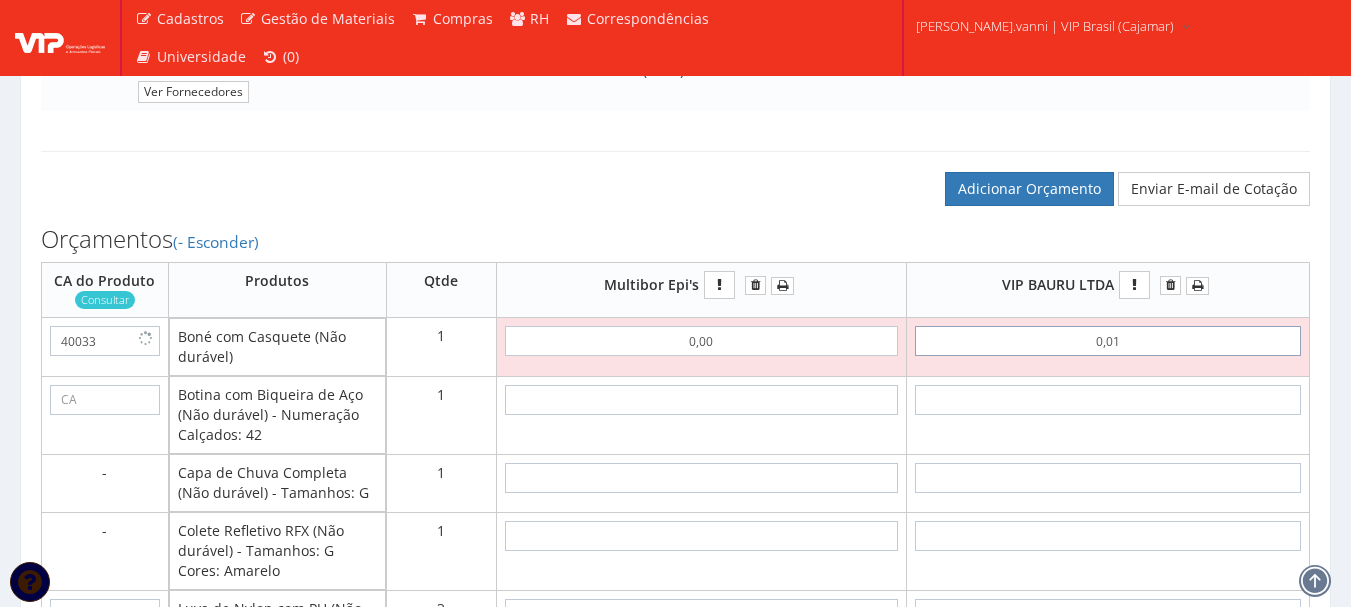 type on "0,01" 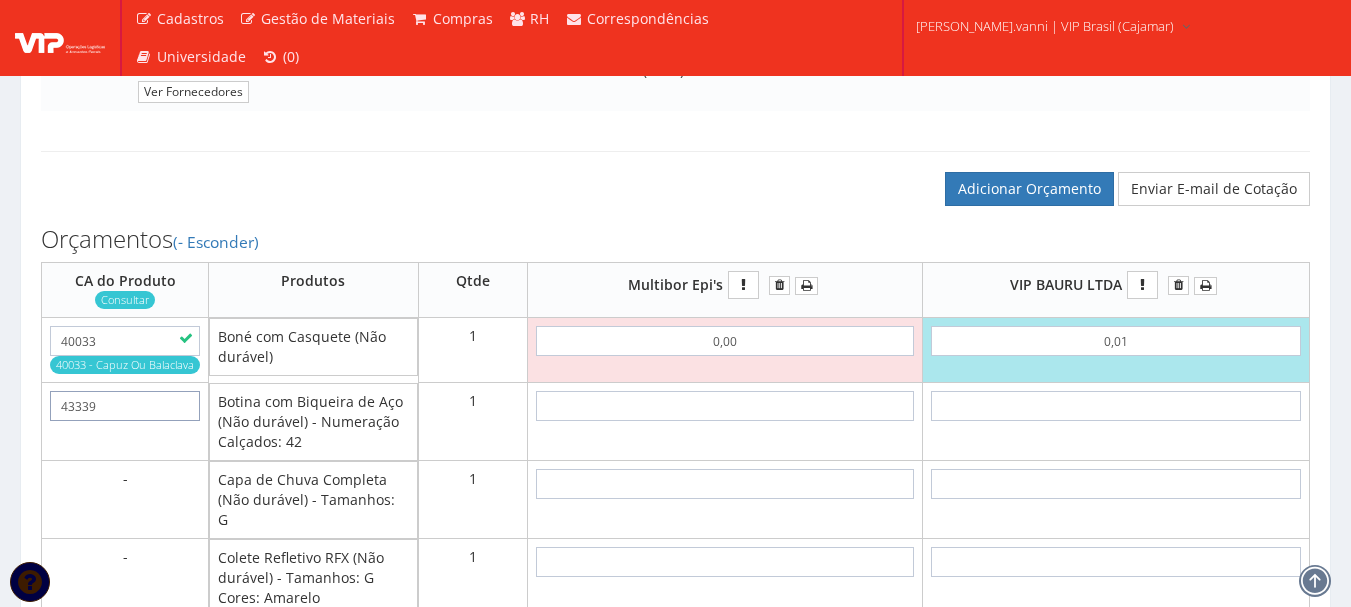 type on "43339" 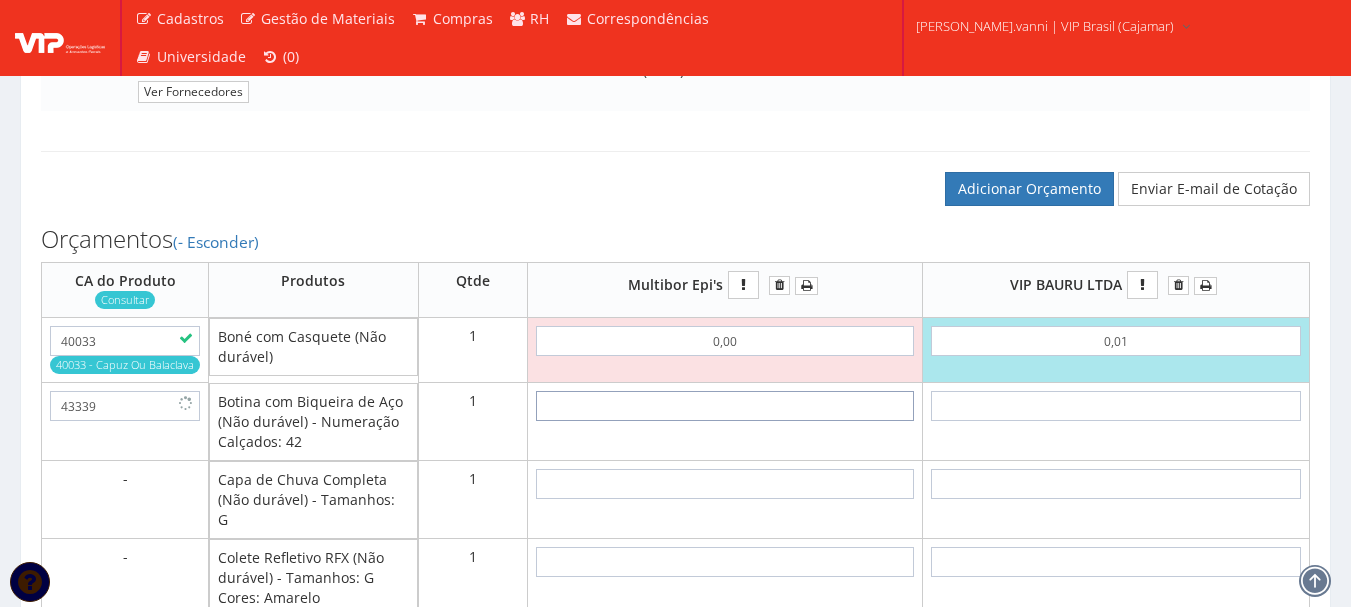 type on "8" 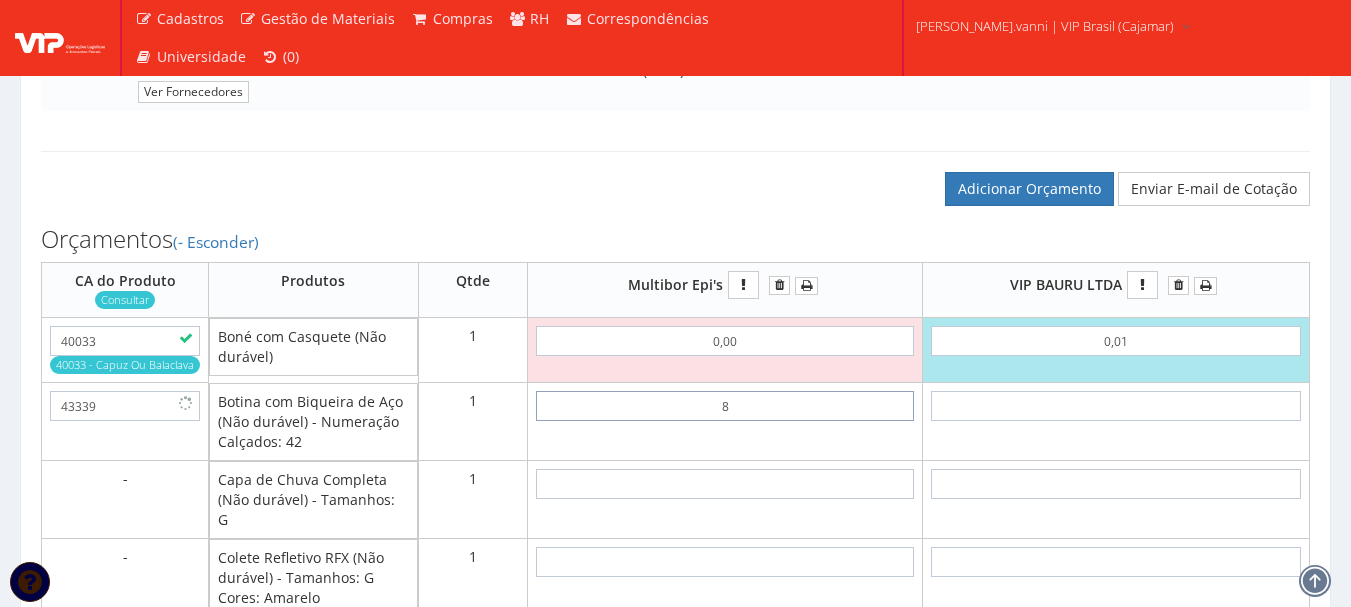 type on "8,00" 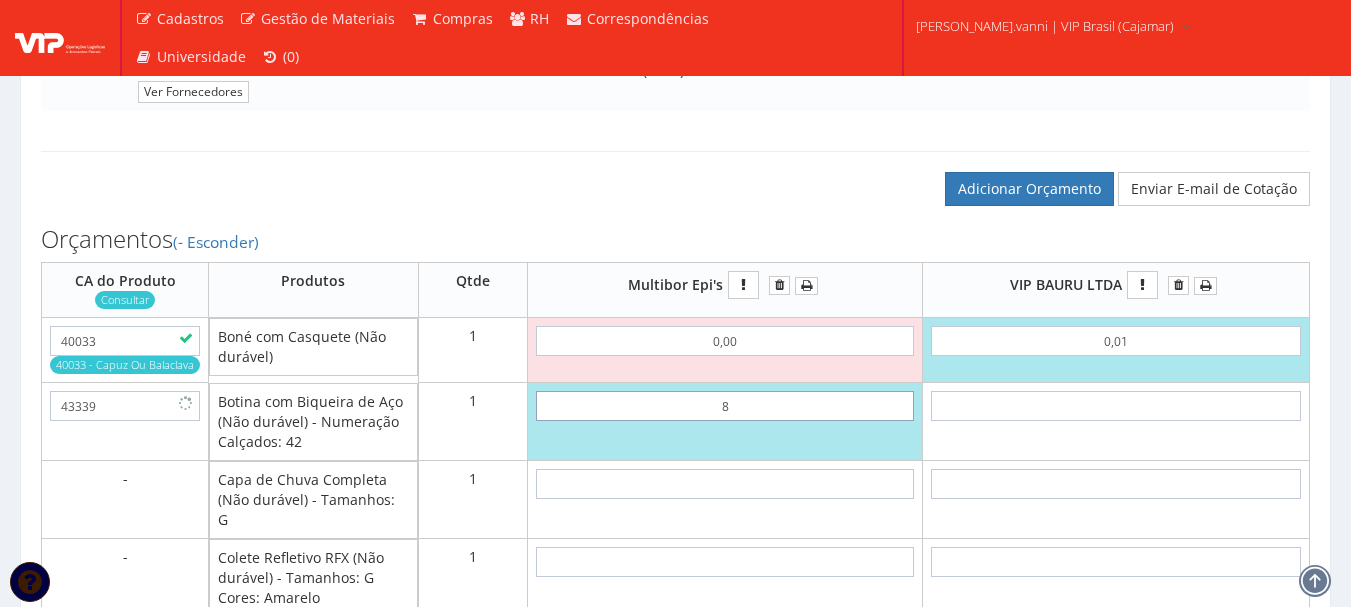 type on "89" 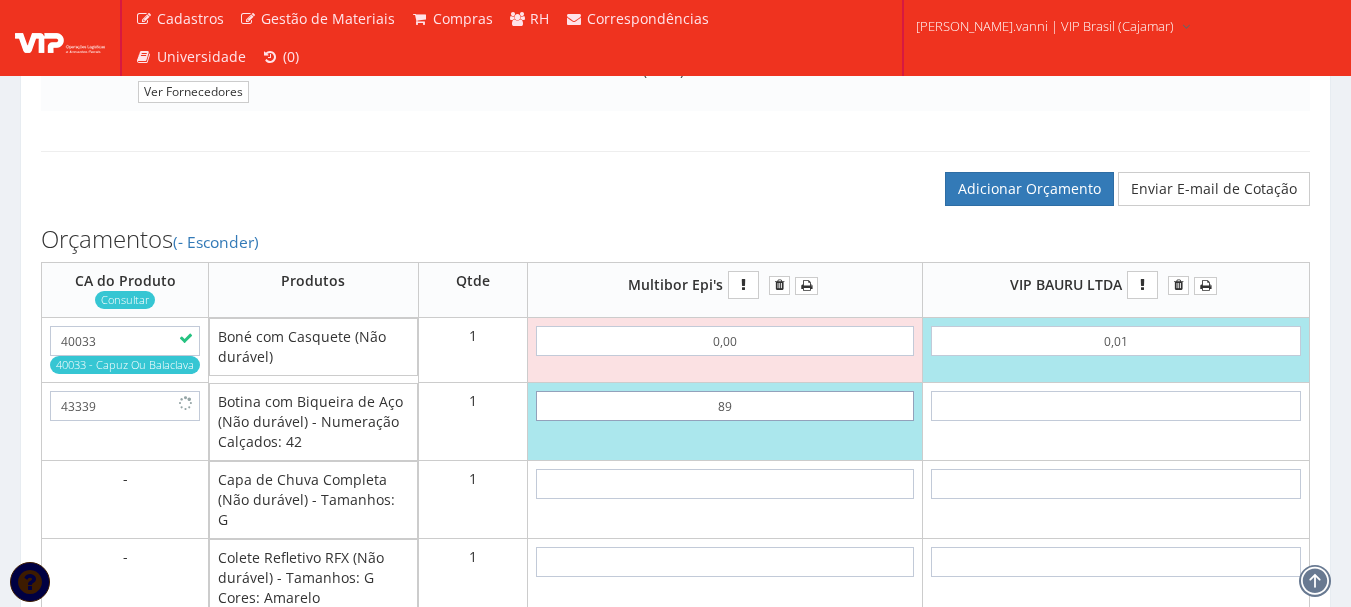 type on "89,00" 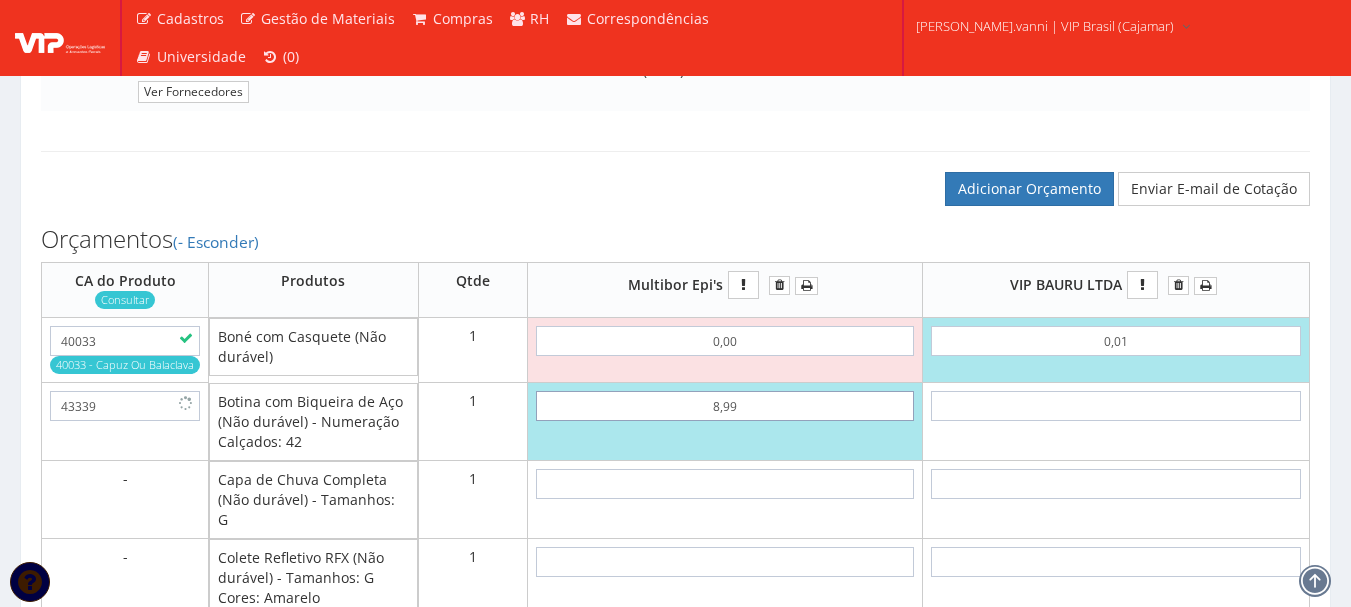 type on "89,90" 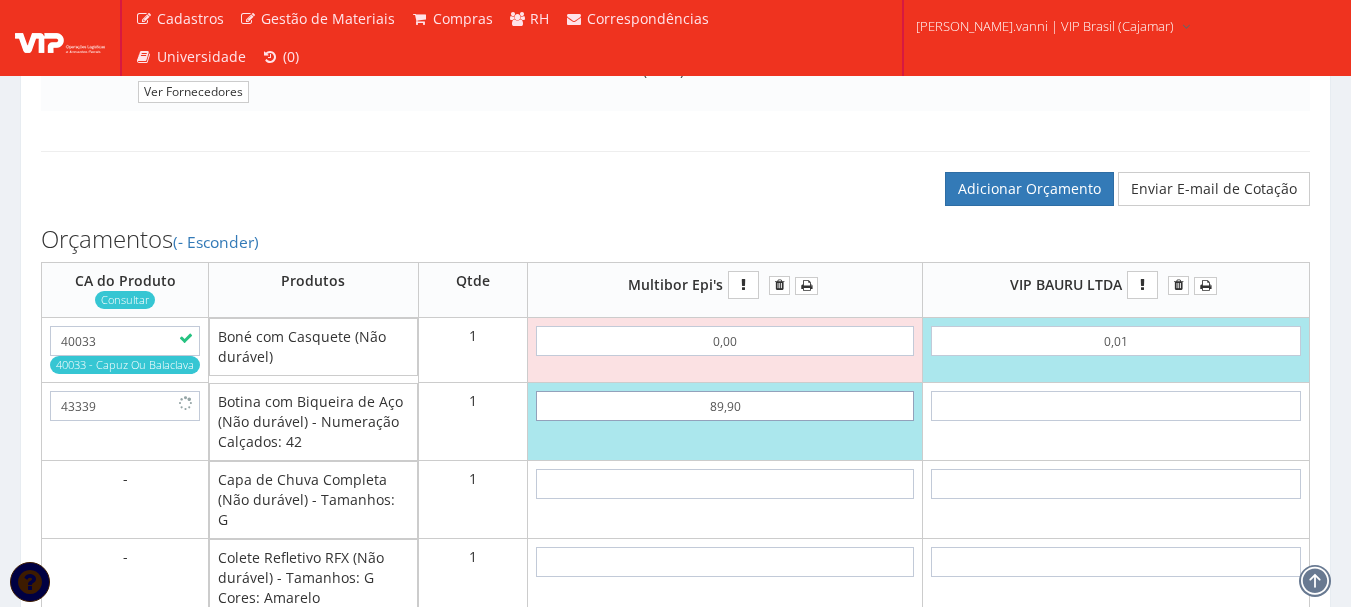 type on "89,90" 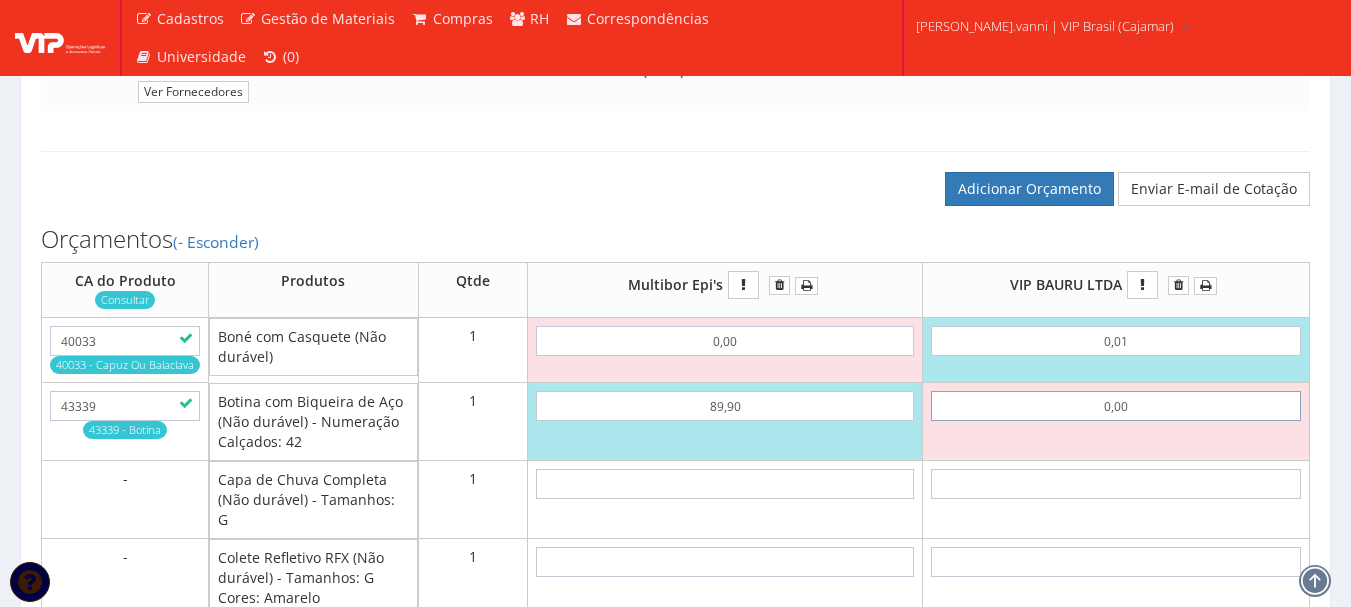 type on "0,00" 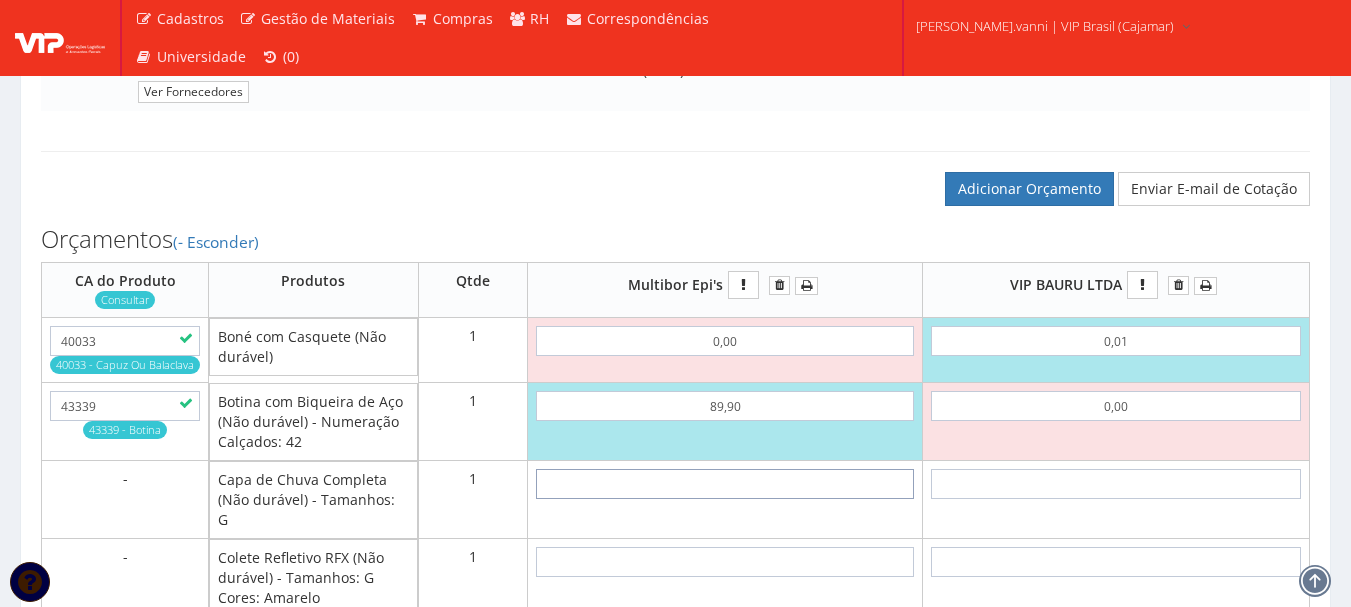 type on "5" 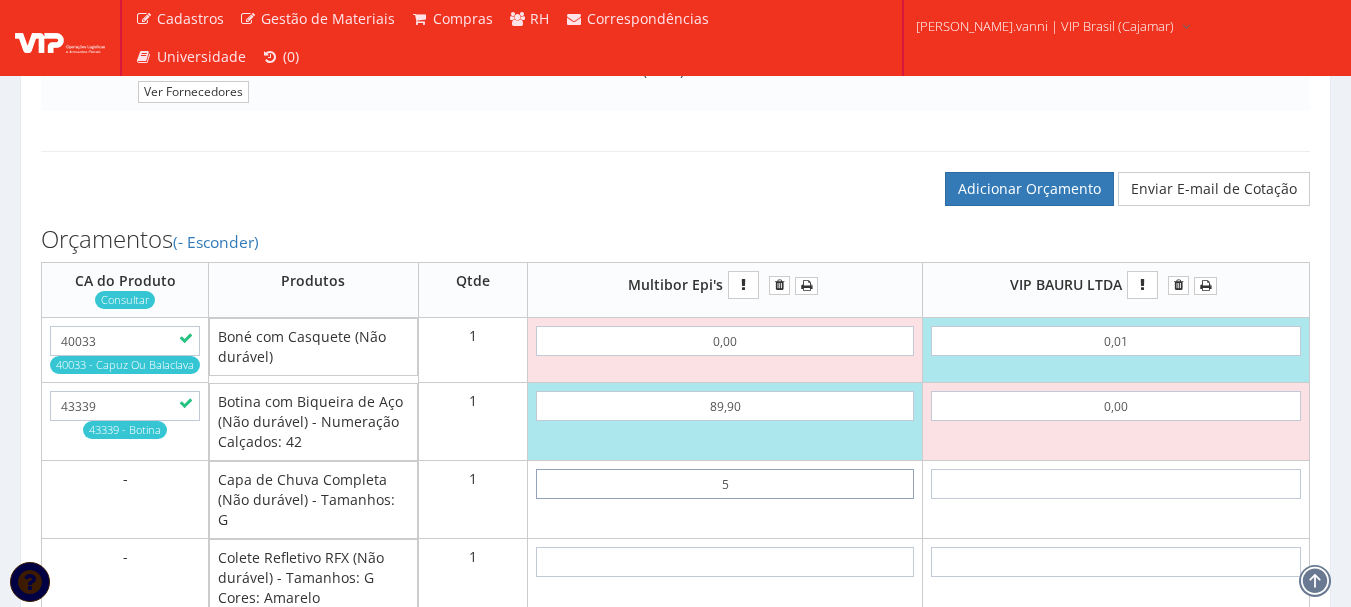 type on "94,90" 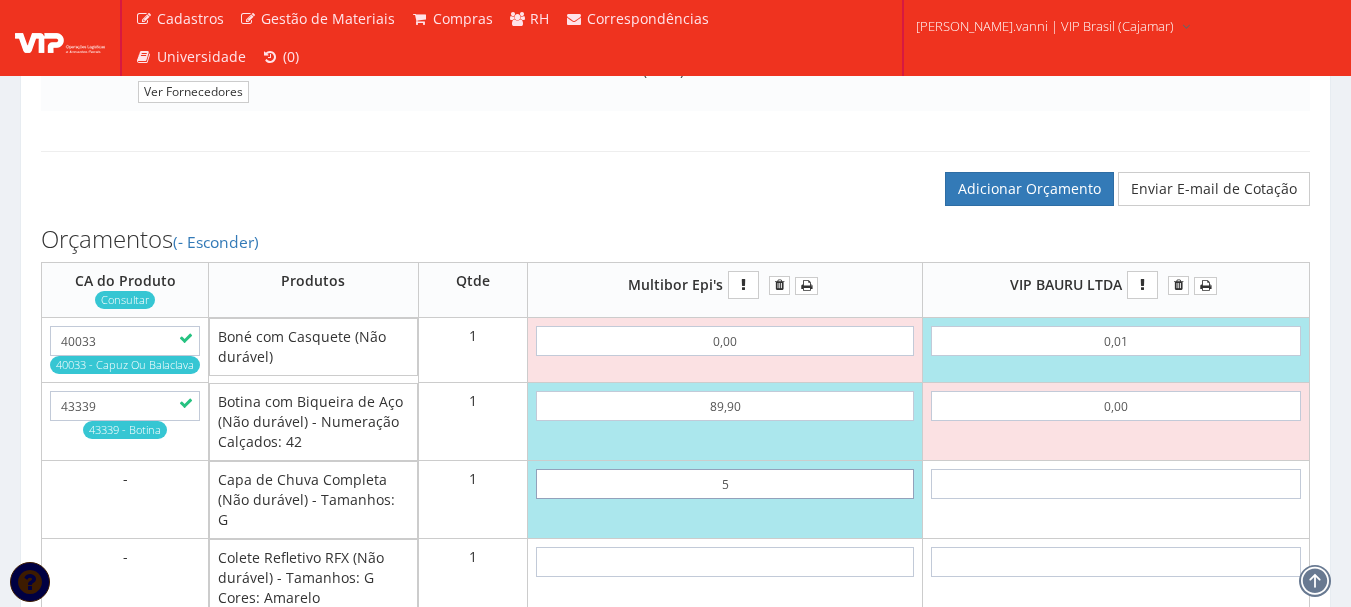 type on "53" 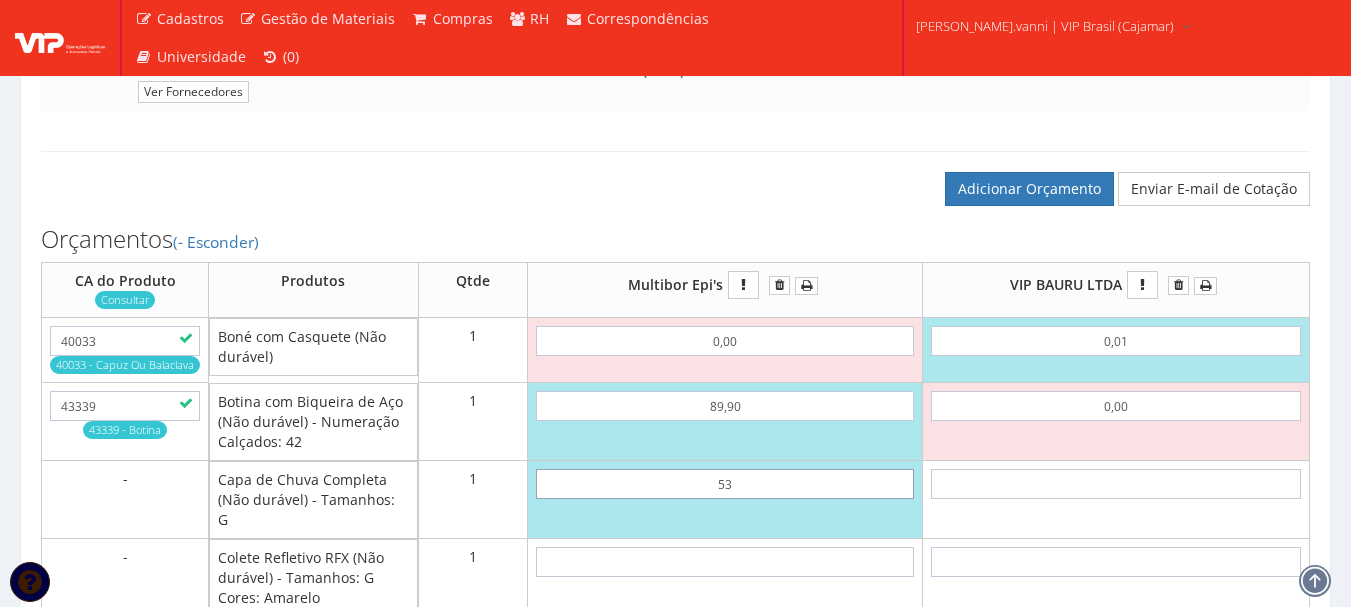type on "142,90" 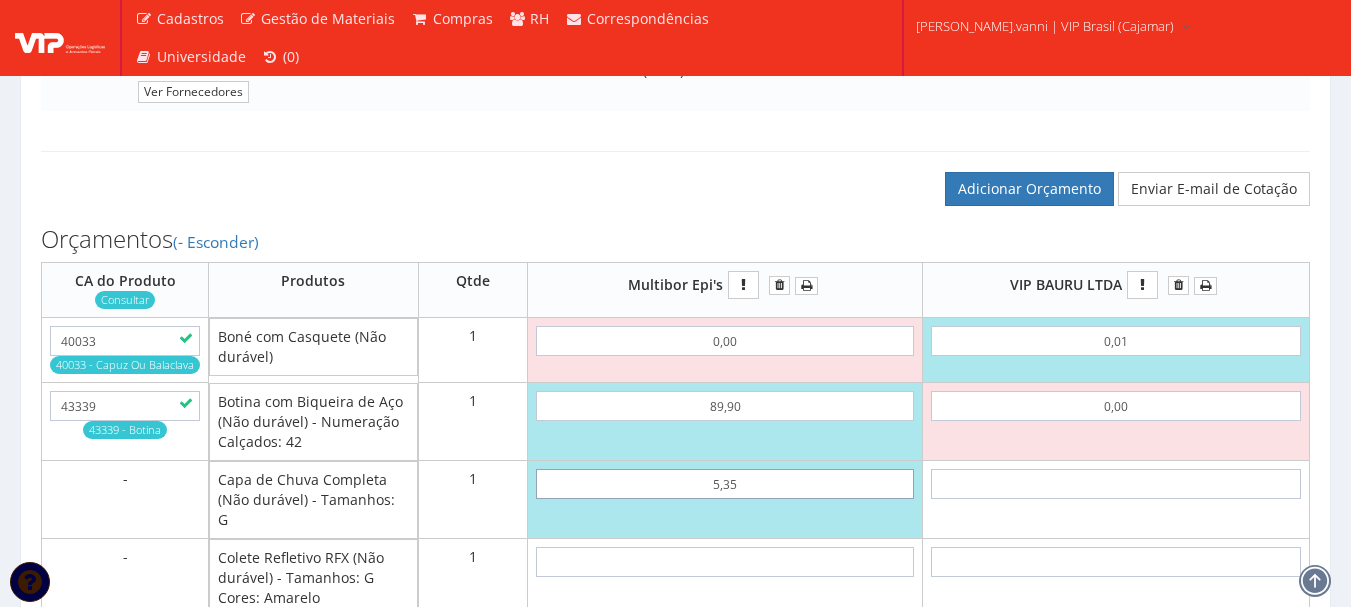 type on "53,50" 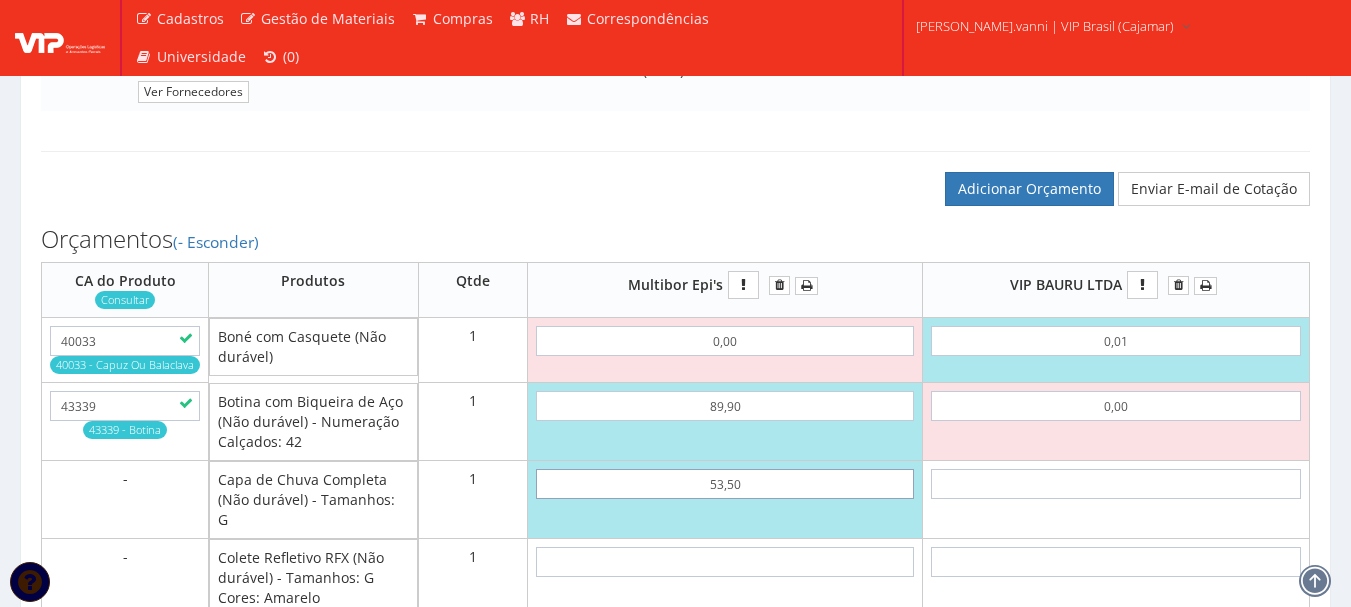 type on "143,40" 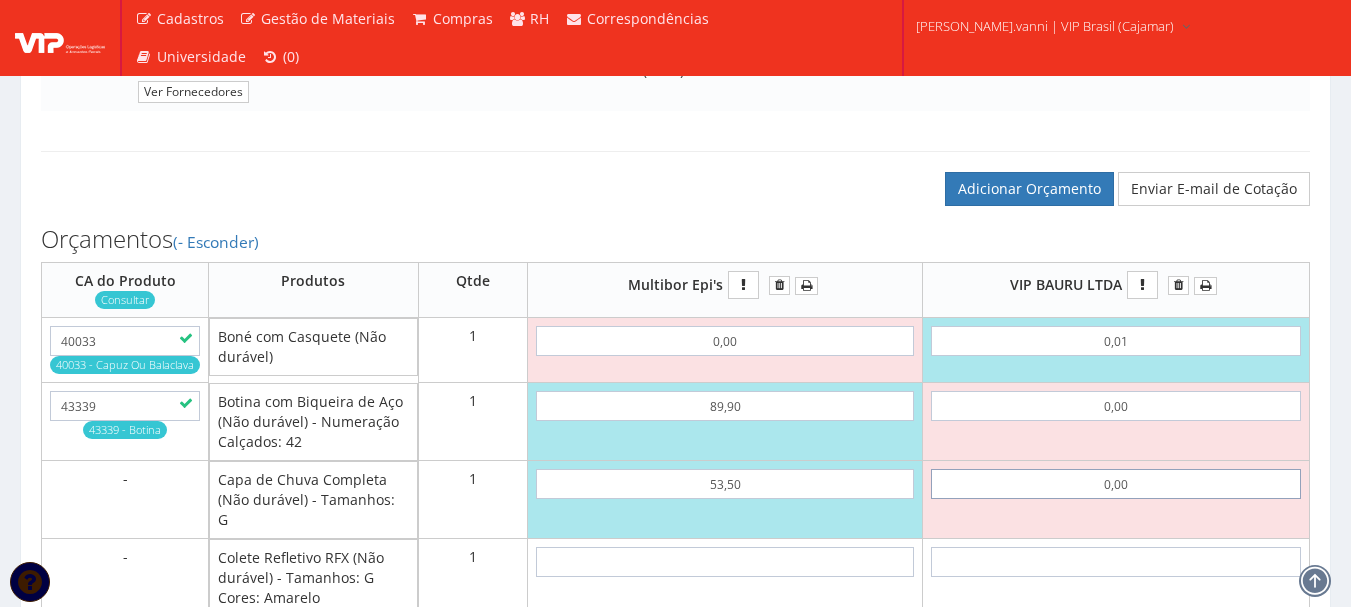 type on "0,00" 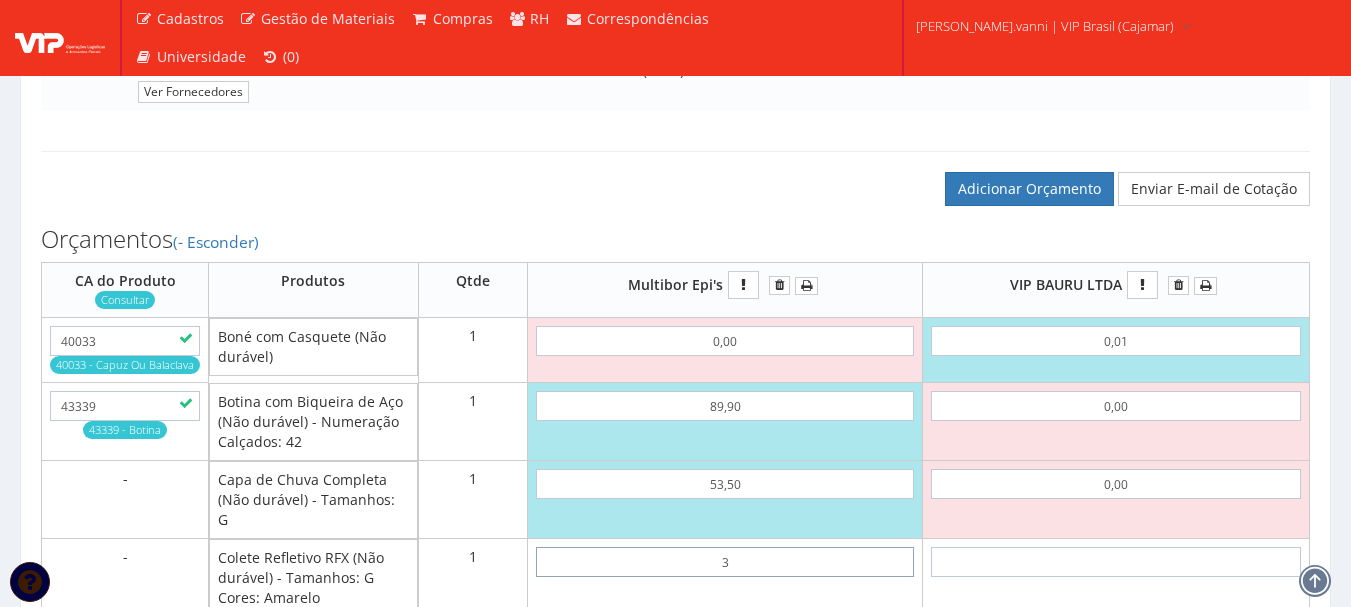 type on "31" 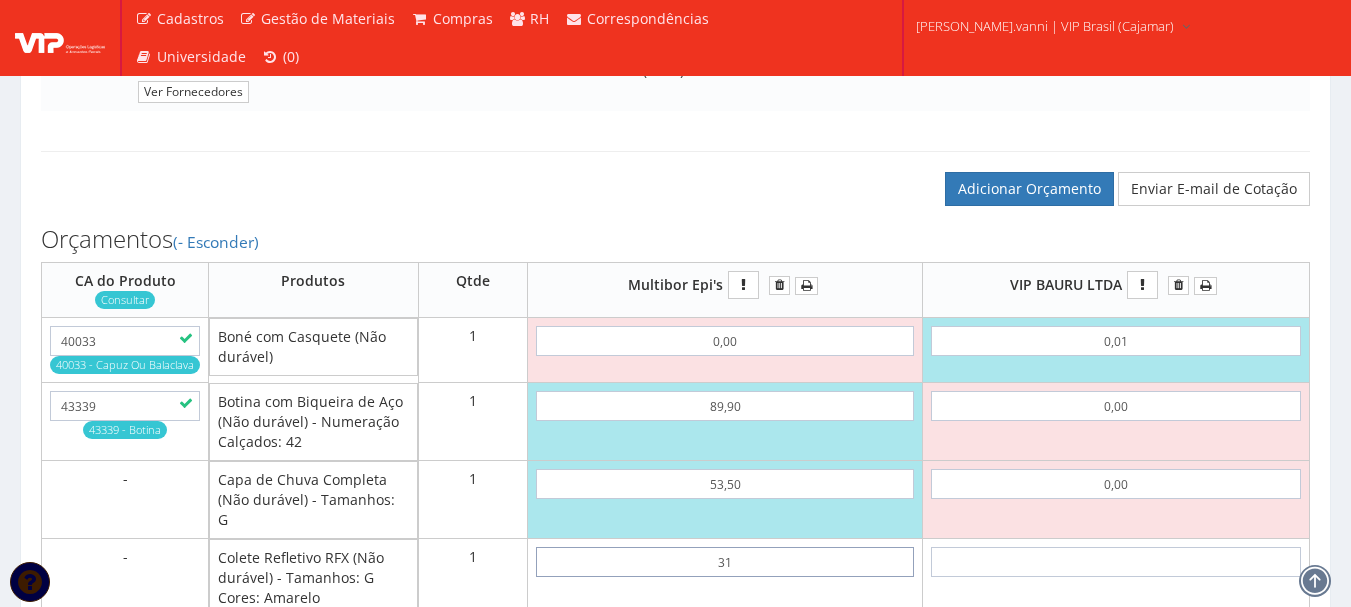 type on "174,40" 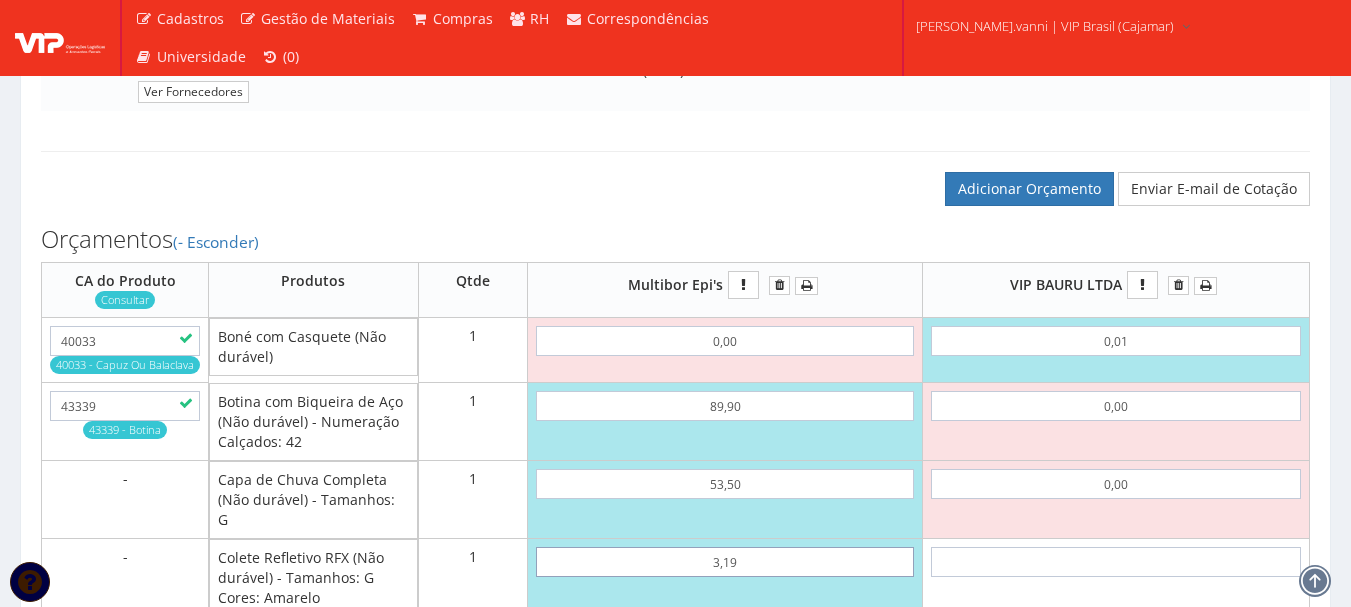 type on "31,90" 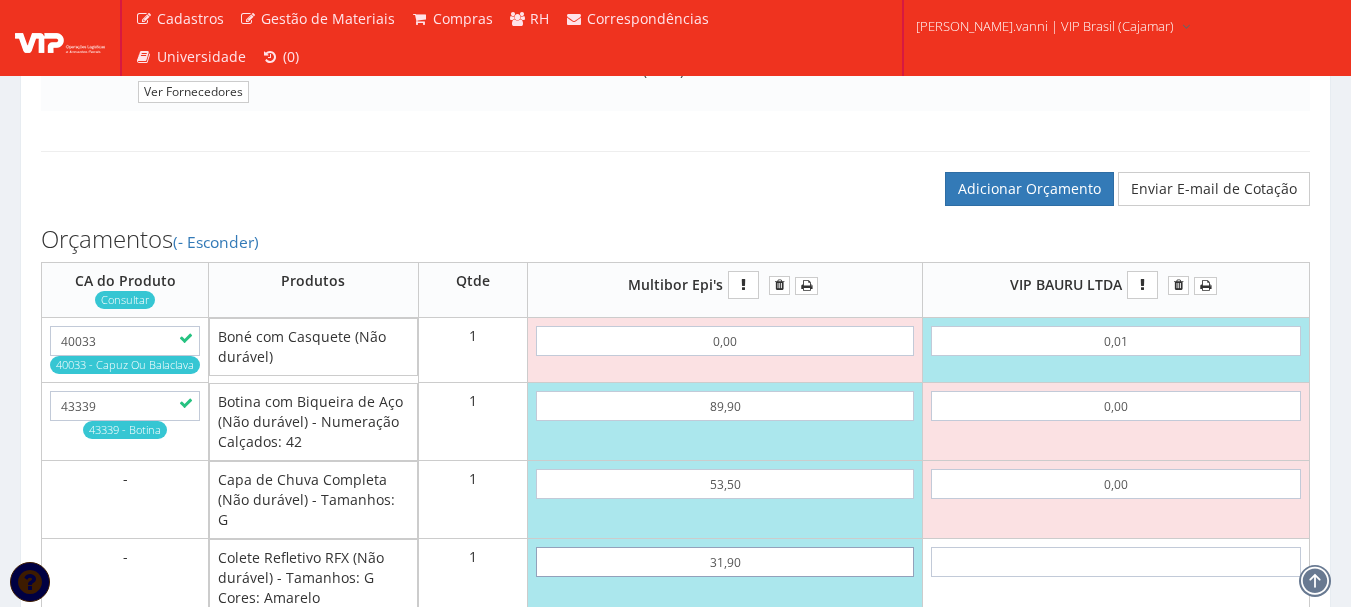 type on "175,30" 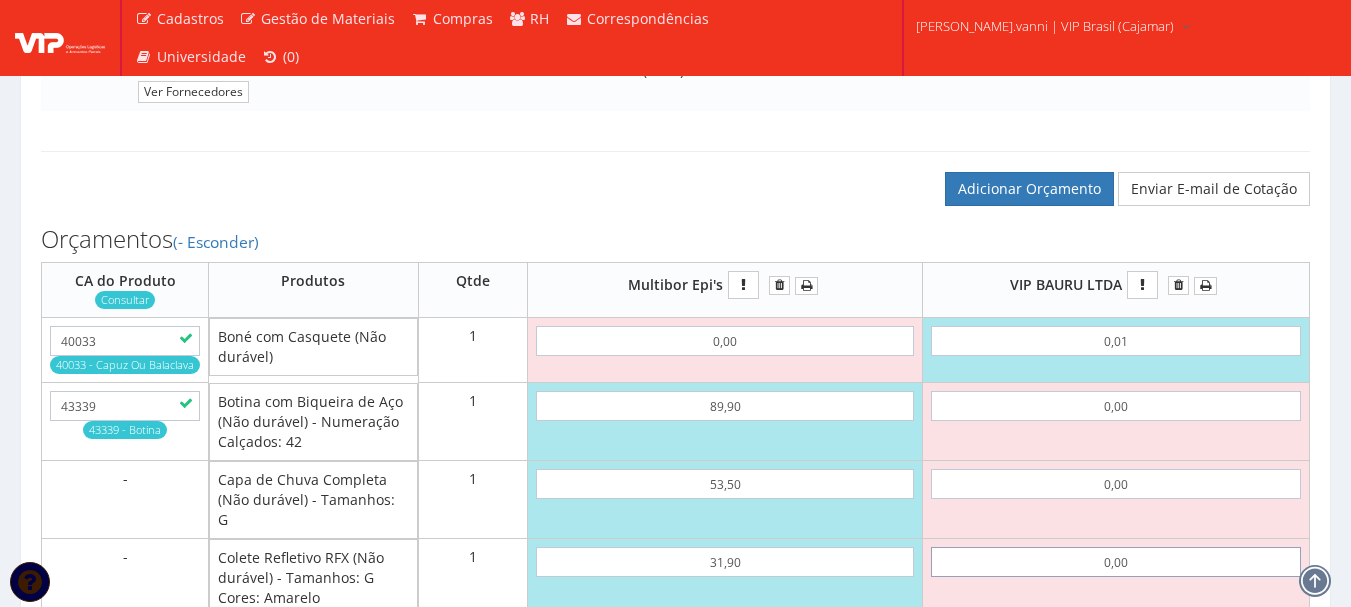 type on "0,00" 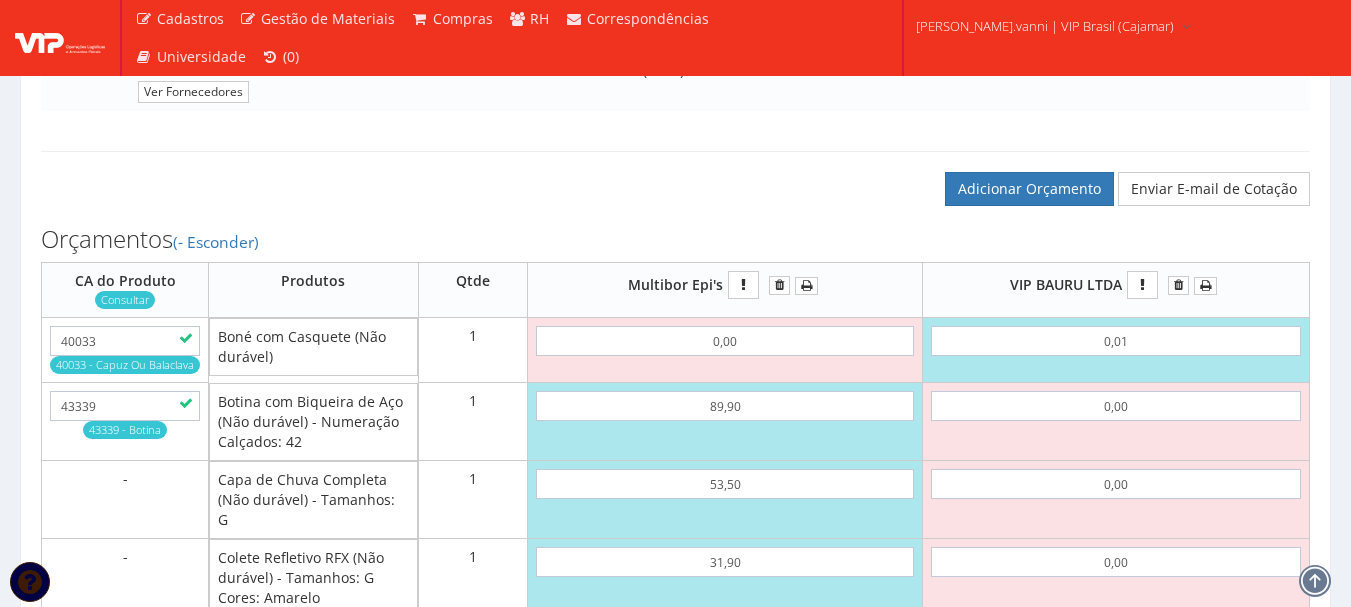 scroll, scrollTop: 1337, scrollLeft: 0, axis: vertical 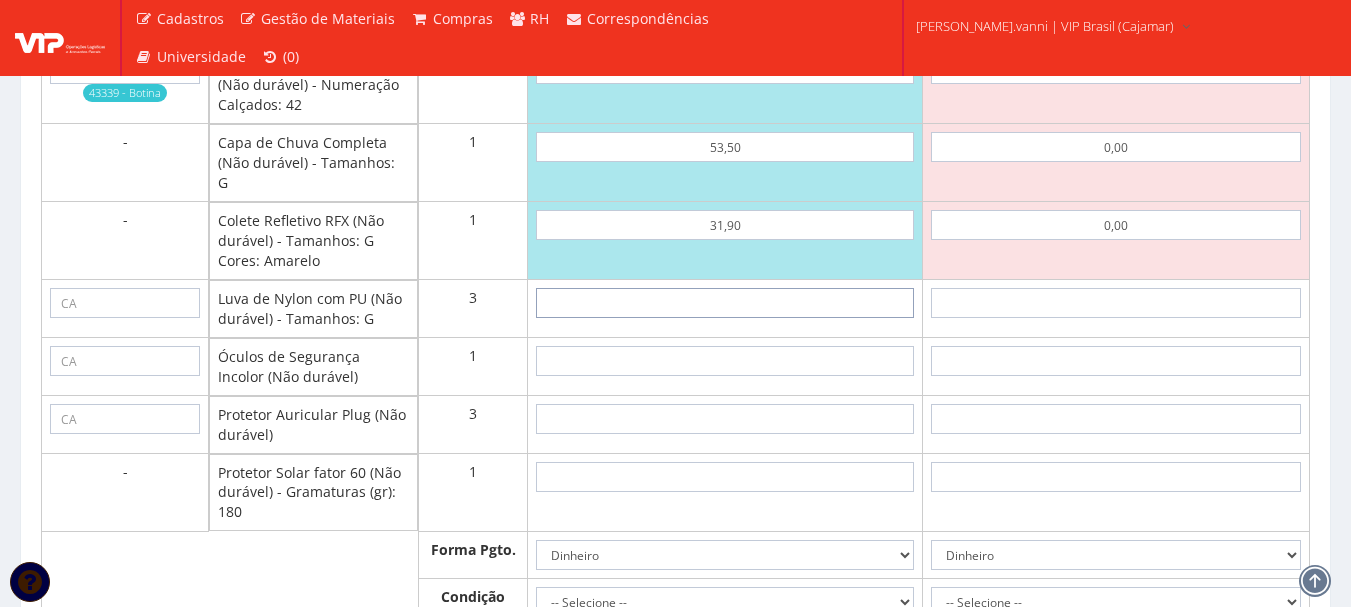 type on "3" 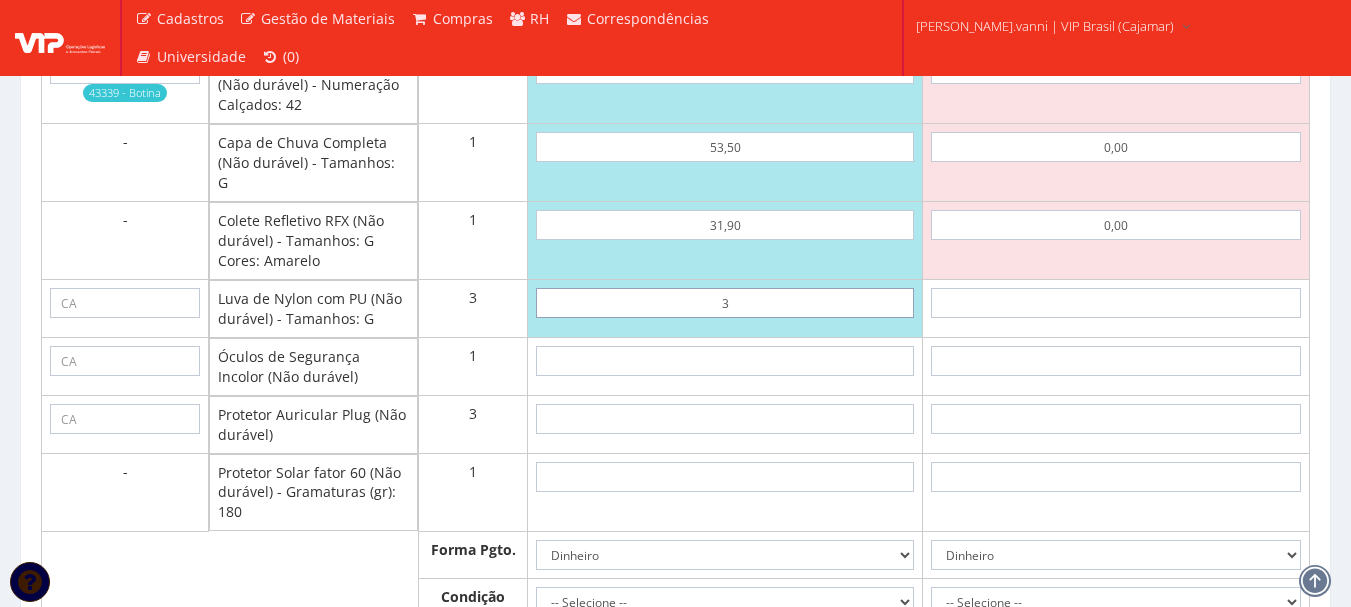 type on "184,30" 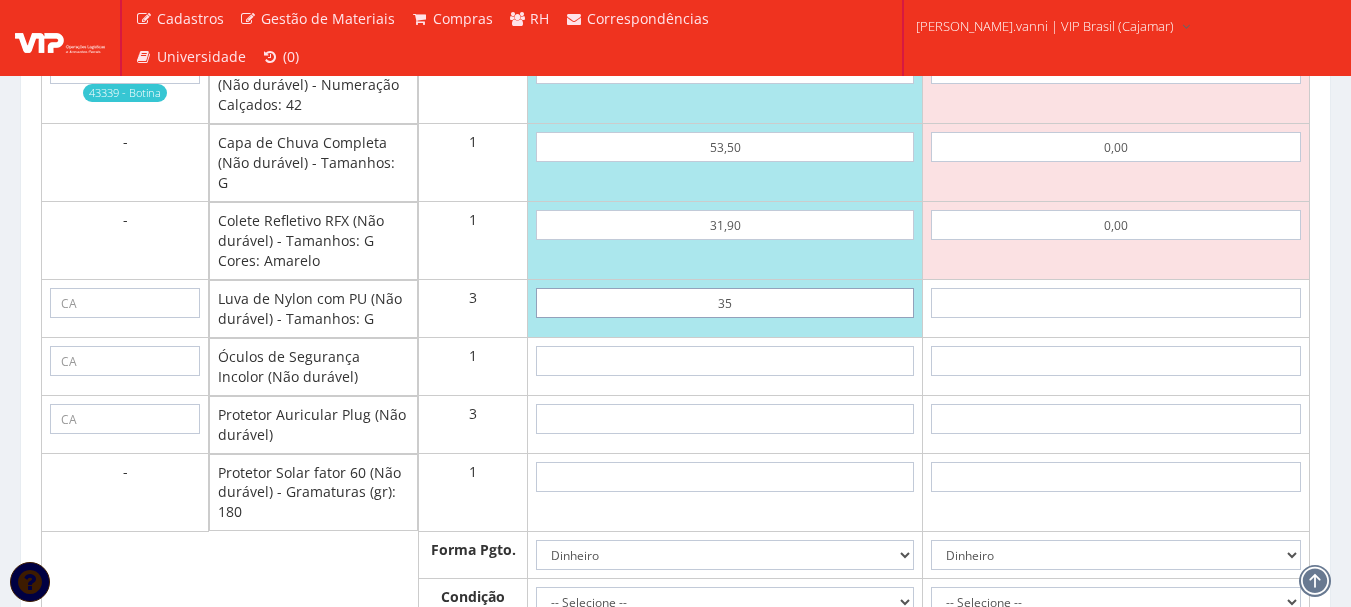 type on "3,50" 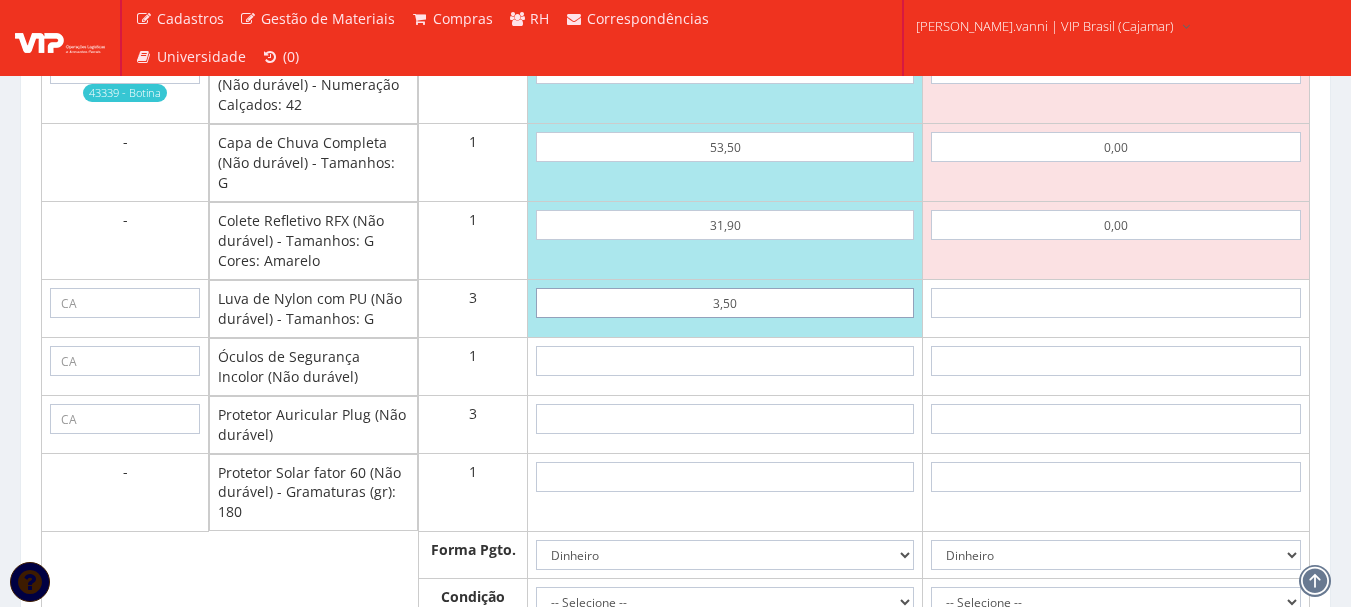 type on "185,80" 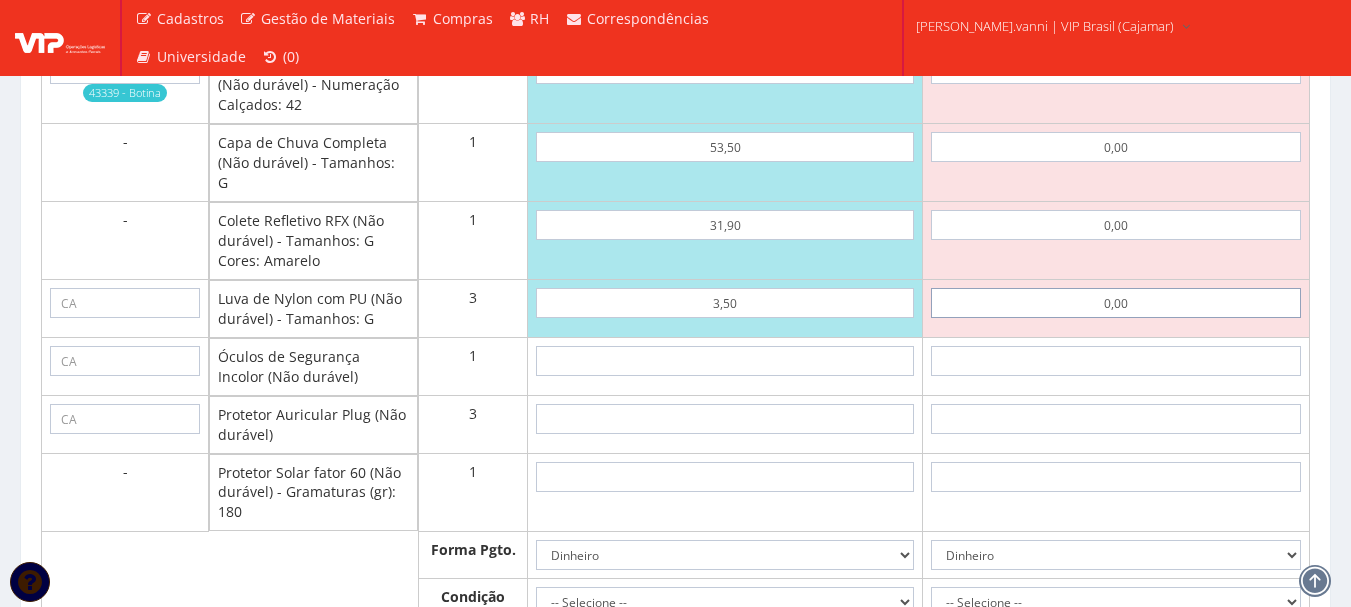 type on "0,00" 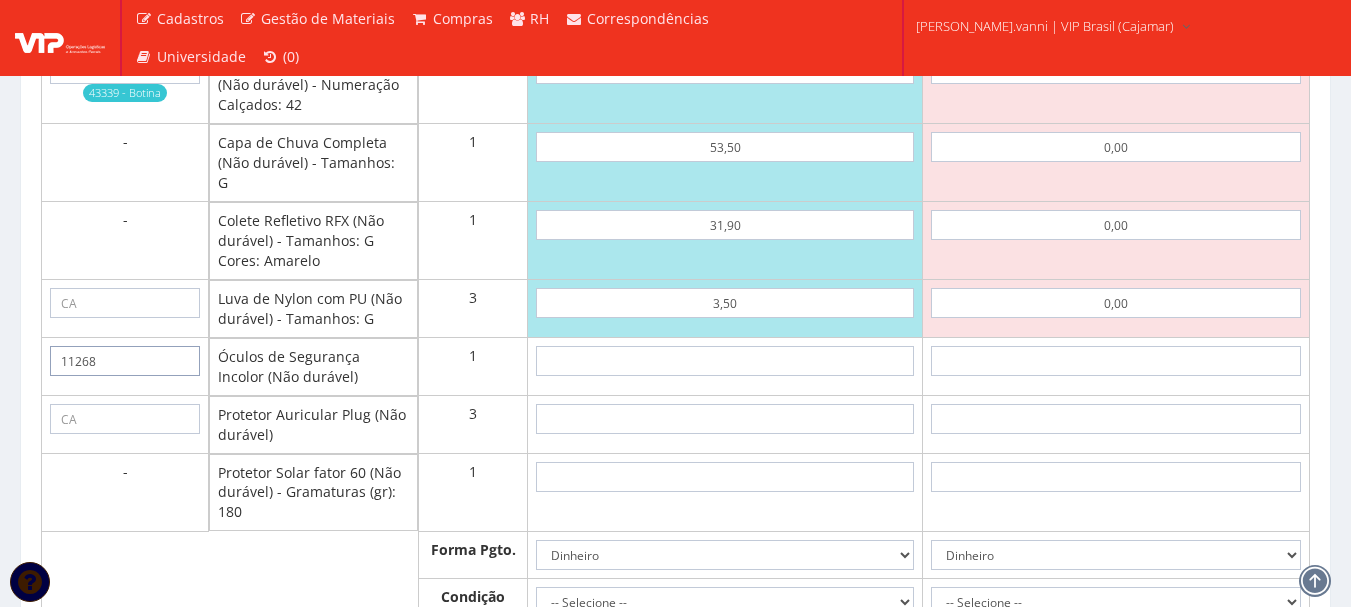 type on "11268" 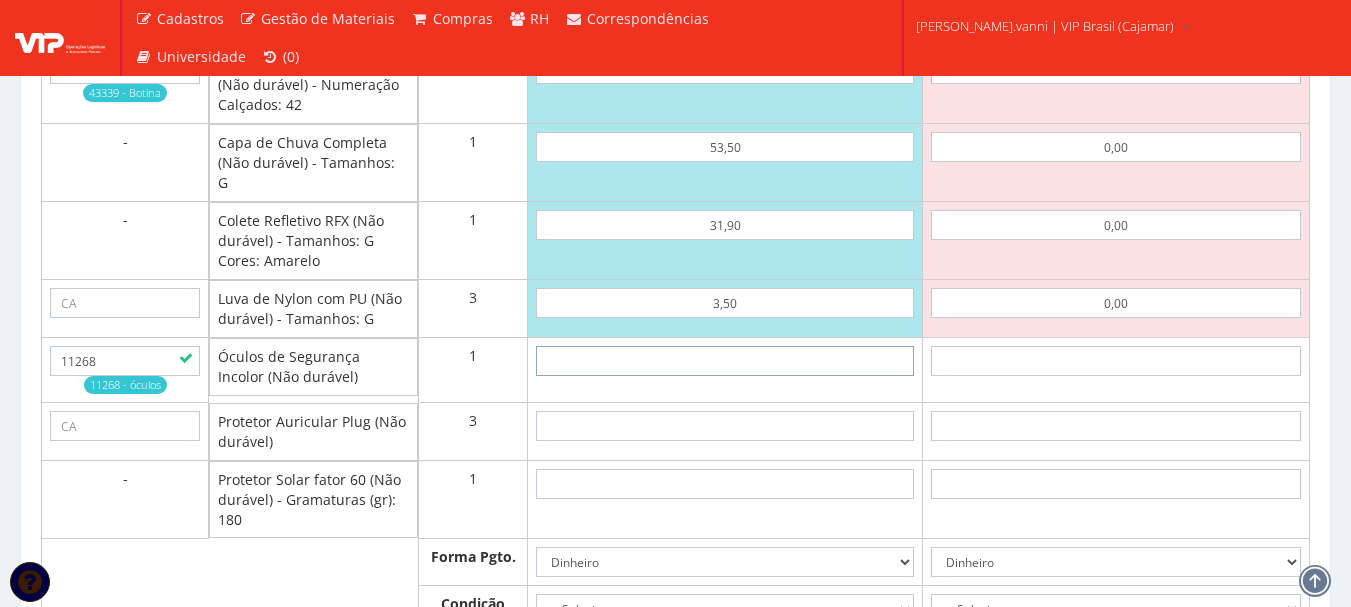 type on "5" 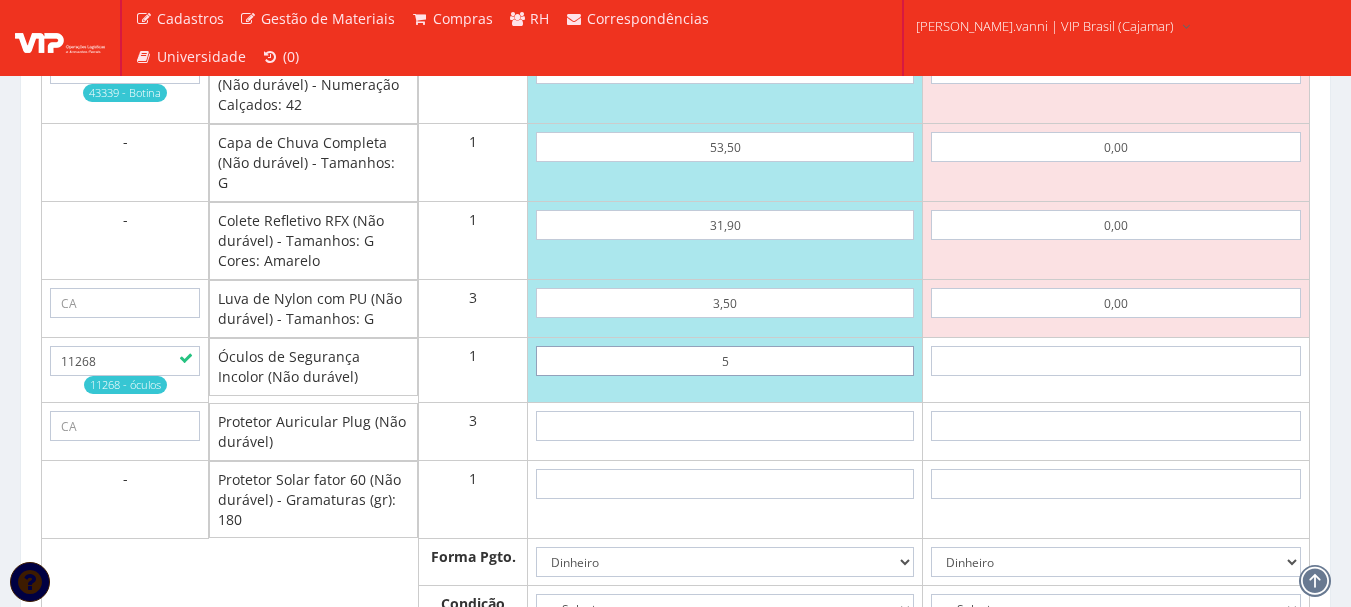 type on "190,80" 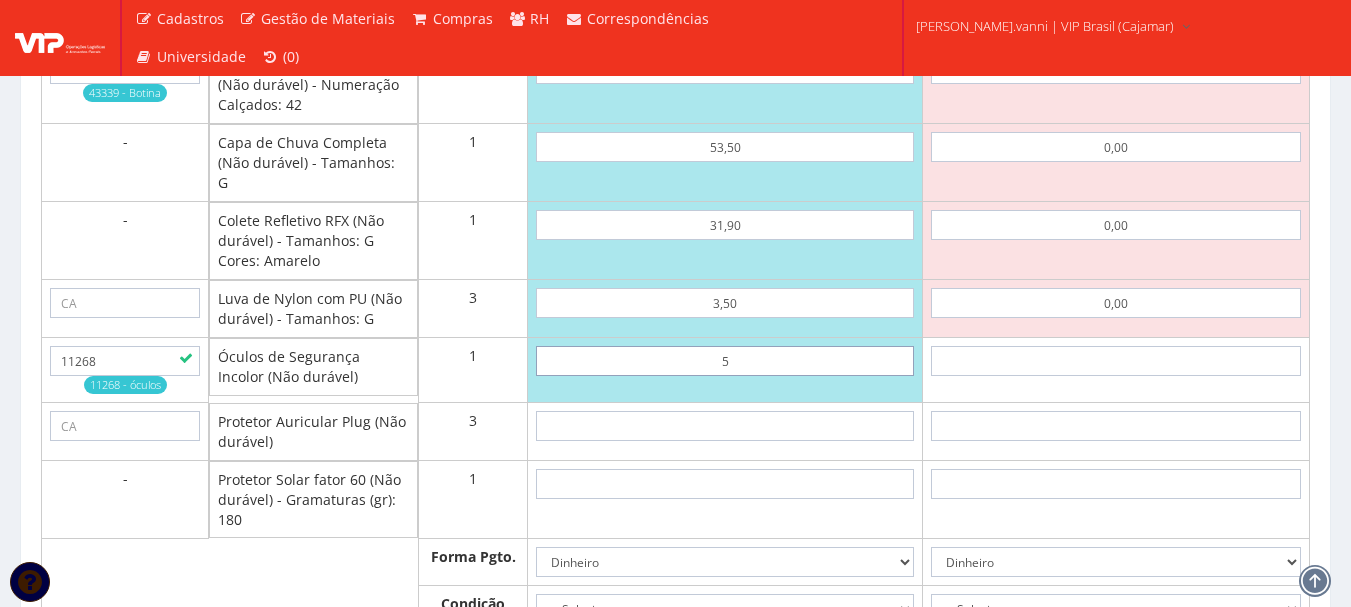 type on "54" 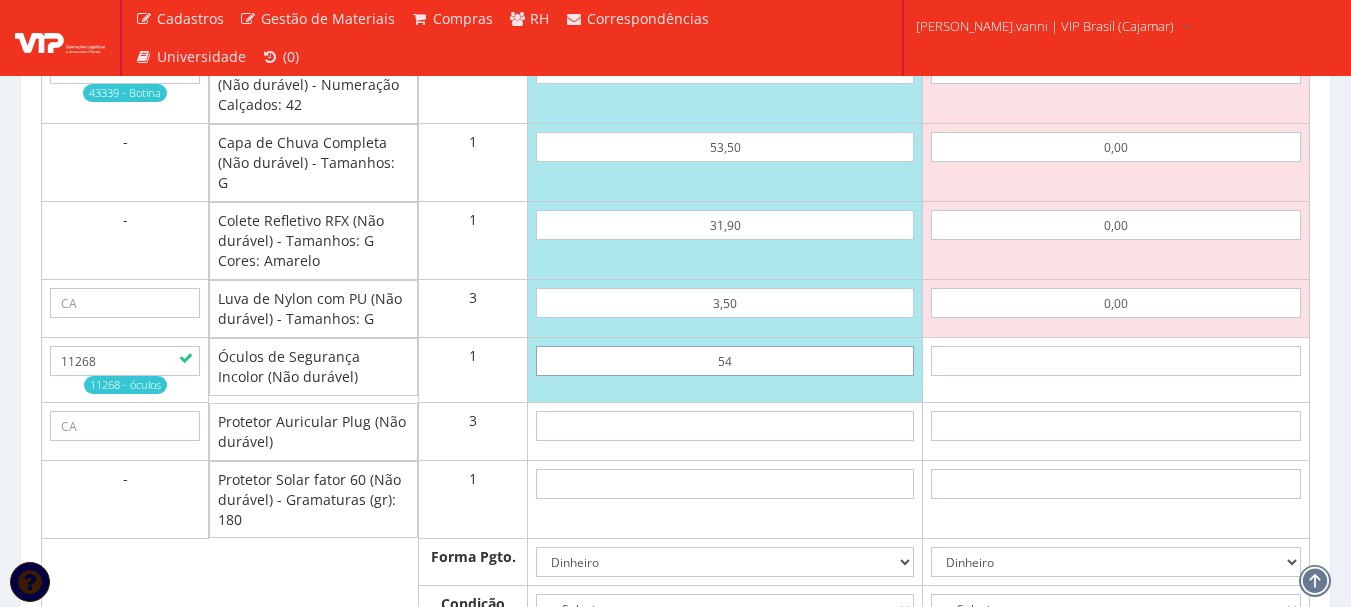type on "239,80" 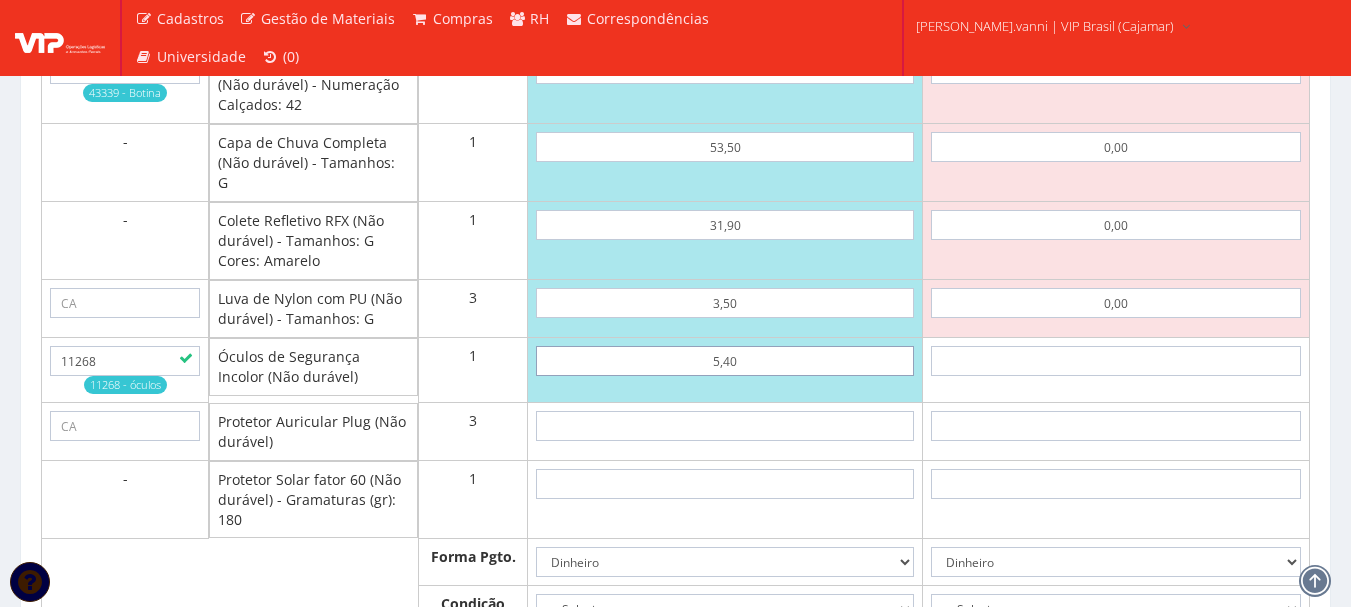 type on "191,20" 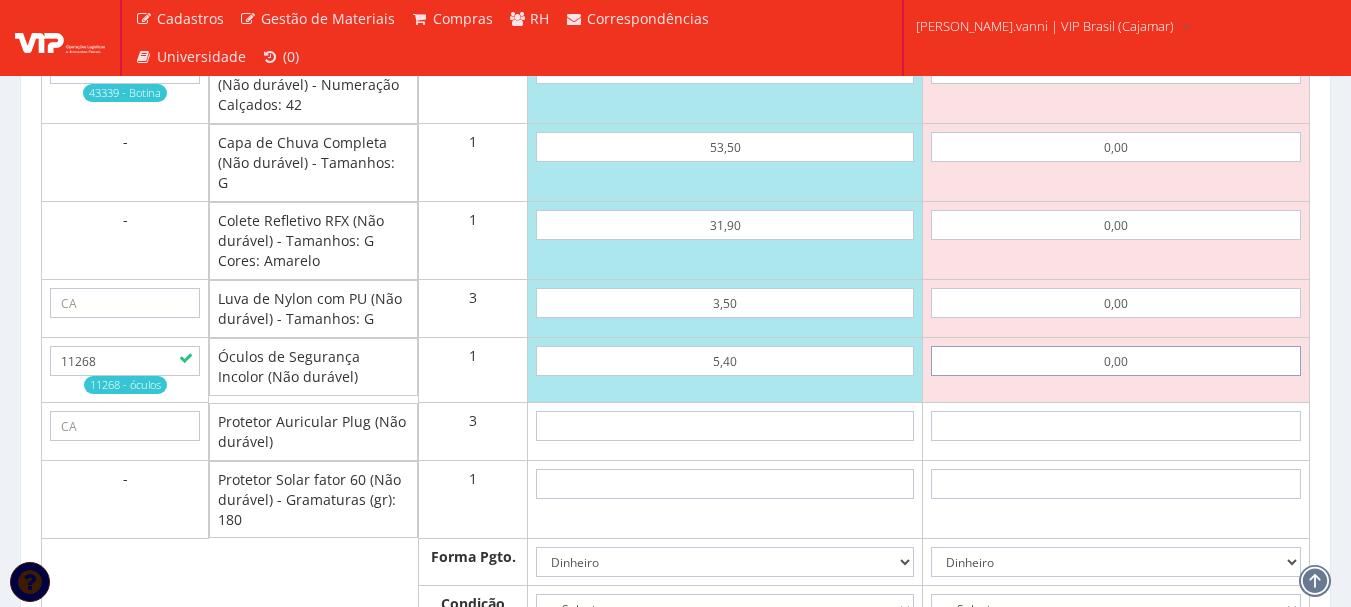 type on "0,00" 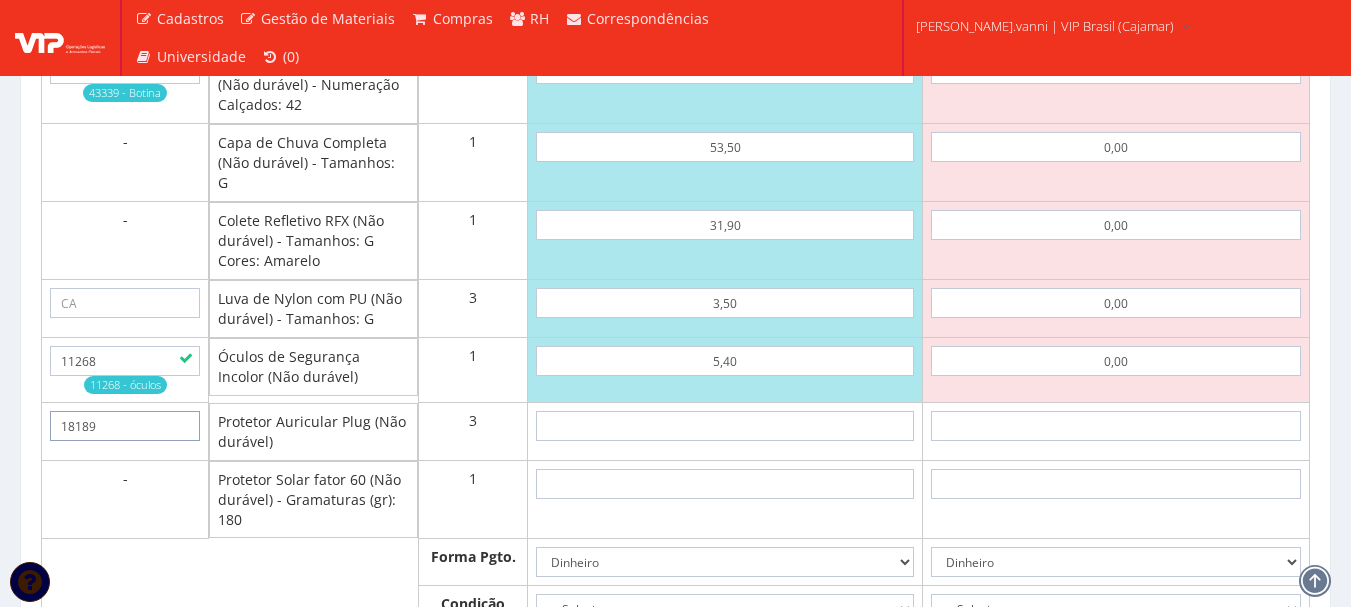 type on "18189" 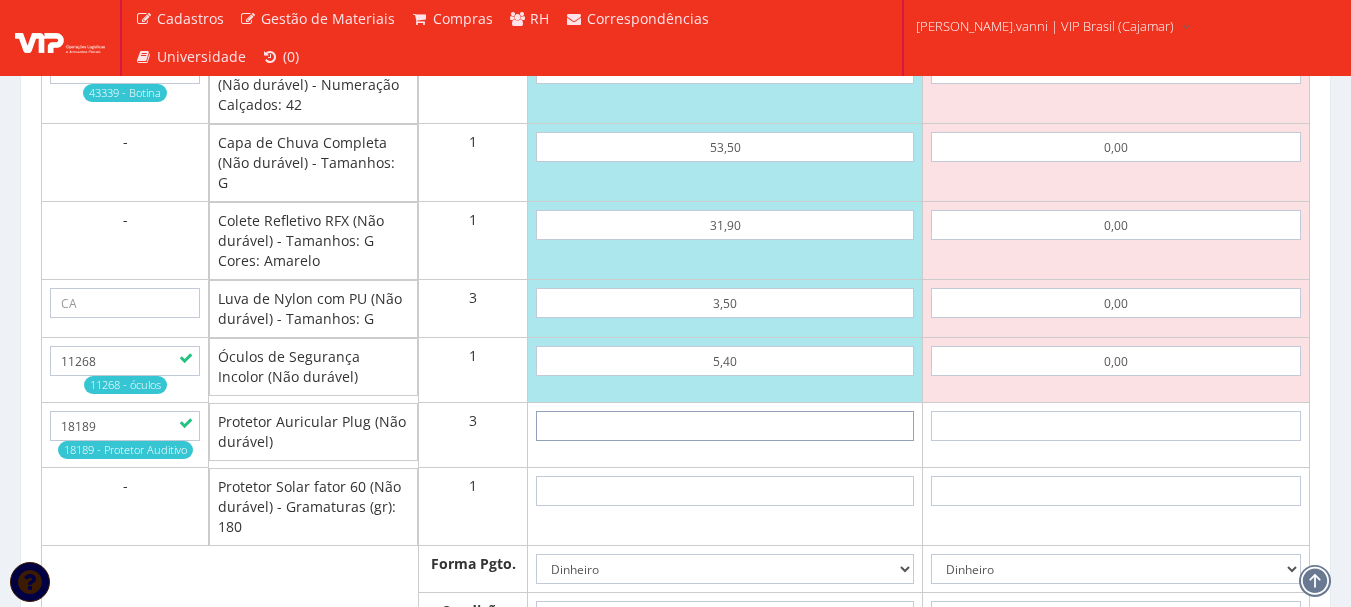 type on "1" 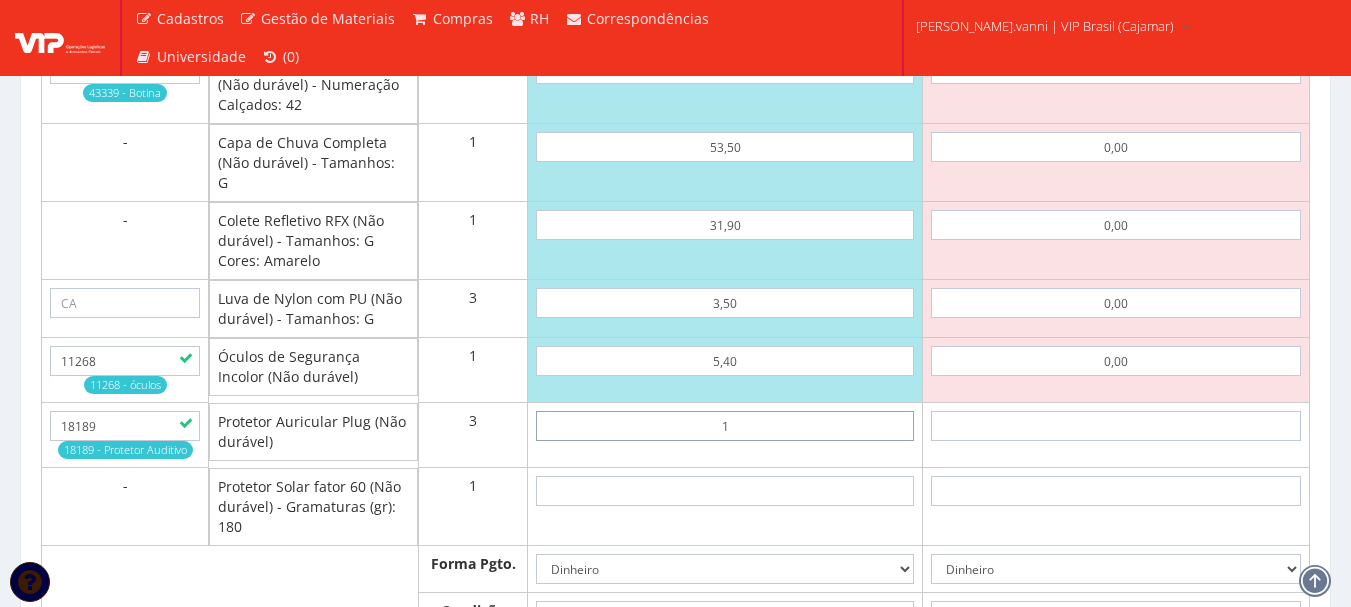 type on "194,20" 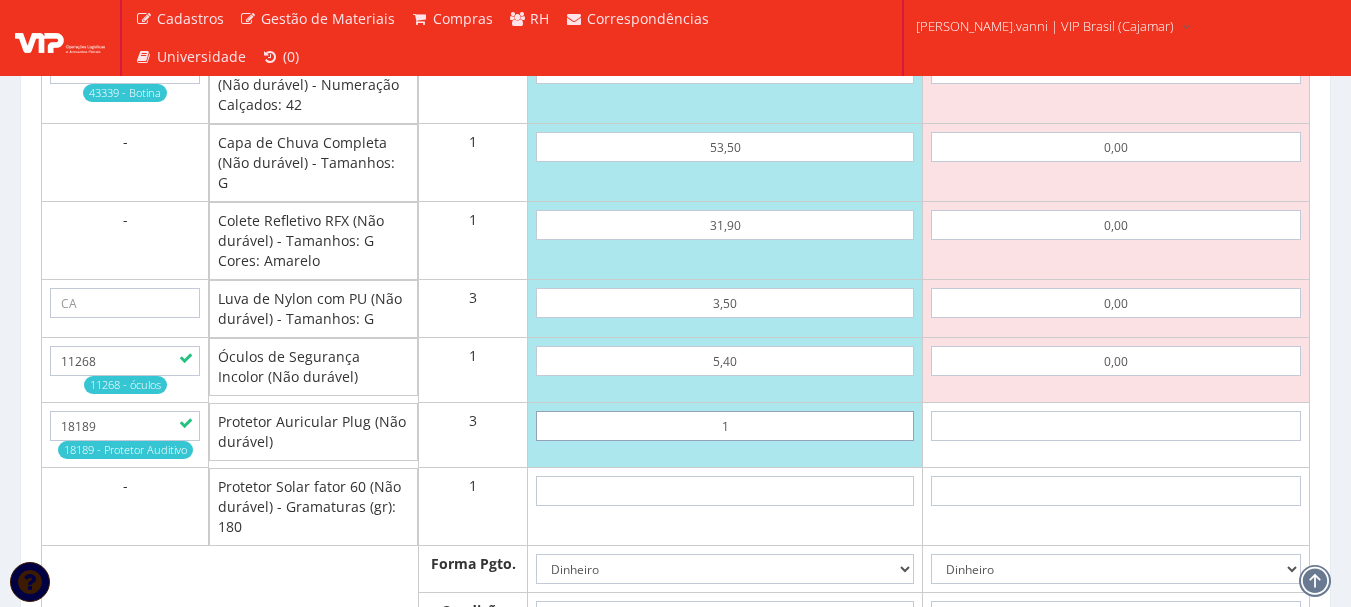 type on "19" 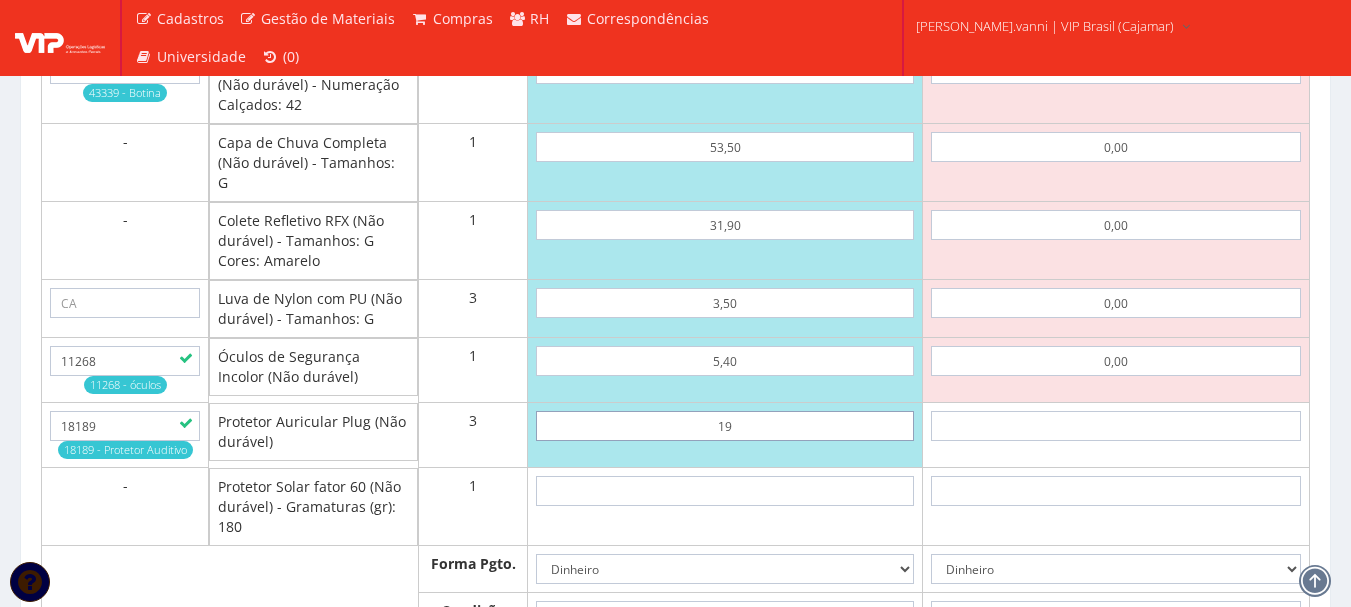 type on "248,20" 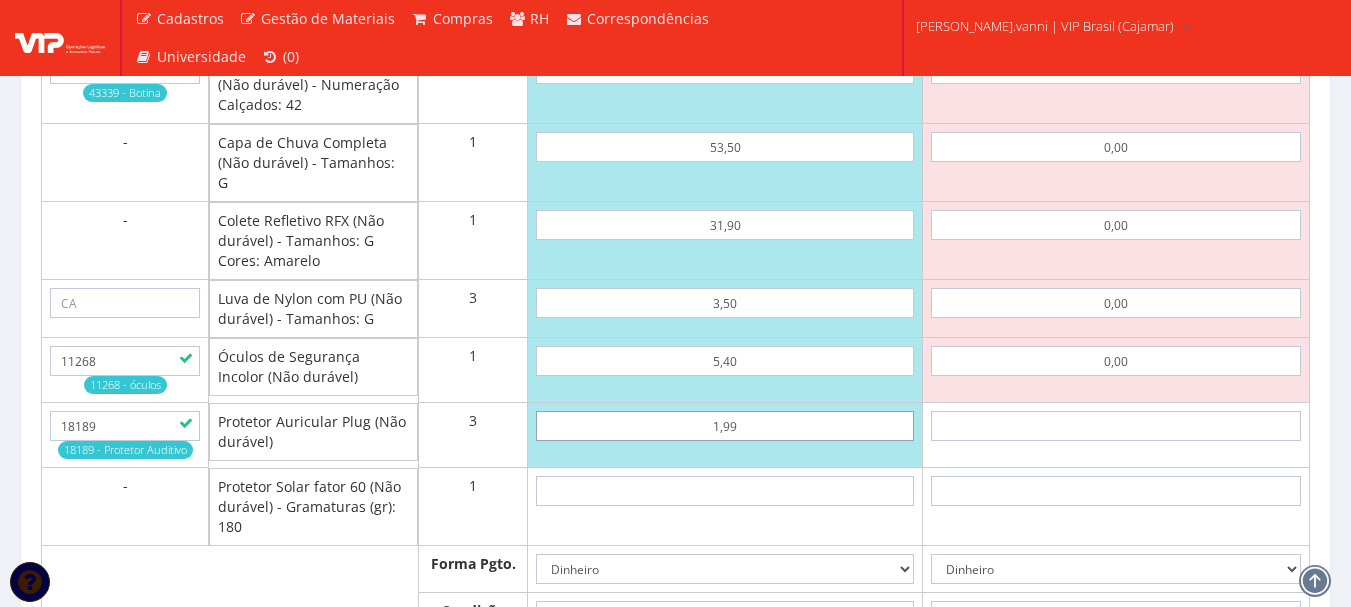 type on "197,17" 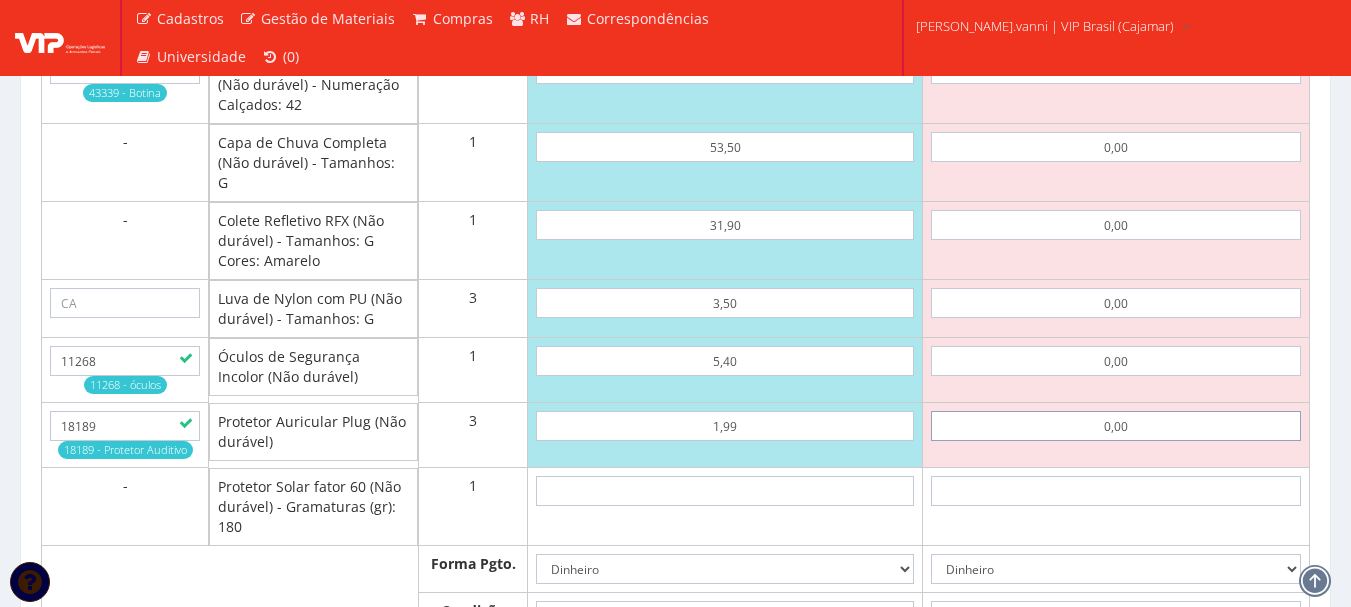 type on "0,00" 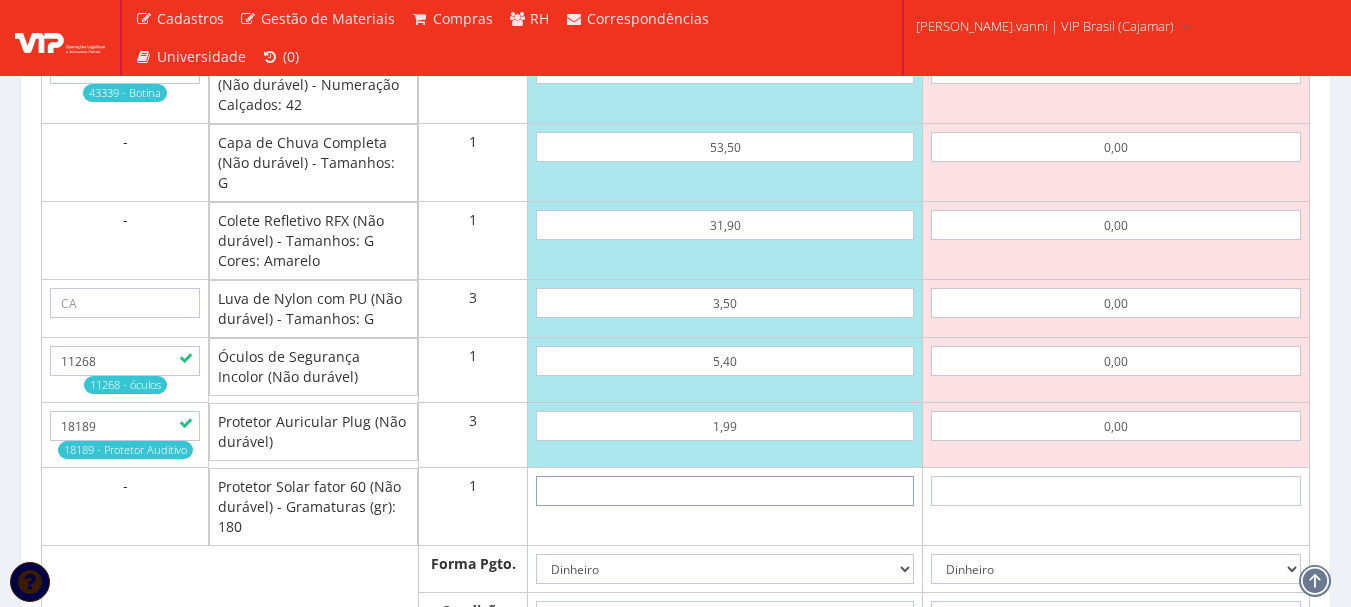 type on "2" 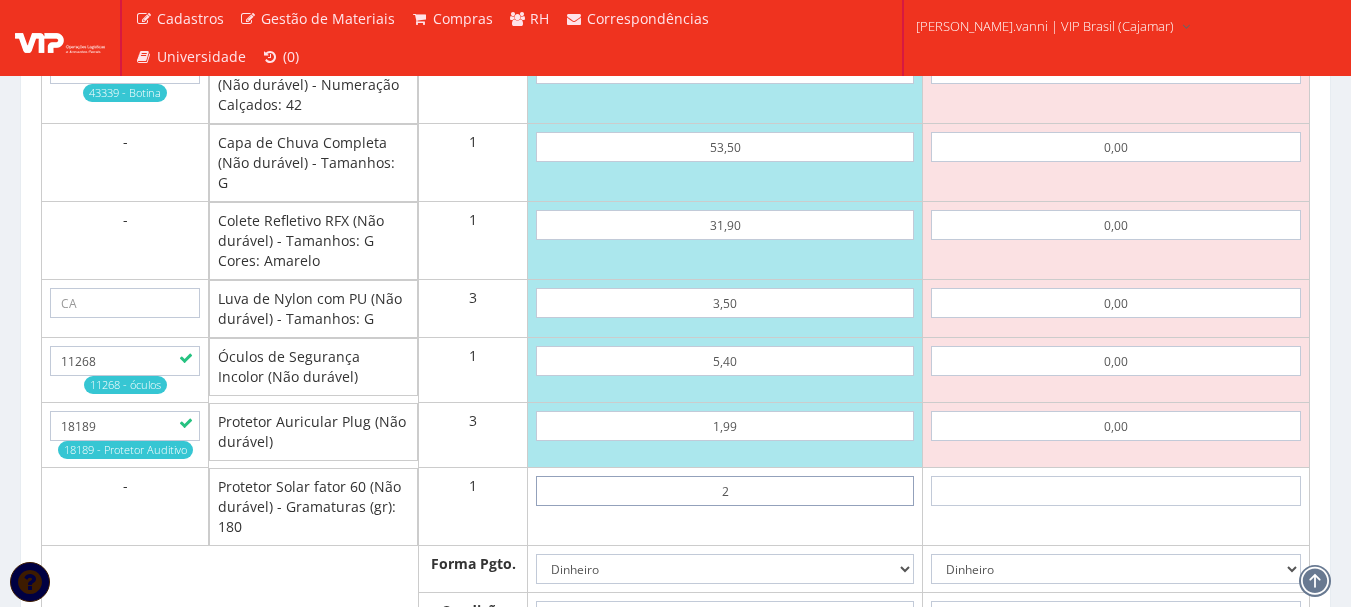 type on "199,17" 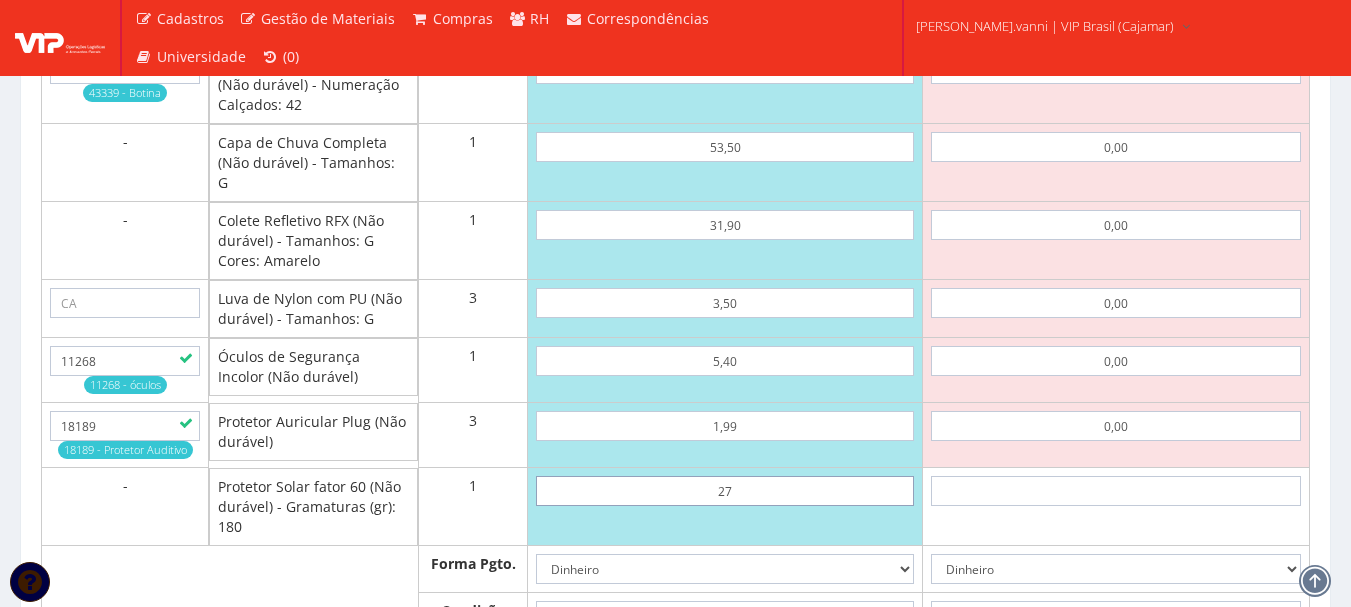 type on "224,17" 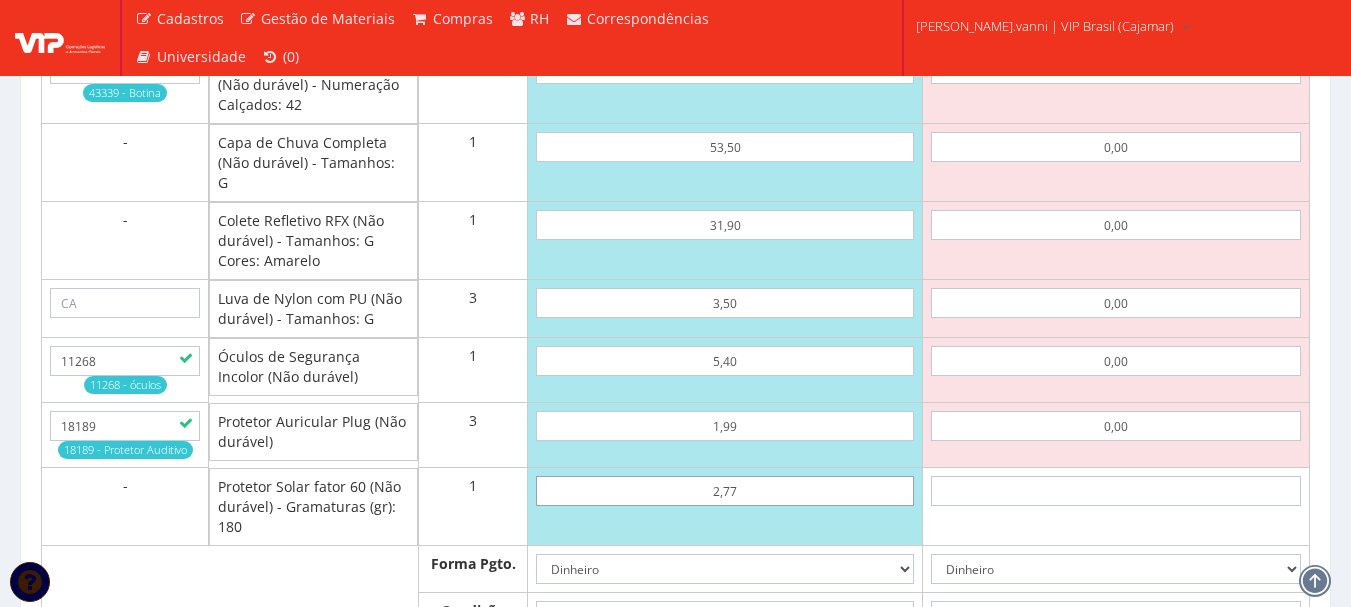 type on "27,70" 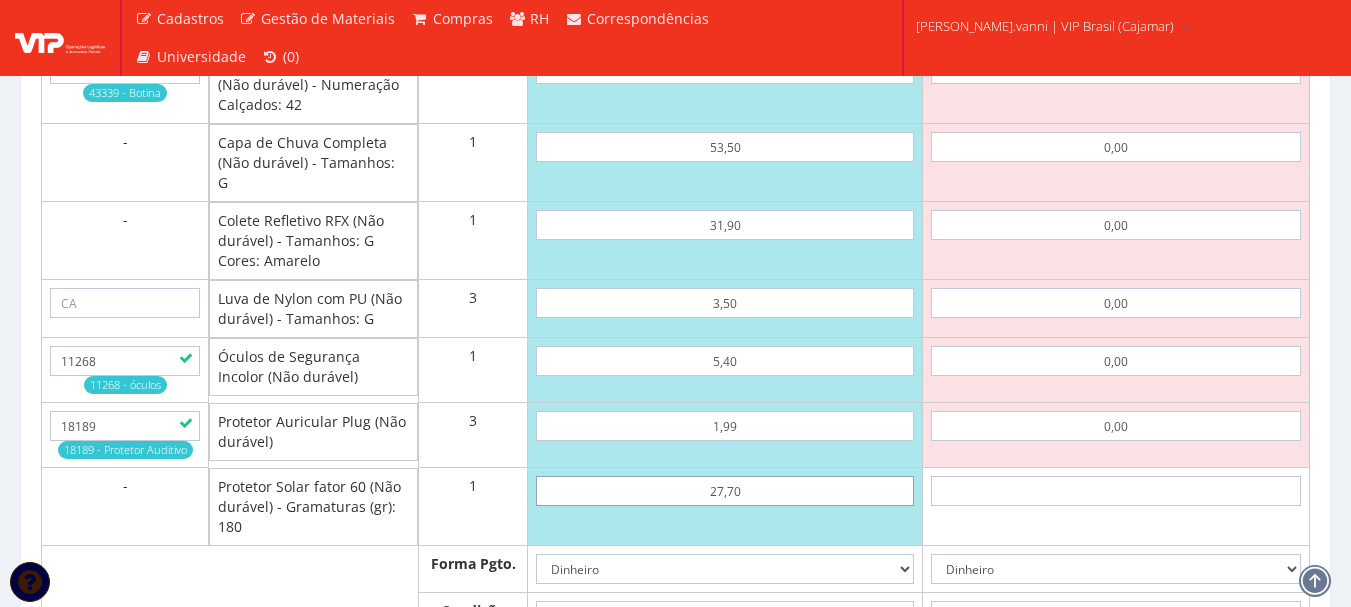 type on "224,87" 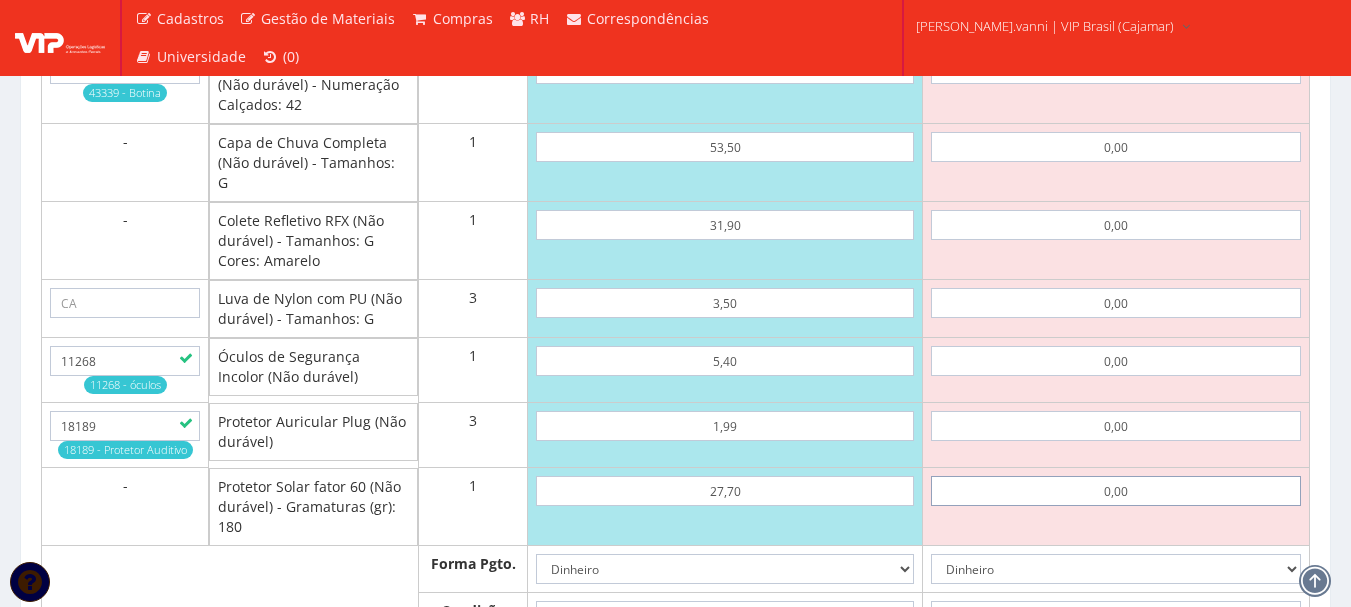 type on "0,00" 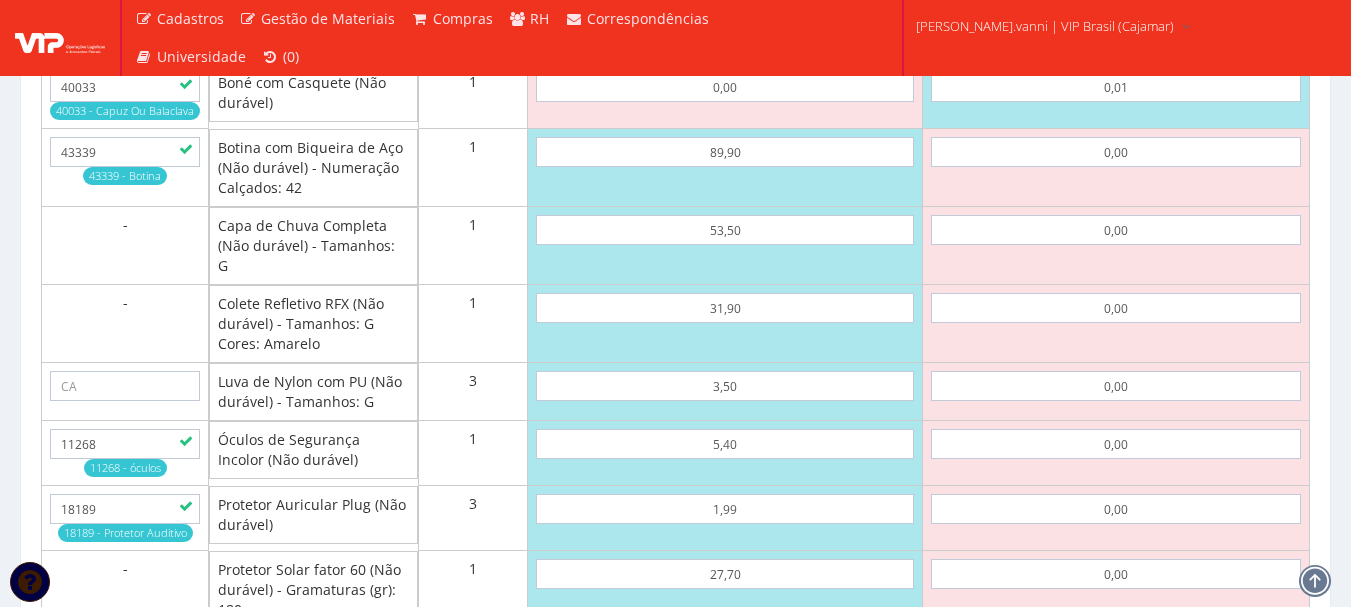 scroll, scrollTop: 1253, scrollLeft: 0, axis: vertical 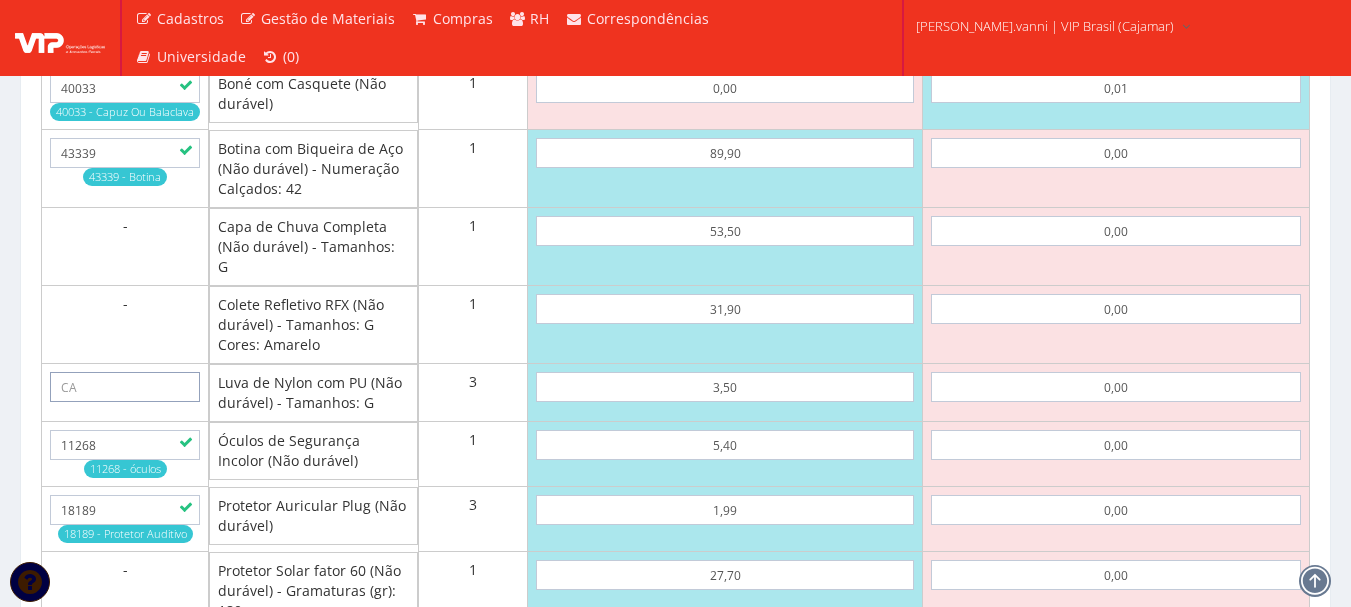 click at bounding box center [125, 387] 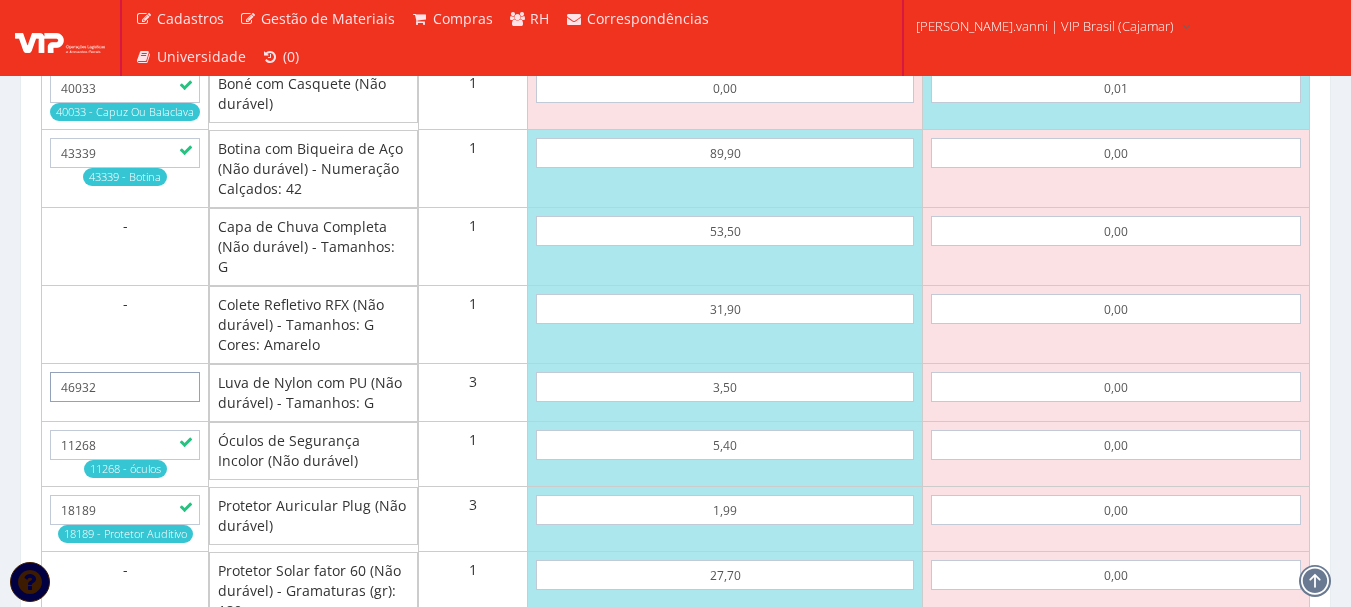 type on "46932" 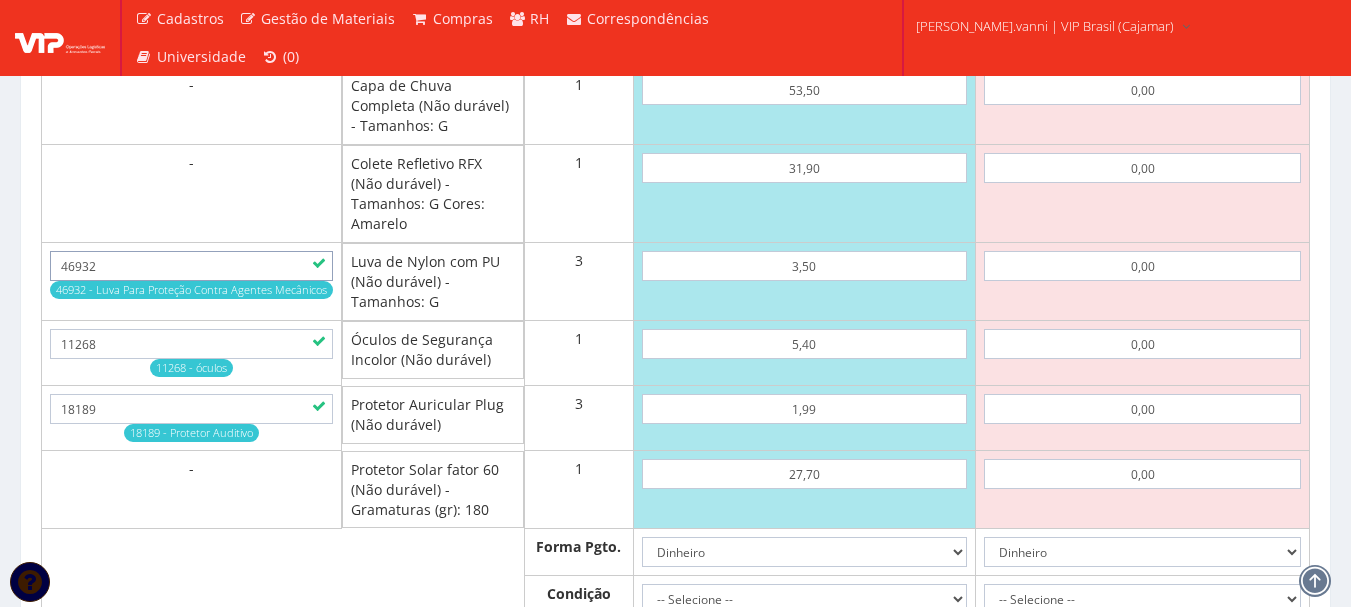 scroll, scrollTop: 1553, scrollLeft: 0, axis: vertical 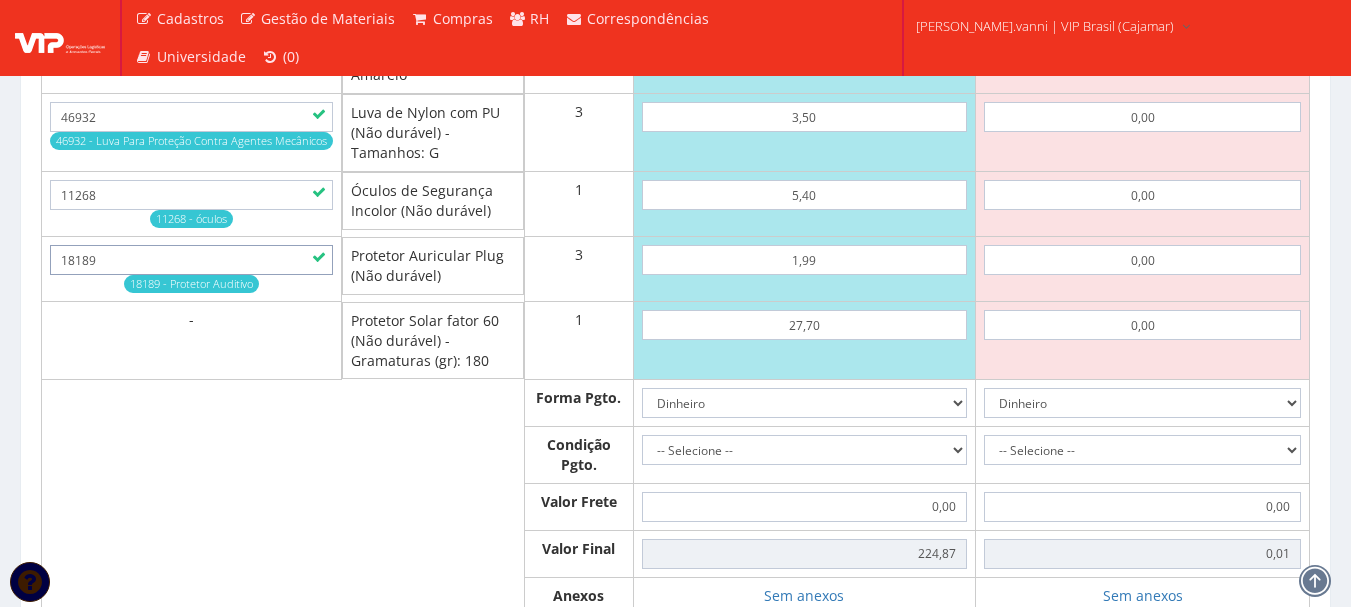 drag, startPoint x: 33, startPoint y: 286, endPoint x: 0, endPoint y: 282, distance: 33.24154 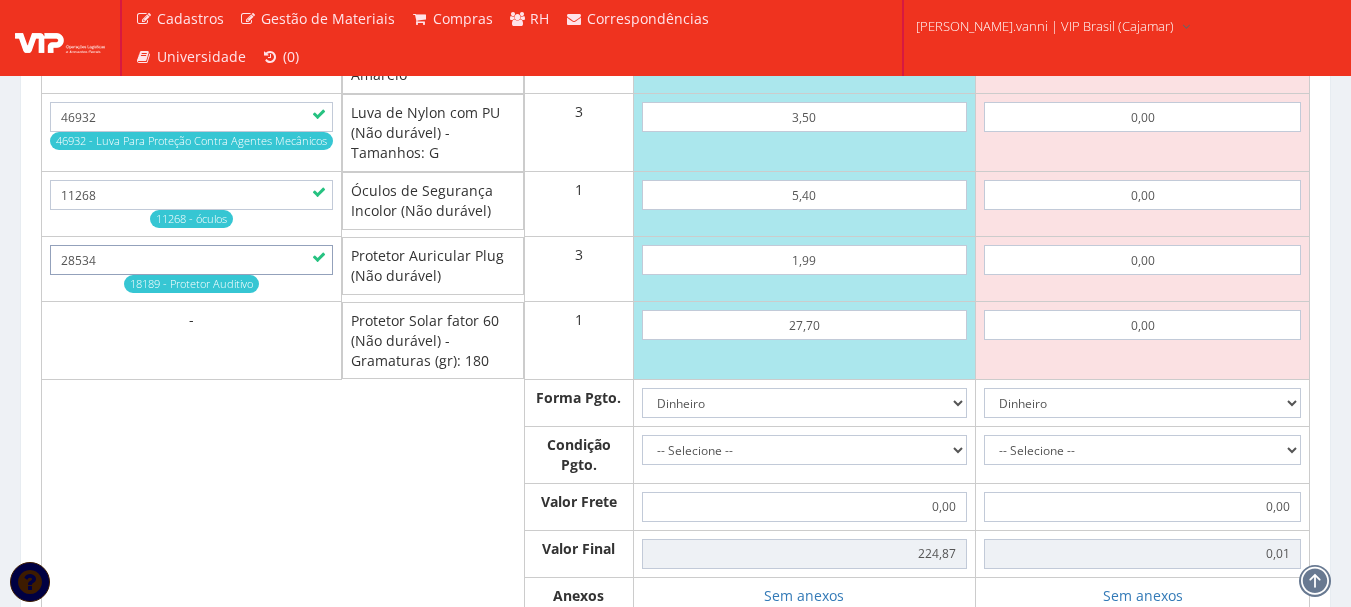 type on "28534" 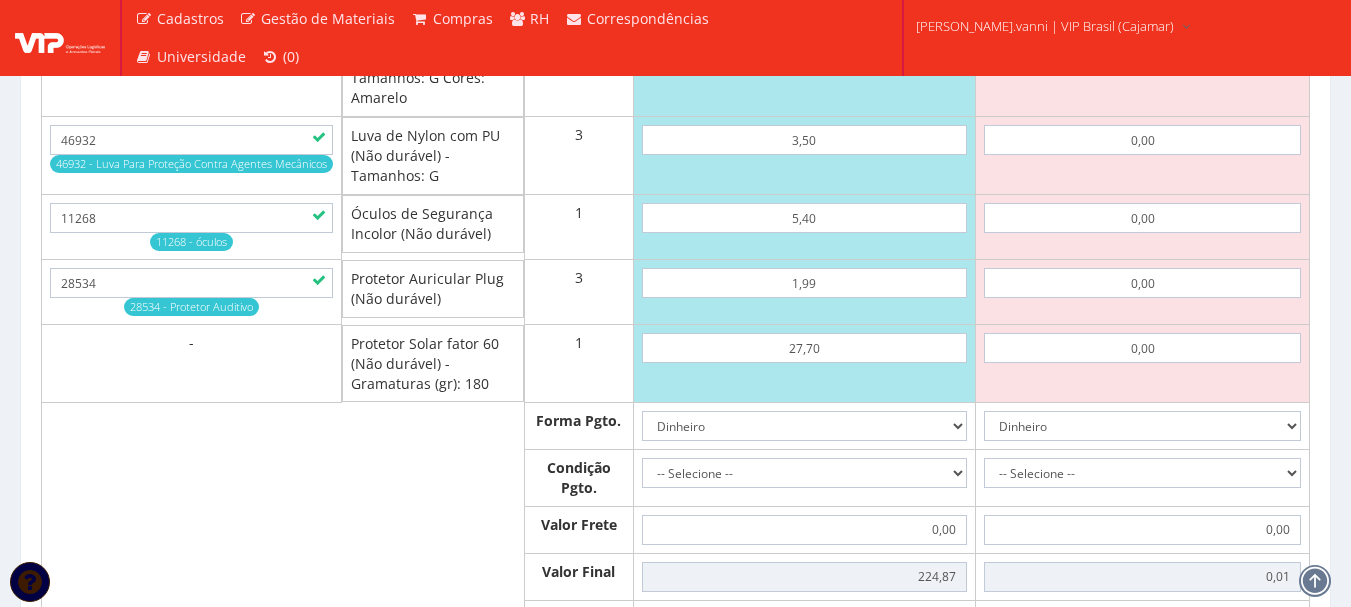 scroll, scrollTop: 1753, scrollLeft: 0, axis: vertical 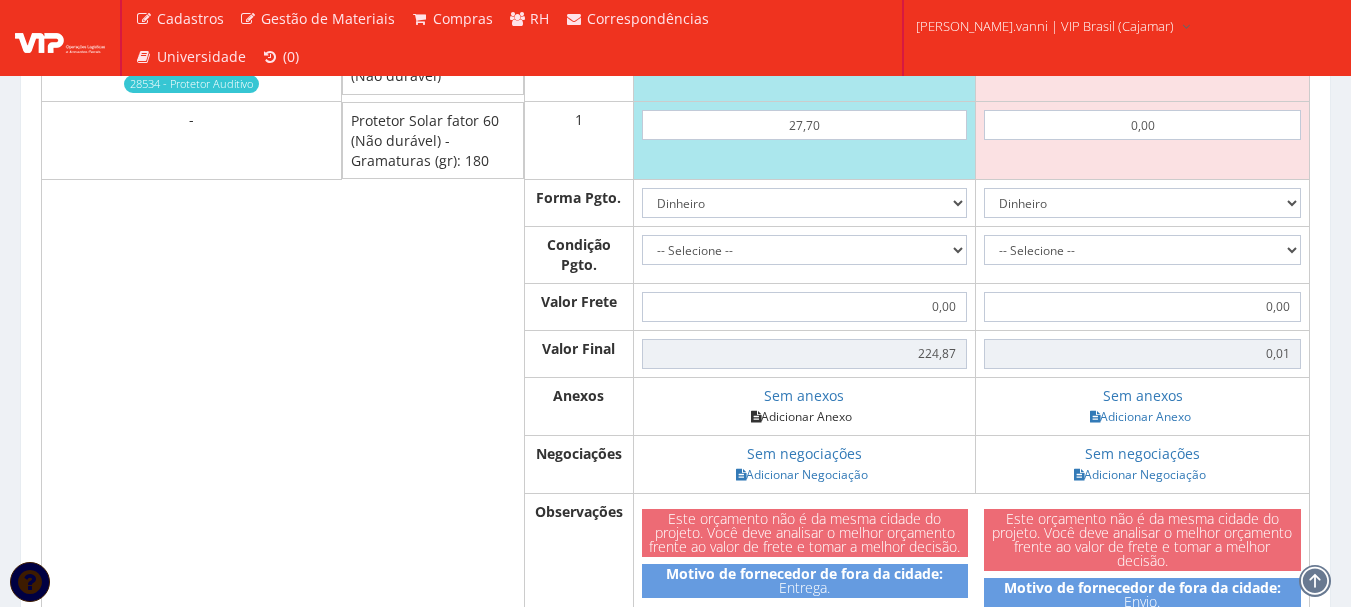 click on "Adicionar Anexo" at bounding box center [801, 416] 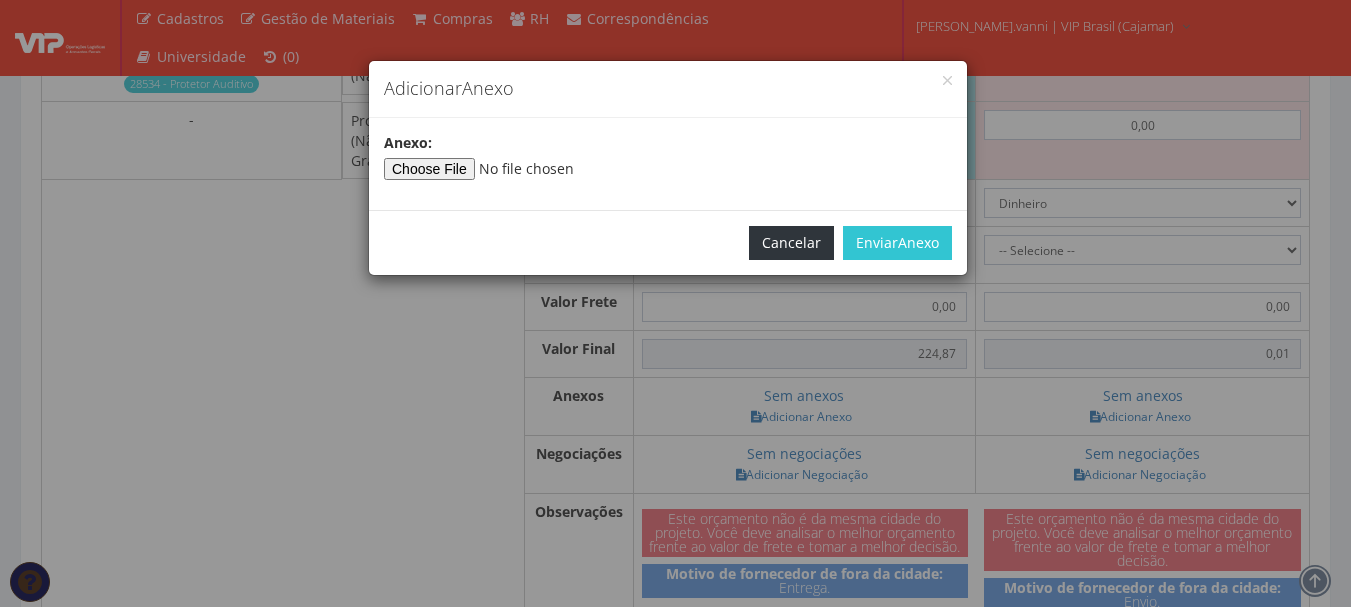 click on "Cancelar" at bounding box center (791, 243) 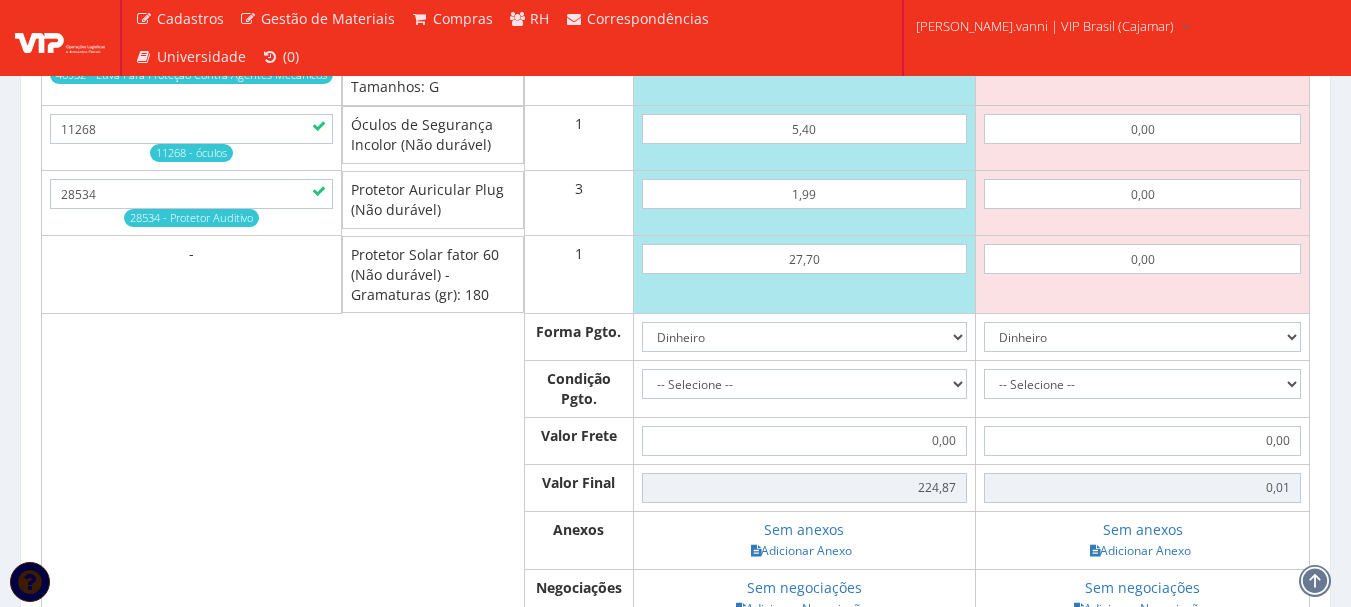 scroll, scrollTop: 1653, scrollLeft: 0, axis: vertical 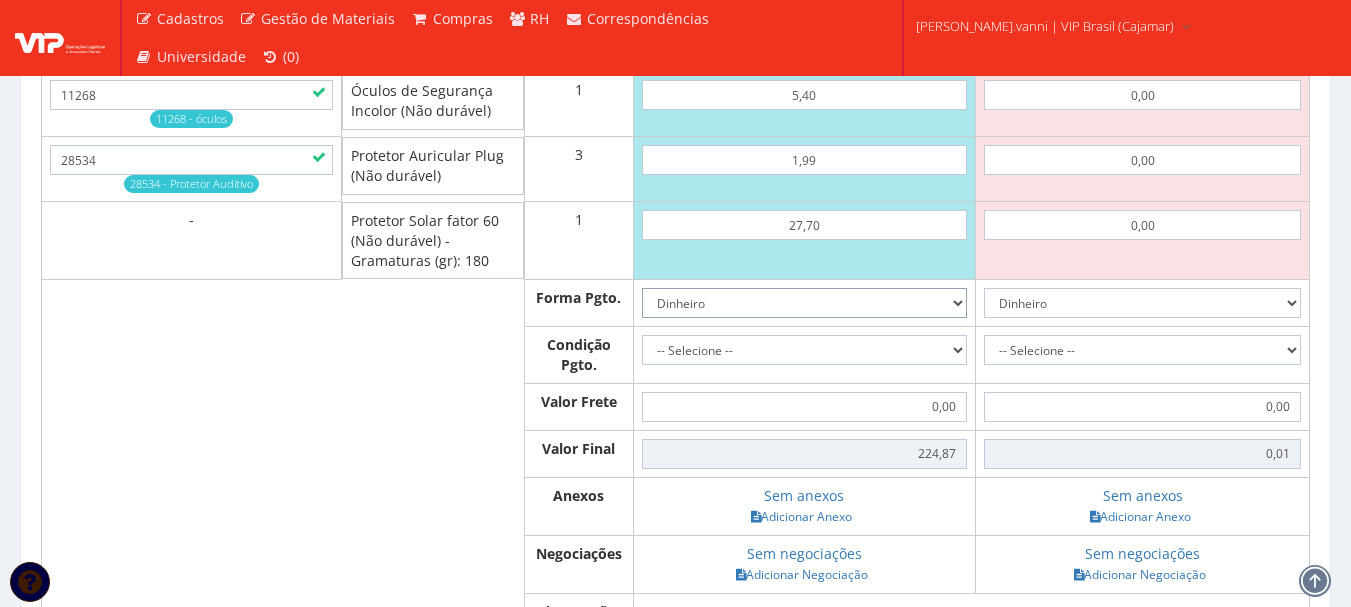 click on "Dinheiro Boleto Bancário Depósito Transferência Bancária Cartão de Crédito Cartão de Débito Cheque Contrato SPOT Negociações Especiais" at bounding box center [804, 303] 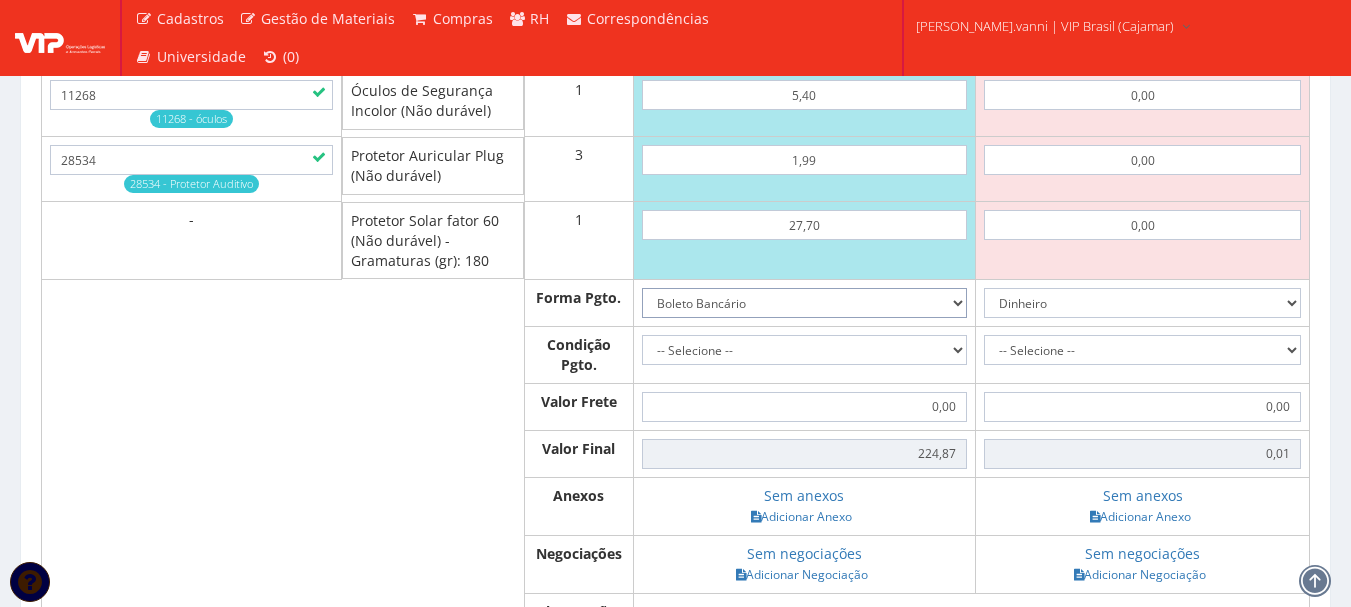click on "Dinheiro Boleto Bancário Depósito Transferência Bancária Cartão de Crédito Cartão de Débito Cheque Contrato SPOT Negociações Especiais" at bounding box center [804, 303] 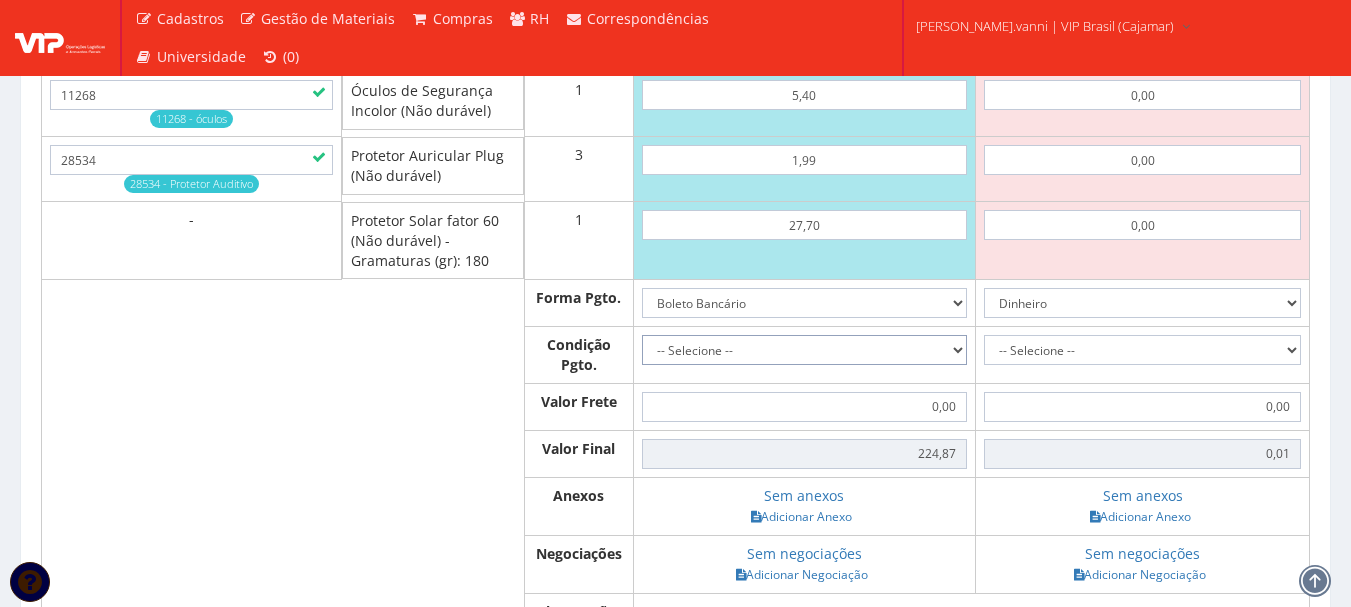 click on "-- Selecione --
À vista
7 dias
10 dias" at bounding box center (804, 350) 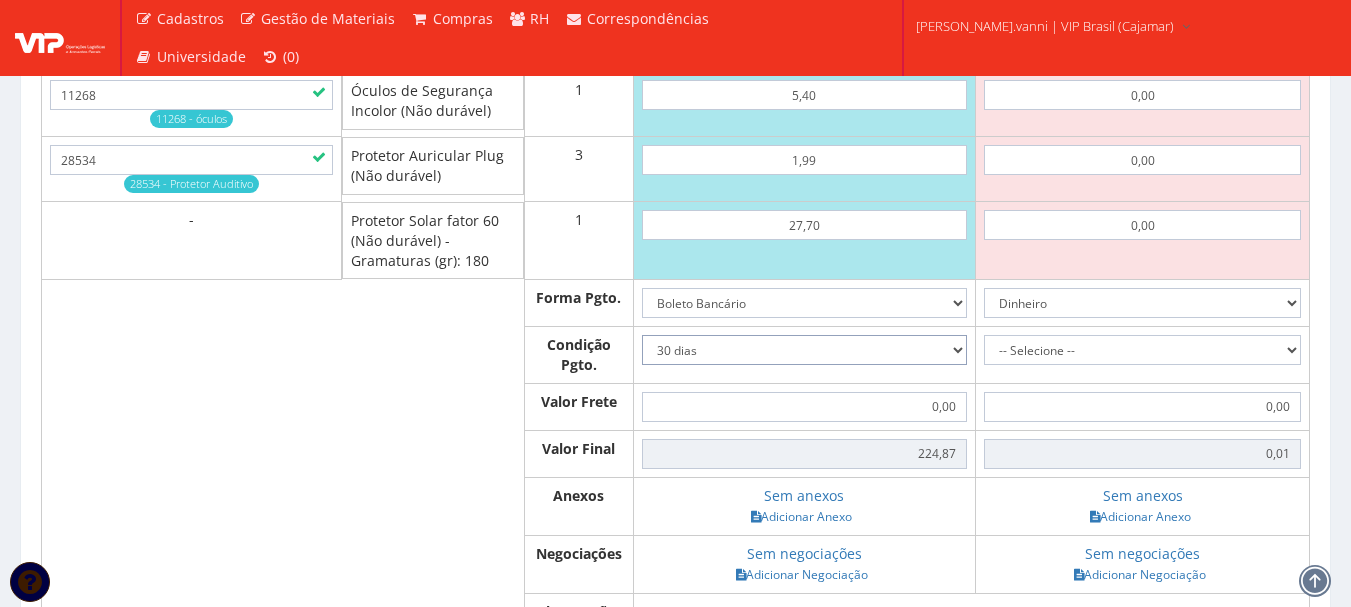 click on "-- Selecione --
À vista
7 dias
10 dias" at bounding box center [804, 350] 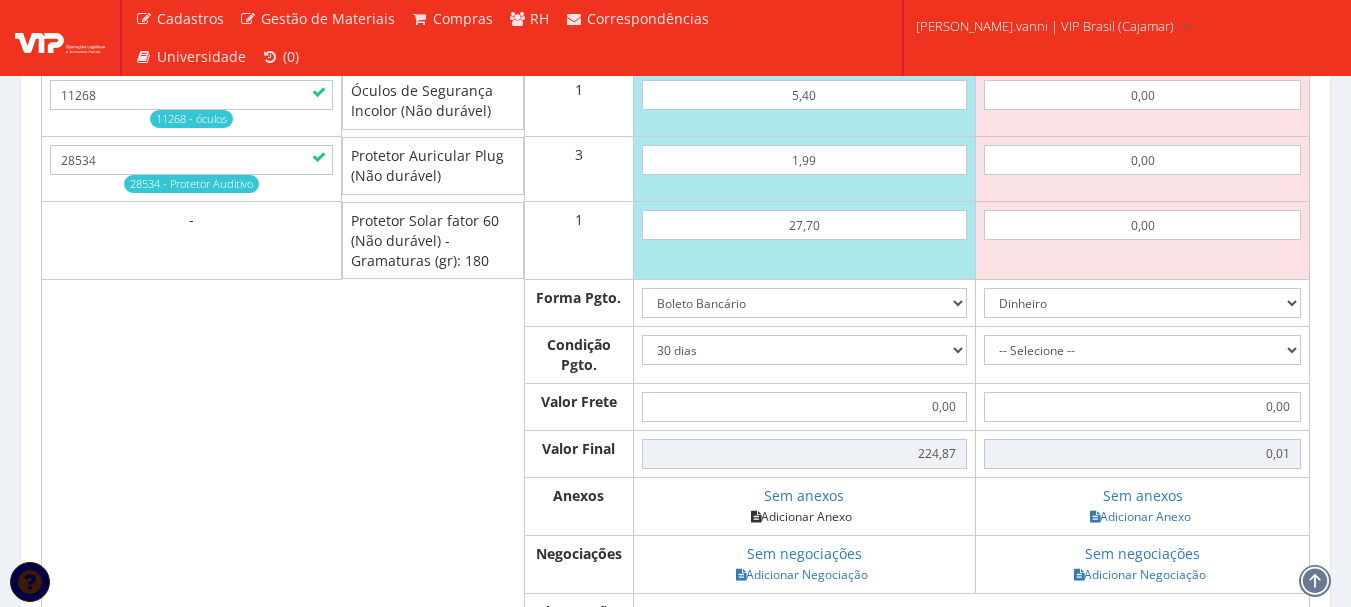 click on "Adicionar Anexo" at bounding box center [801, 516] 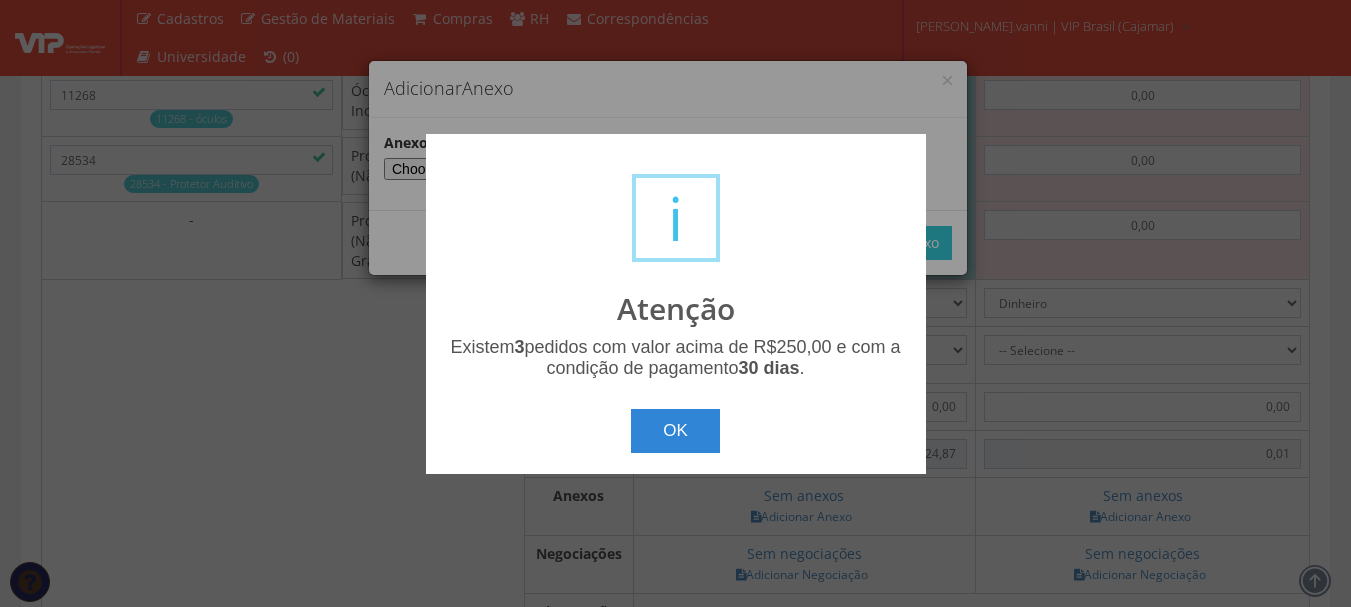 click on "? ! i     Atenção Existem  3  pedidos com valor acima de R$250,00 e com a condição de pagamento  30 dias . OK Cancel ×" at bounding box center (676, 304) 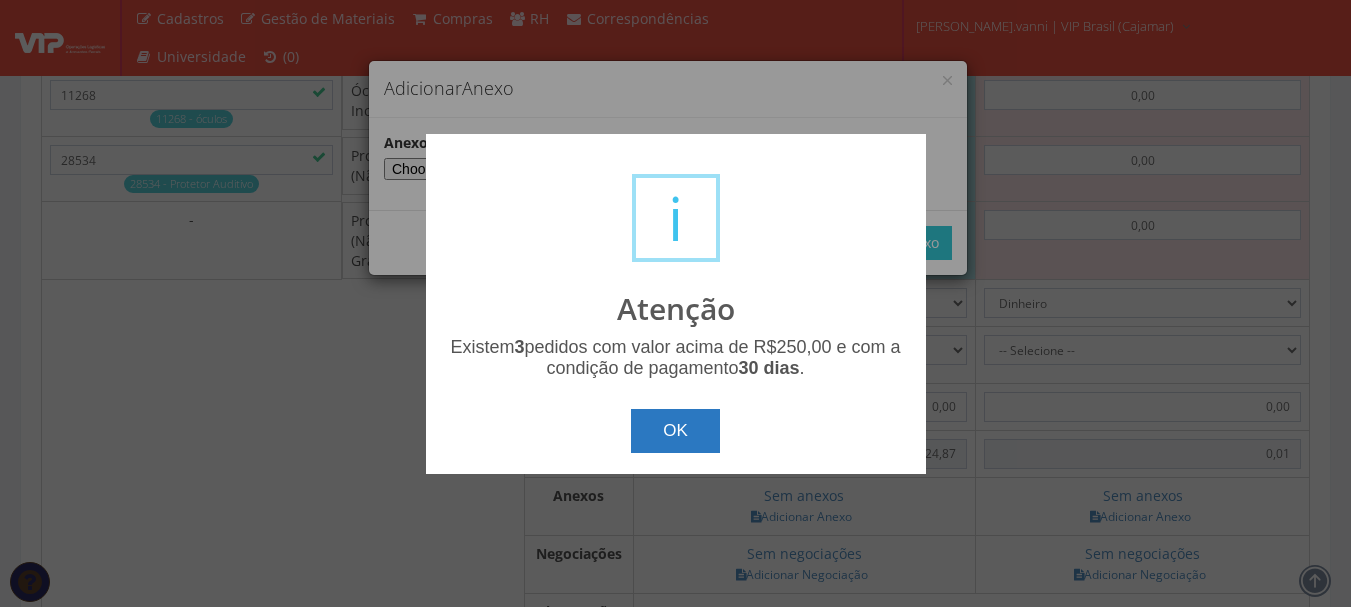 click on "OK" at bounding box center (675, 431) 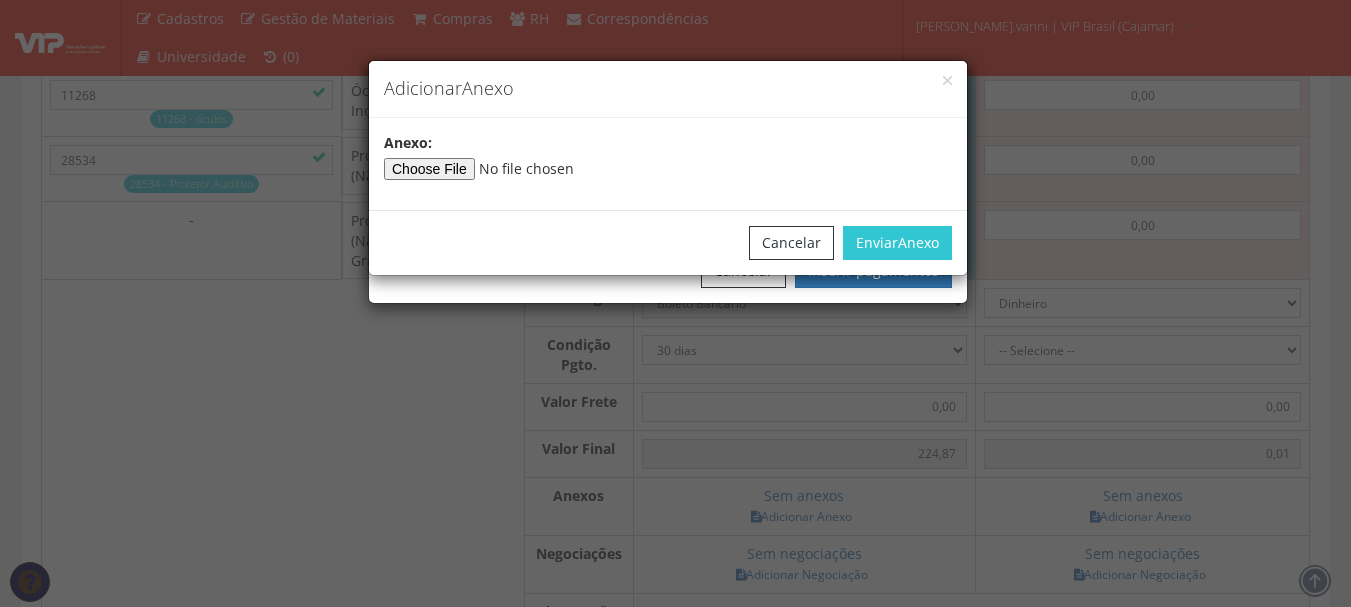 click on "Adicionar  Anexo
Anexo :
Cancelar
Enviar  Anexo" at bounding box center (675, 303) 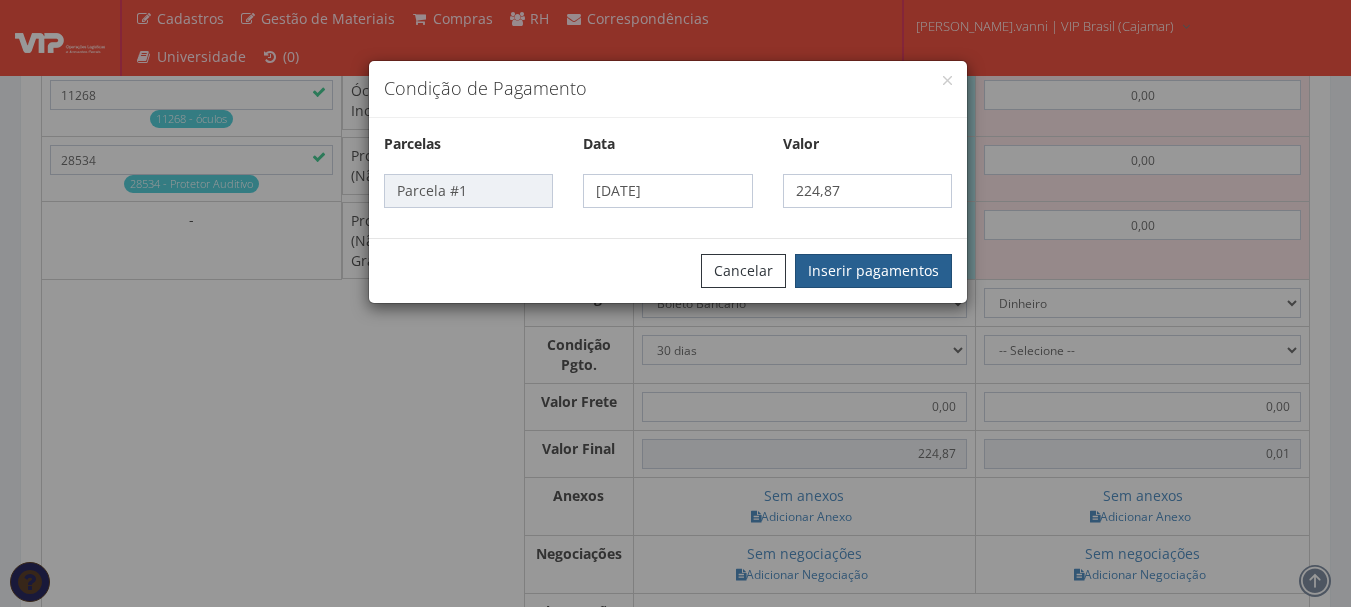 click on "Inserir pagamentos" at bounding box center (873, 271) 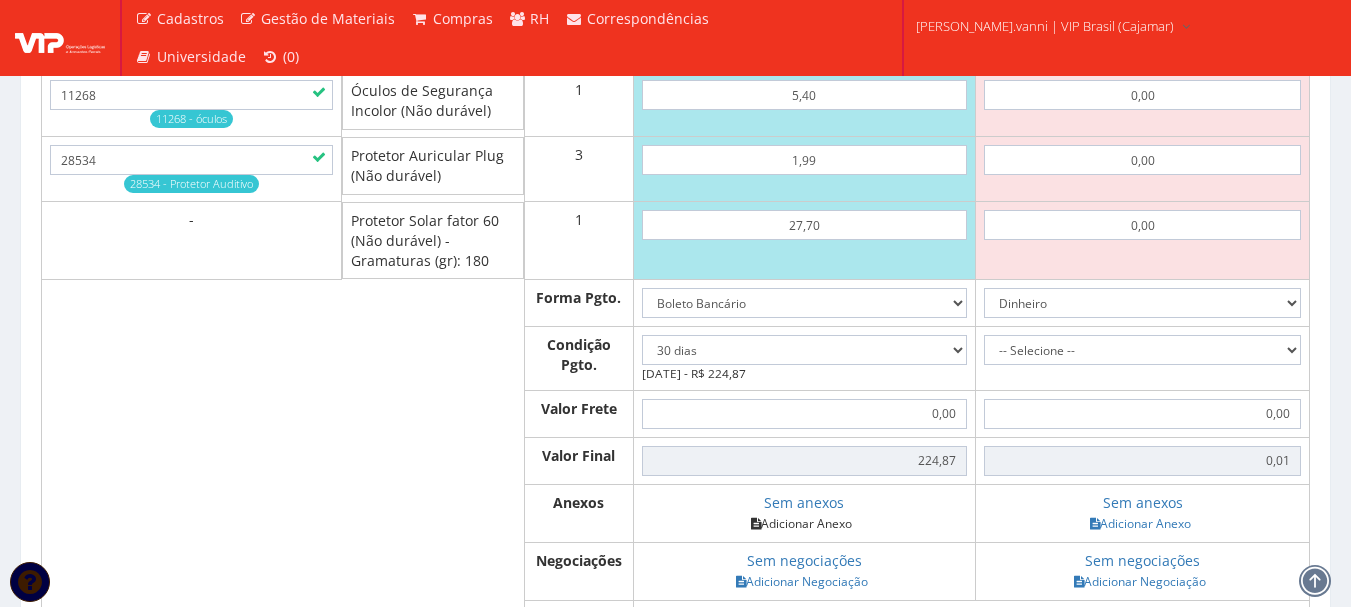 click on "Adicionar Anexo" at bounding box center [801, 523] 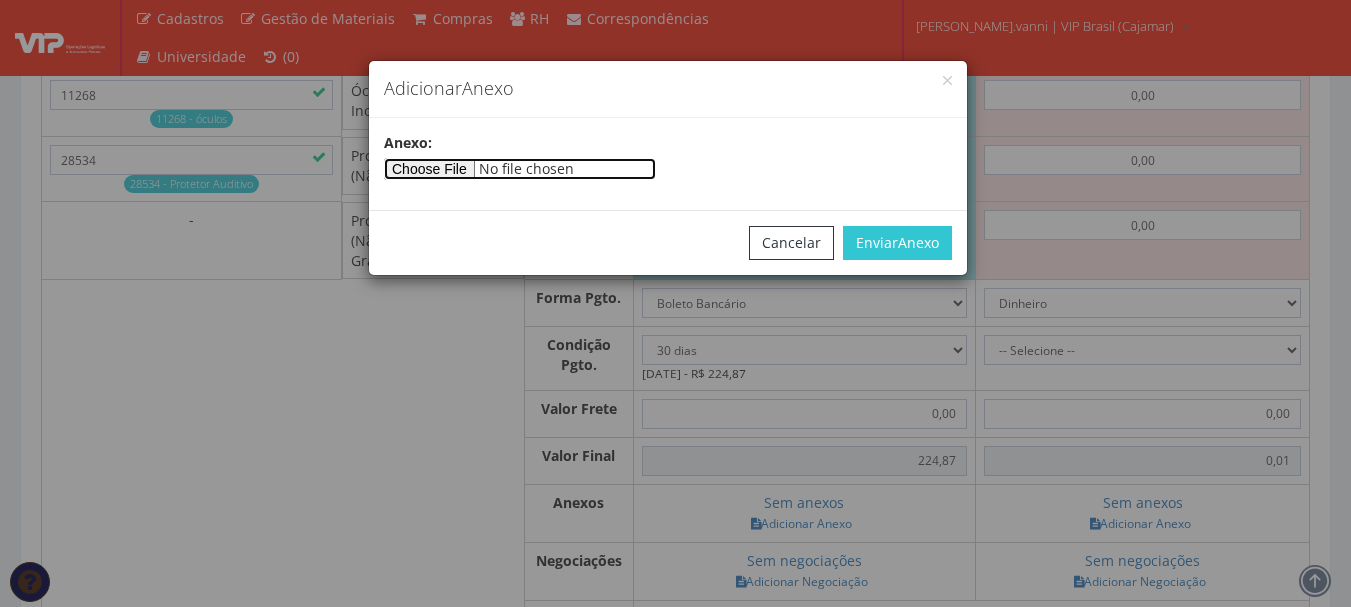 click at bounding box center [520, 169] 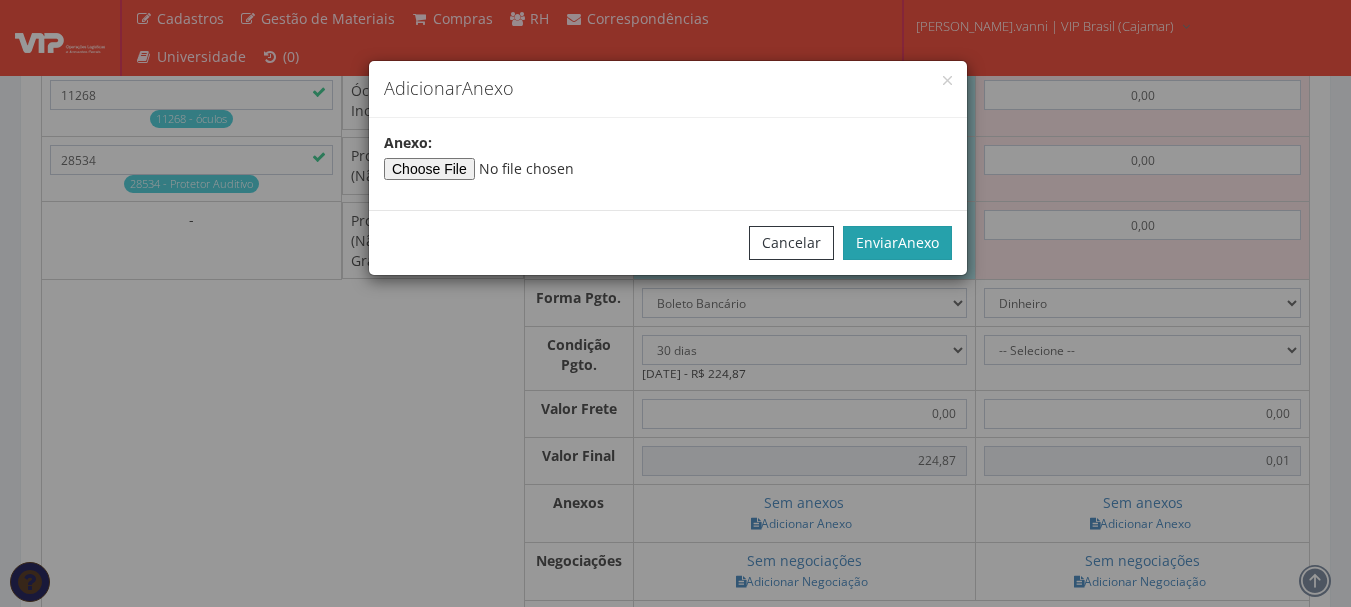 click on "Enviar  Anexo" at bounding box center [897, 243] 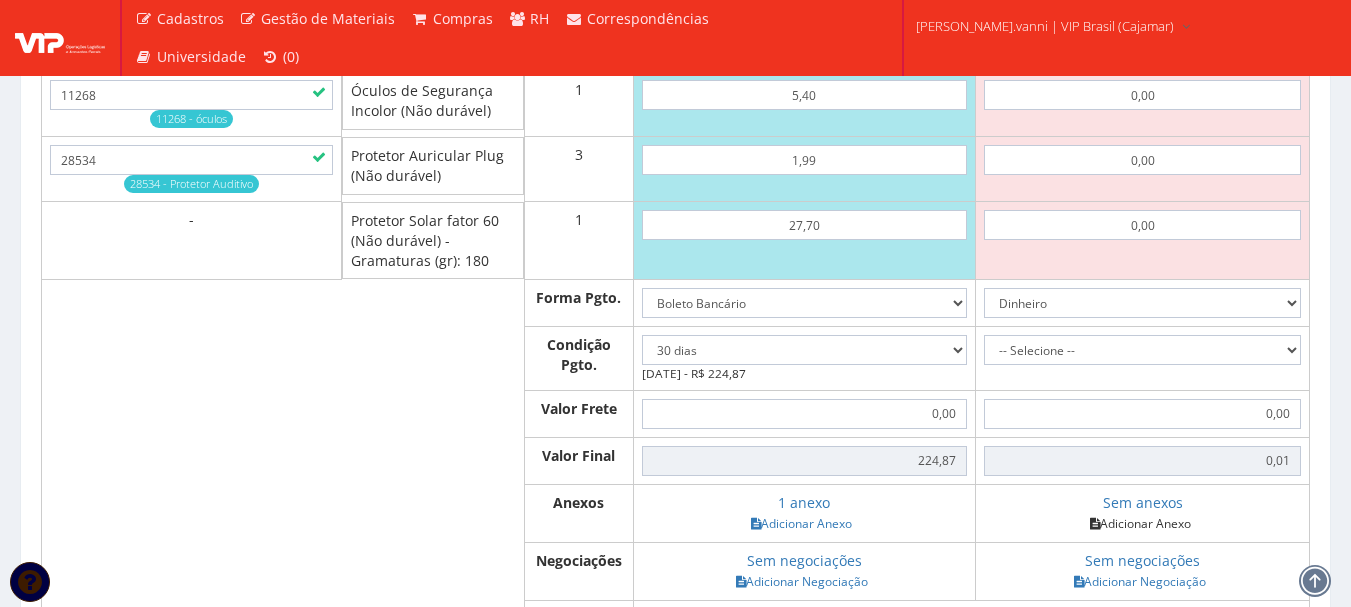click on "Adicionar Anexo" at bounding box center [1140, 523] 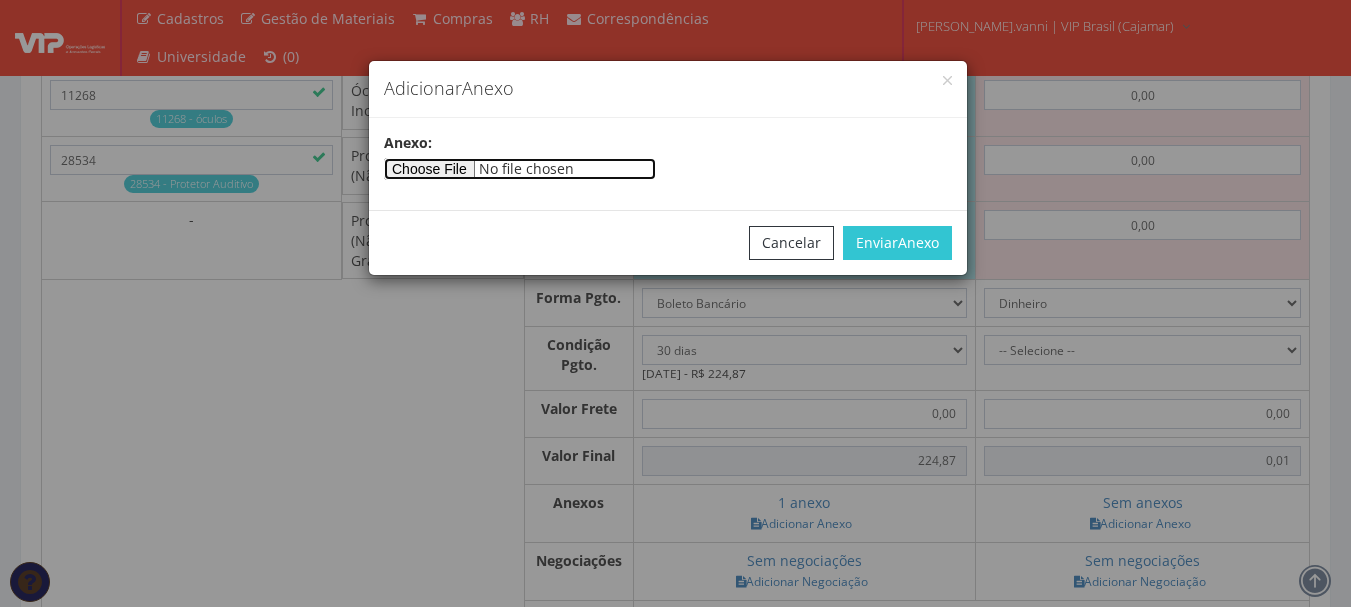 click at bounding box center (520, 169) 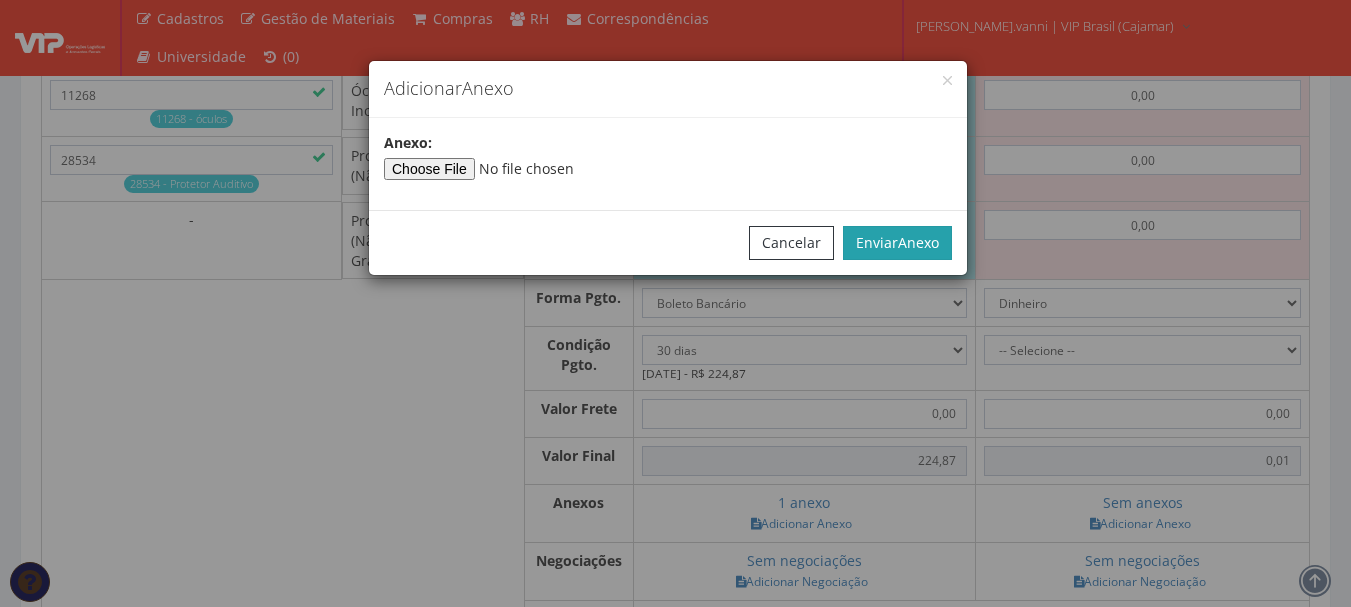 click on "Enviar  Anexo" at bounding box center [897, 243] 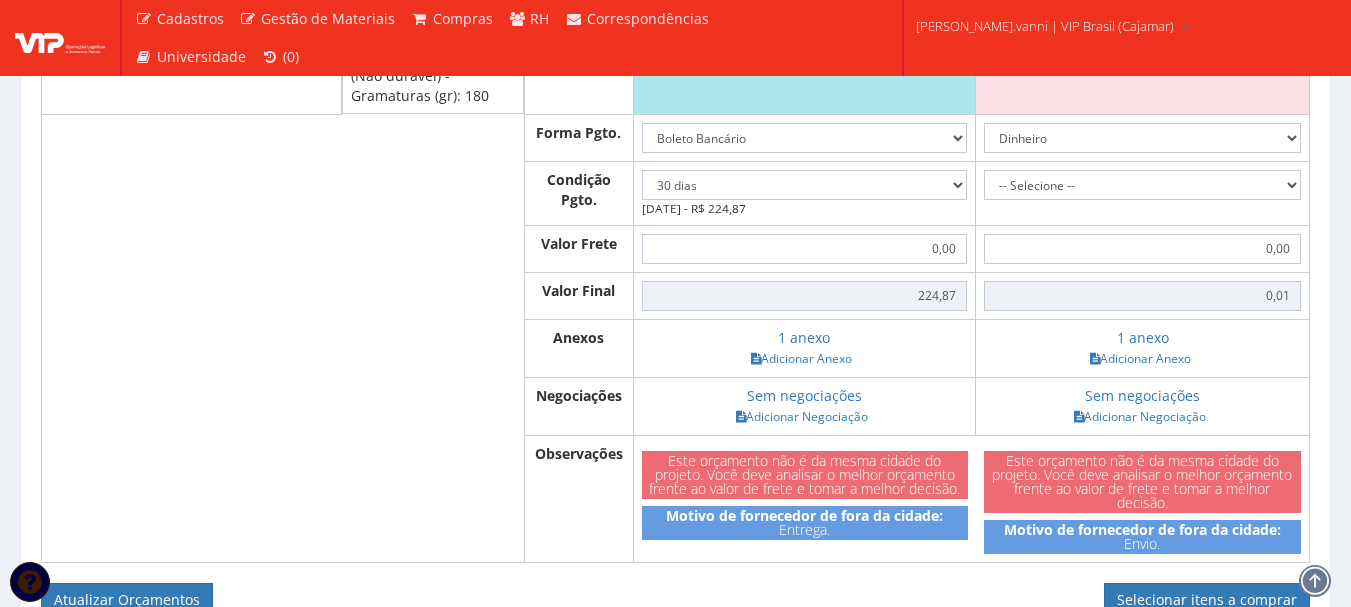scroll, scrollTop: 2044, scrollLeft: 0, axis: vertical 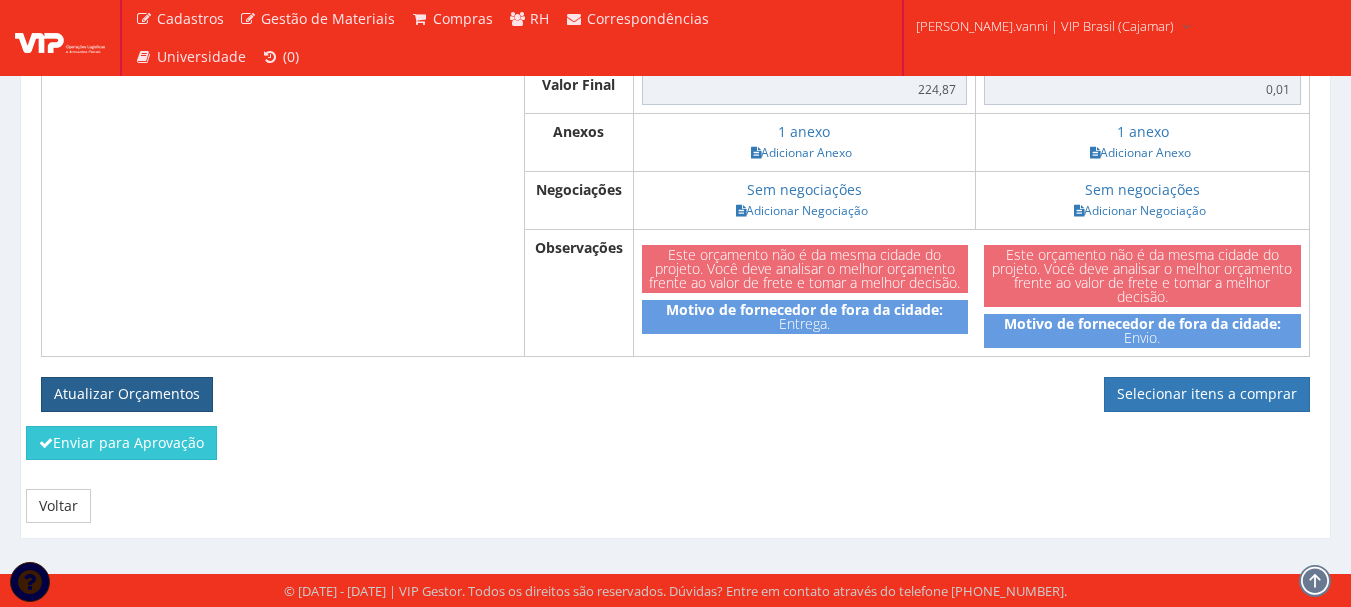 click on "Atualizar Orçamentos" at bounding box center (127, 394) 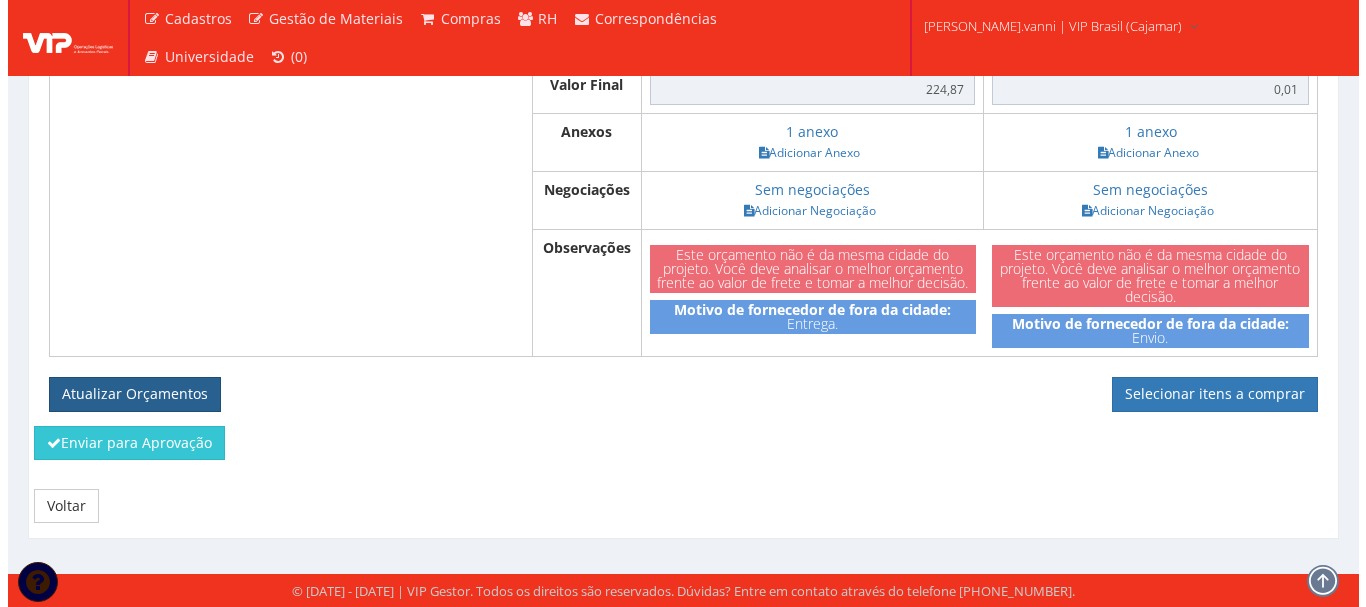 scroll, scrollTop: 2010, scrollLeft: 0, axis: vertical 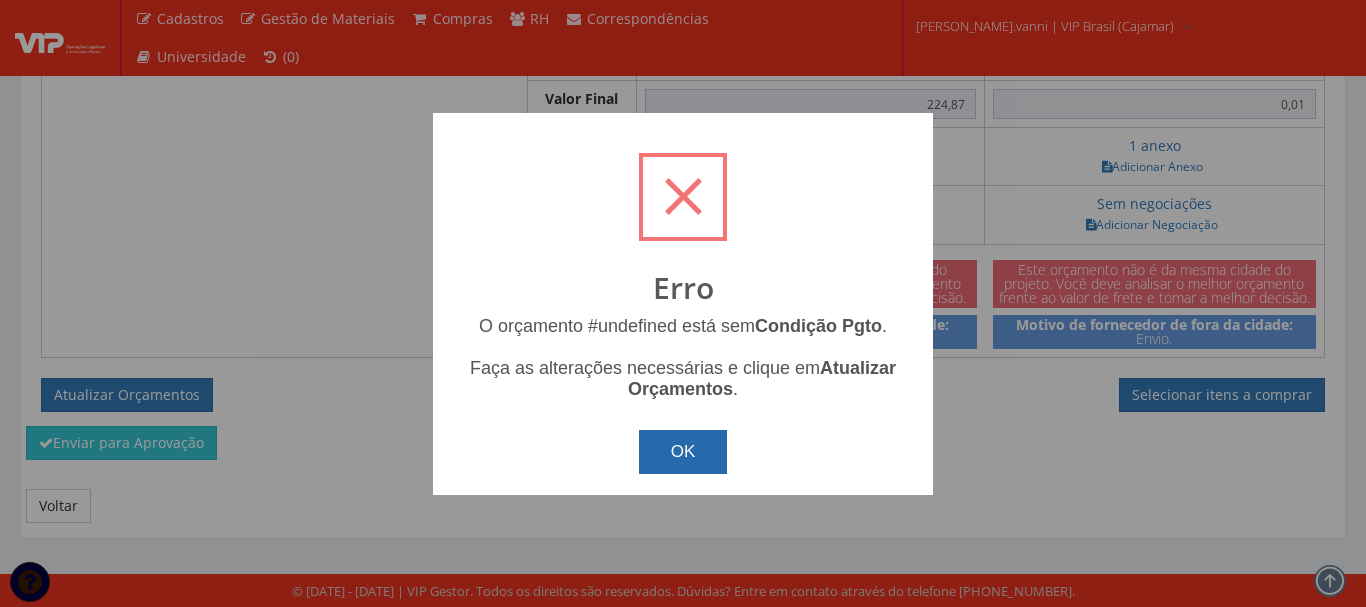 click on "OK" at bounding box center [683, 452] 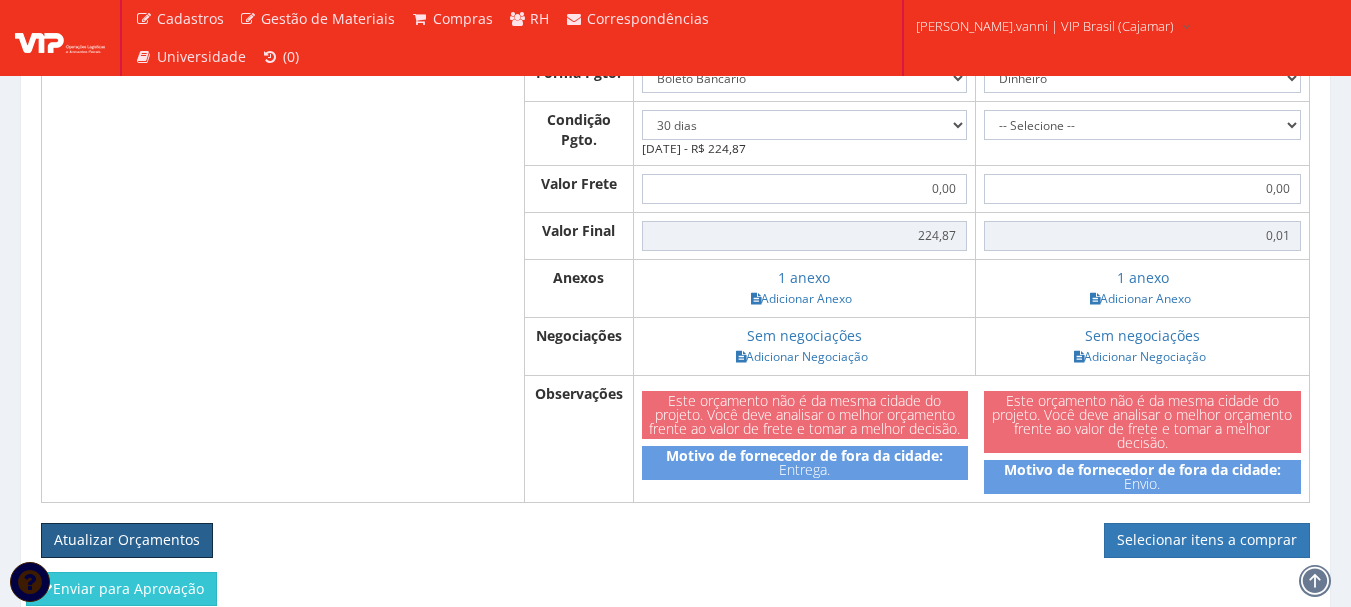 scroll, scrollTop: 1730, scrollLeft: 0, axis: vertical 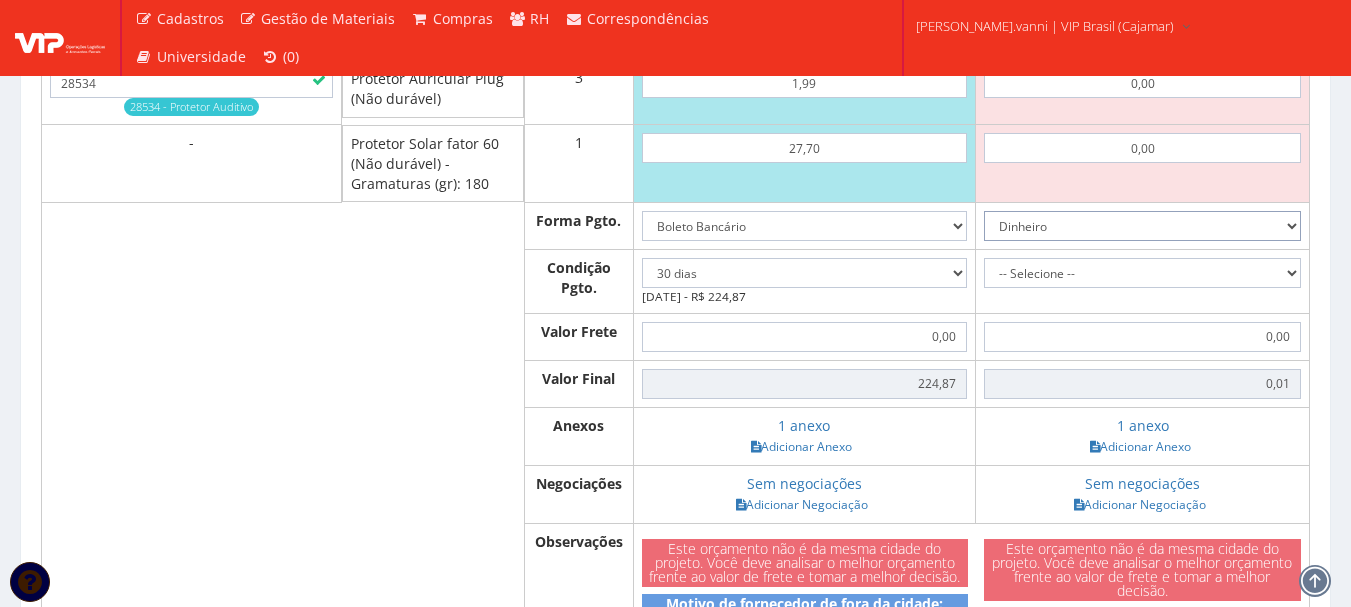 click on "Dinheiro Boleto Bancário Depósito Transferência Bancária Cartão de Crédito Cartão de Débito Cheque Contrato SPOT Negociações Especiais" at bounding box center [1142, 226] 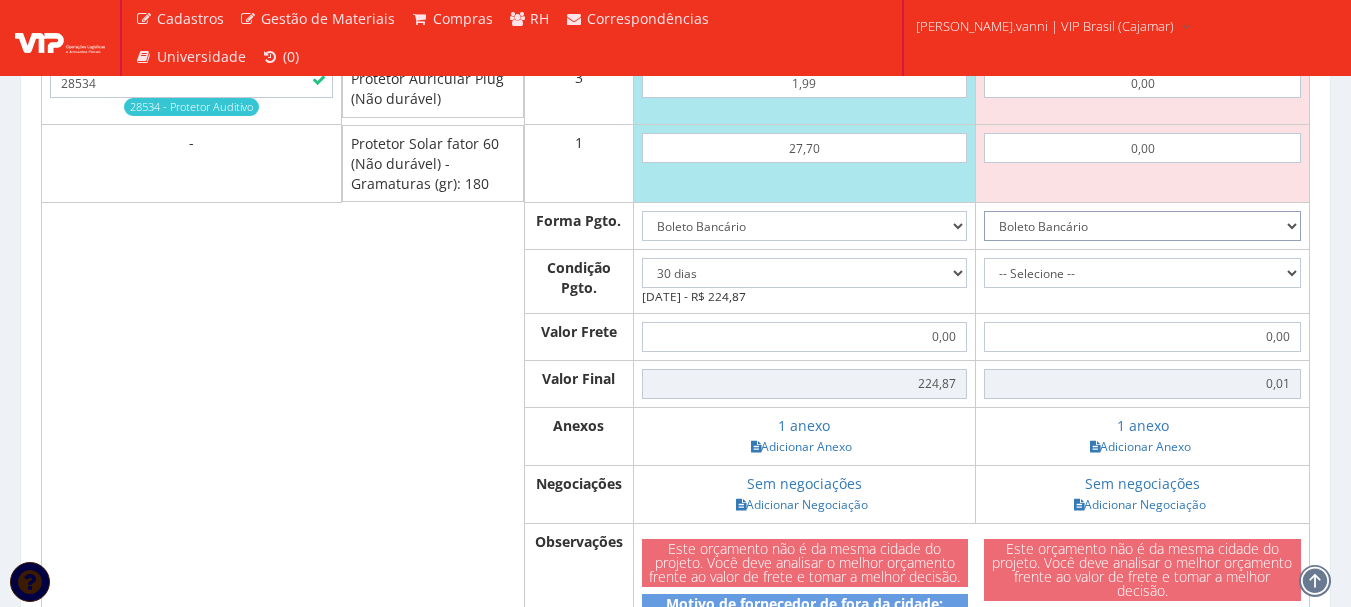 click on "Dinheiro Boleto Bancário Depósito Transferência Bancária Cartão de Crédito Cartão de Débito Cheque Contrato SPOT Negociações Especiais" at bounding box center [1142, 226] 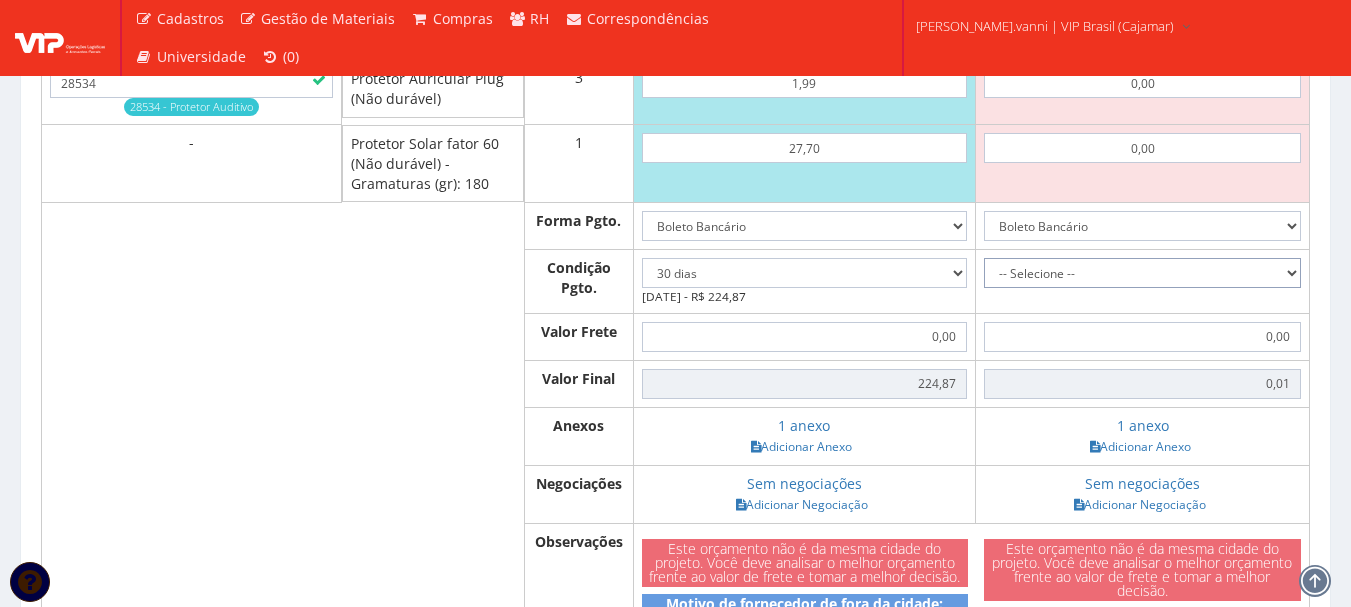click on "-- Selecione --
À vista
7 dias
10 dias" at bounding box center [1142, 273] 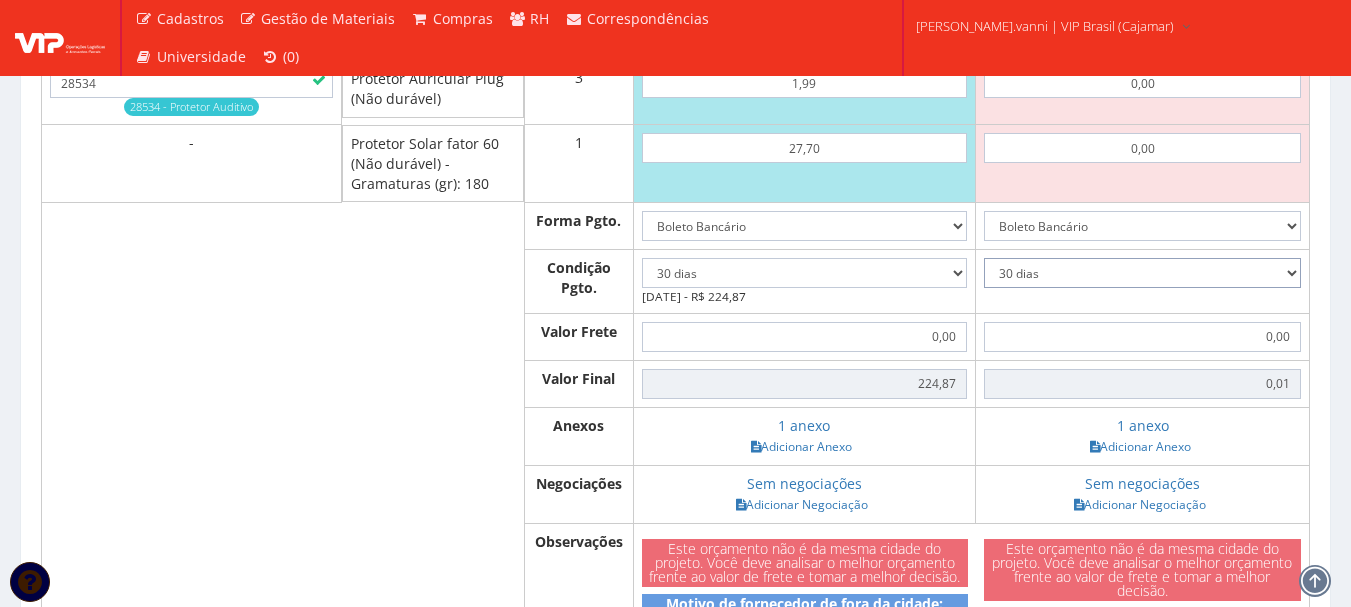 click on "-- Selecione --
À vista
7 dias
10 dias" at bounding box center (1142, 273) 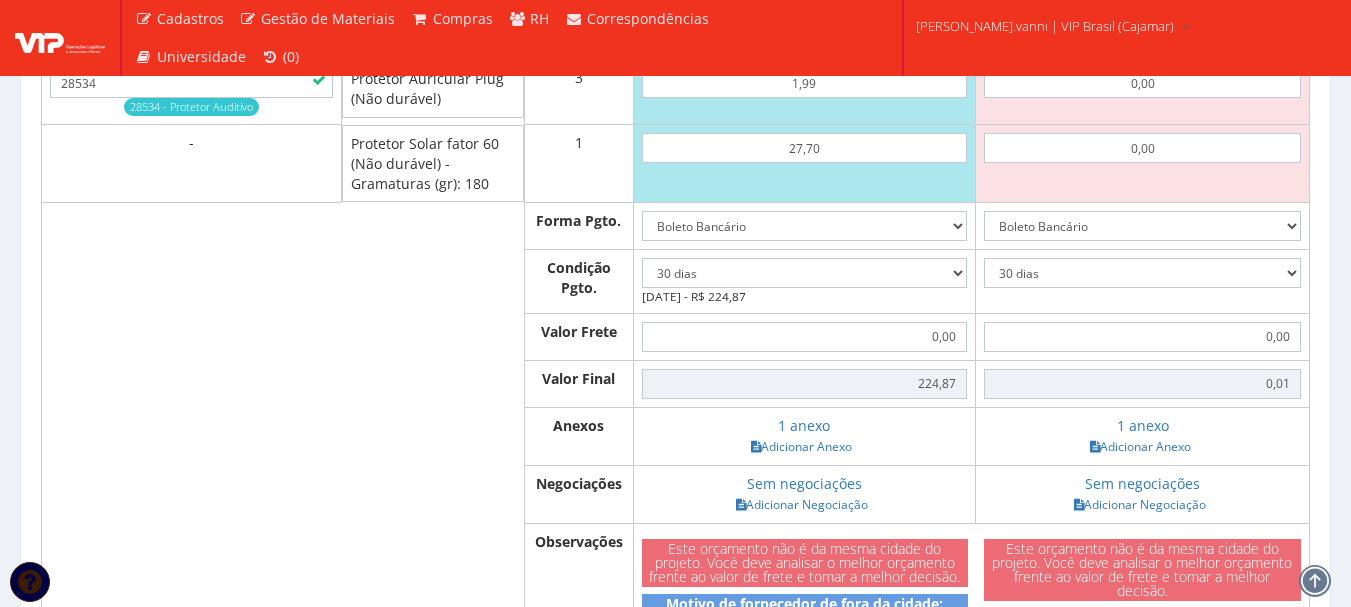 click at bounding box center (433, 383) 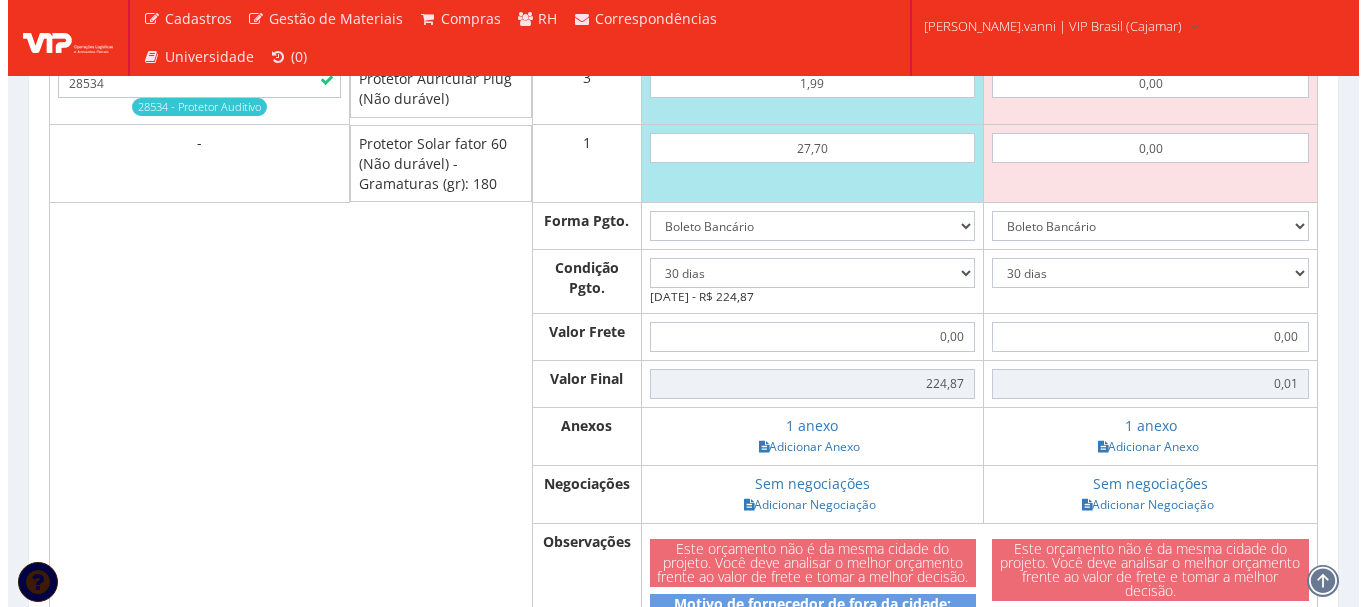 scroll, scrollTop: 2010, scrollLeft: 0, axis: vertical 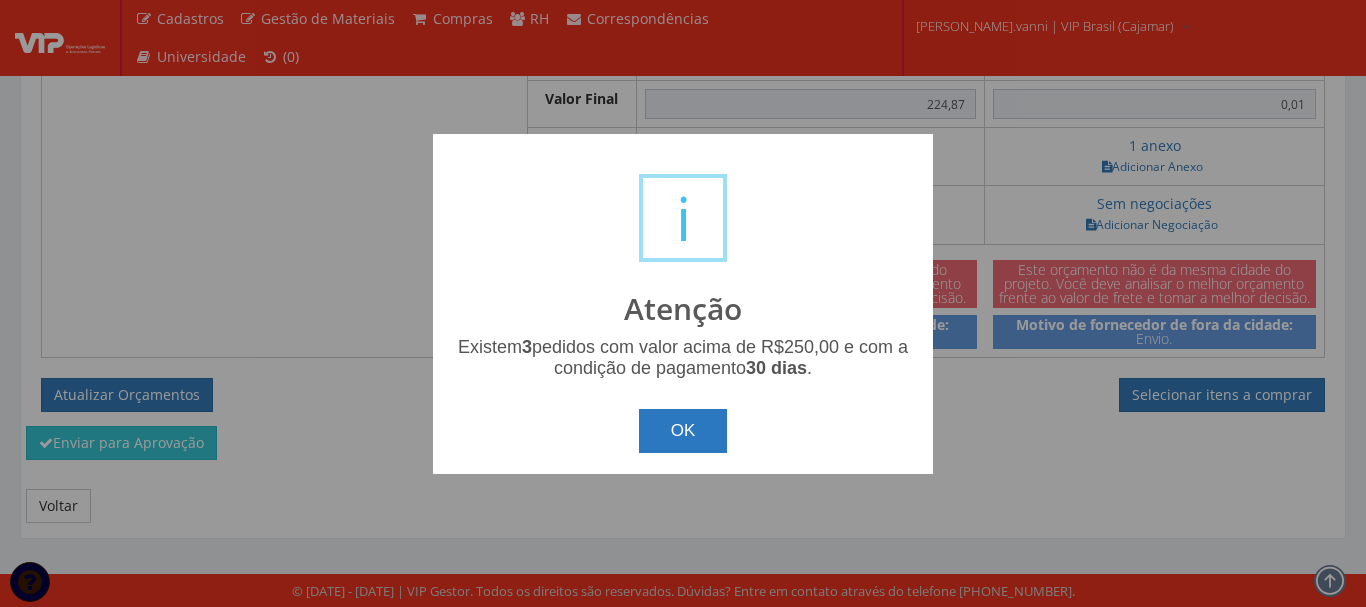 click on "OK" at bounding box center (683, 431) 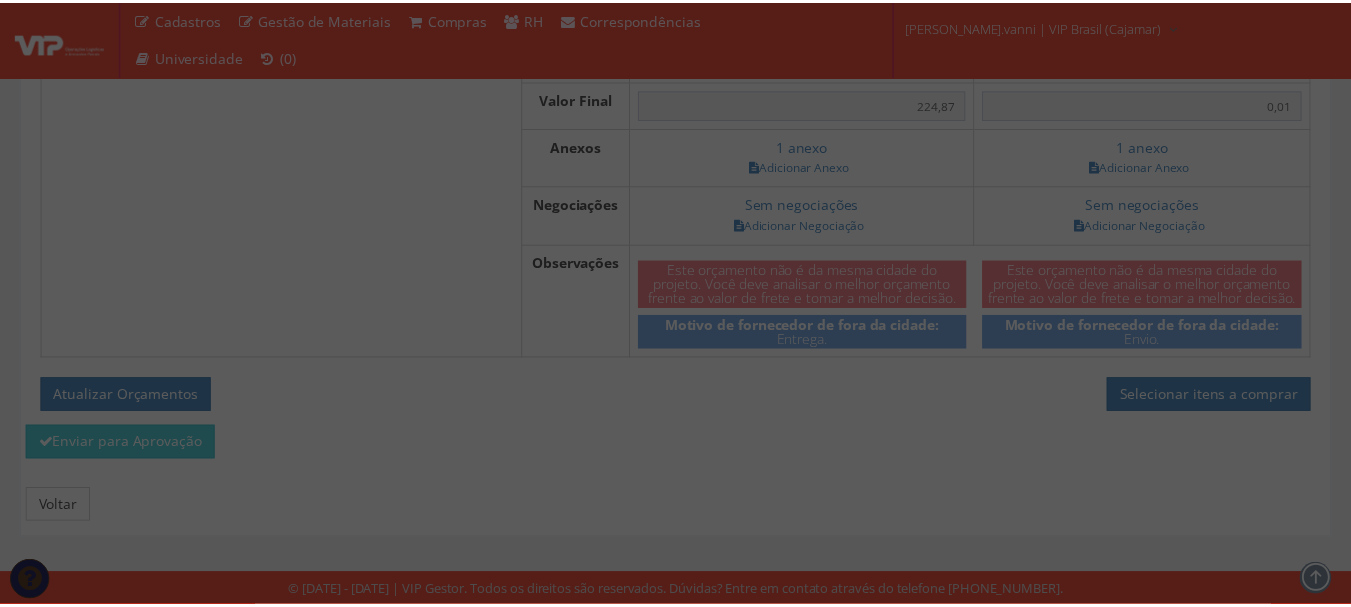 scroll, scrollTop: 2030, scrollLeft: 0, axis: vertical 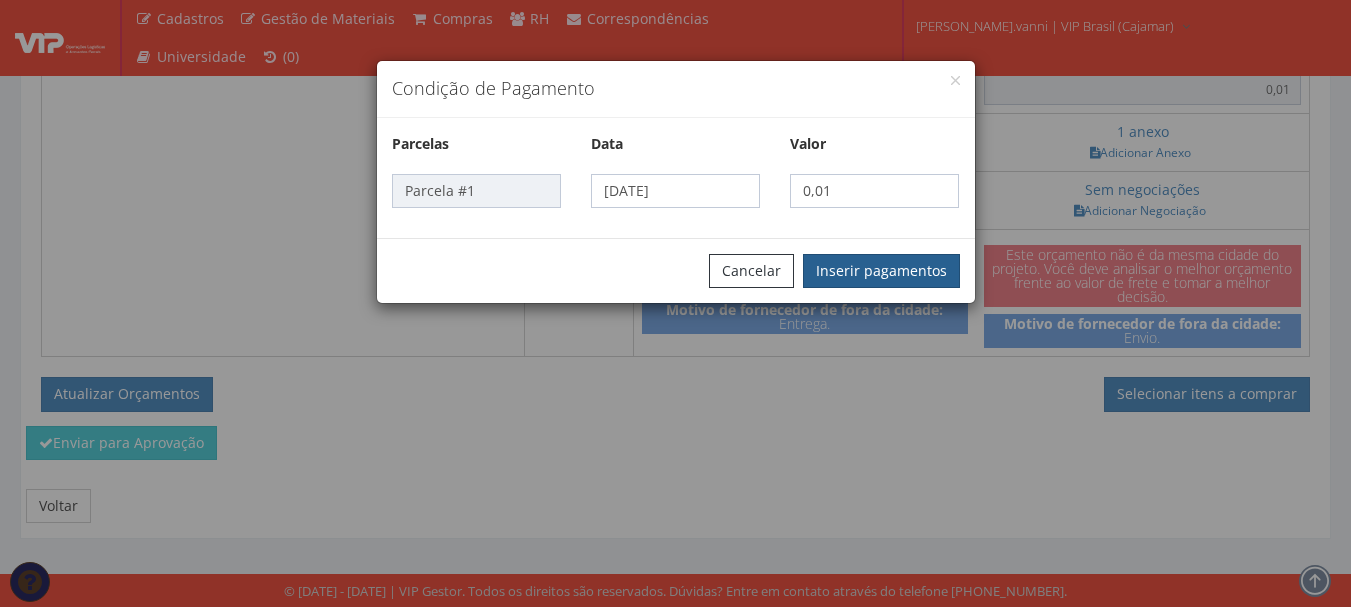click on "Inserir pagamentos" at bounding box center [881, 271] 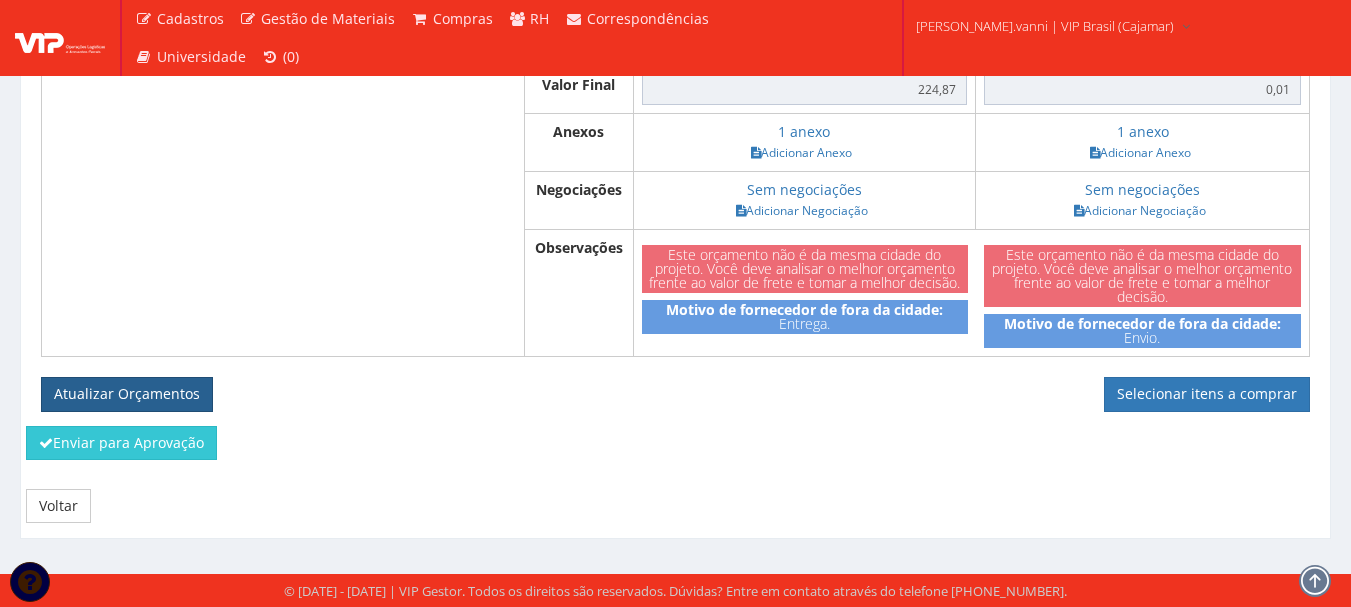 click on "Atualizar Orçamentos" at bounding box center [127, 394] 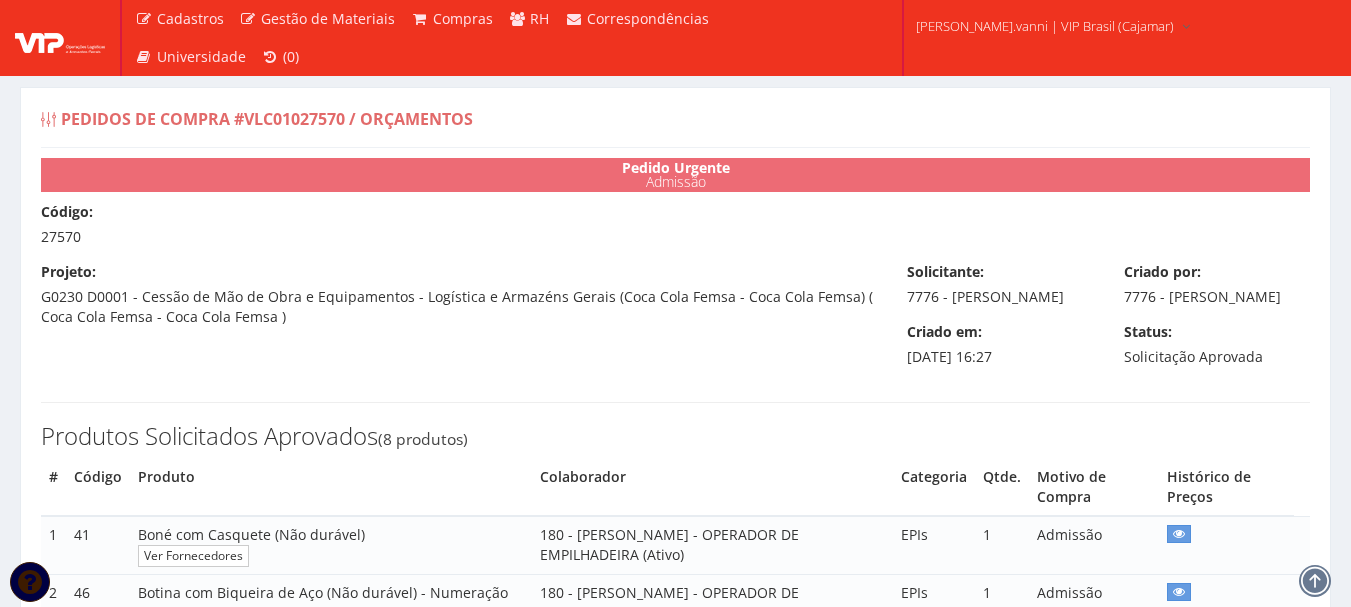 select on "30" 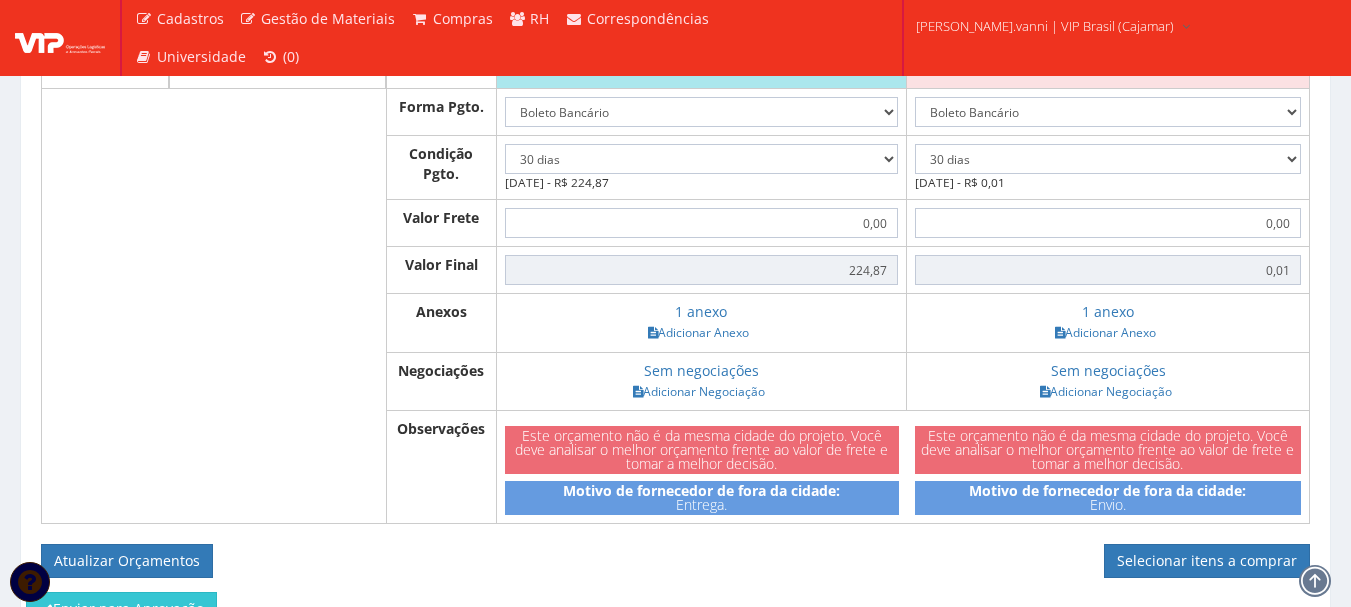 scroll, scrollTop: 1867, scrollLeft: 0, axis: vertical 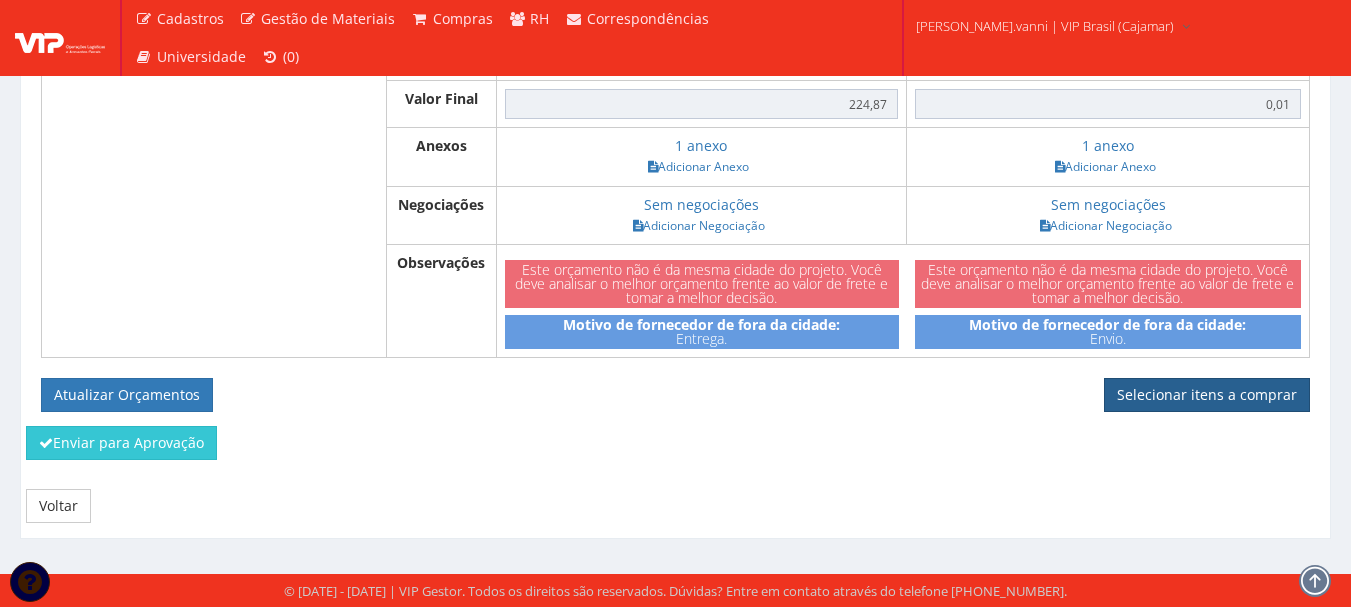 click on "Selecionar itens a
comprar" at bounding box center [1207, 395] 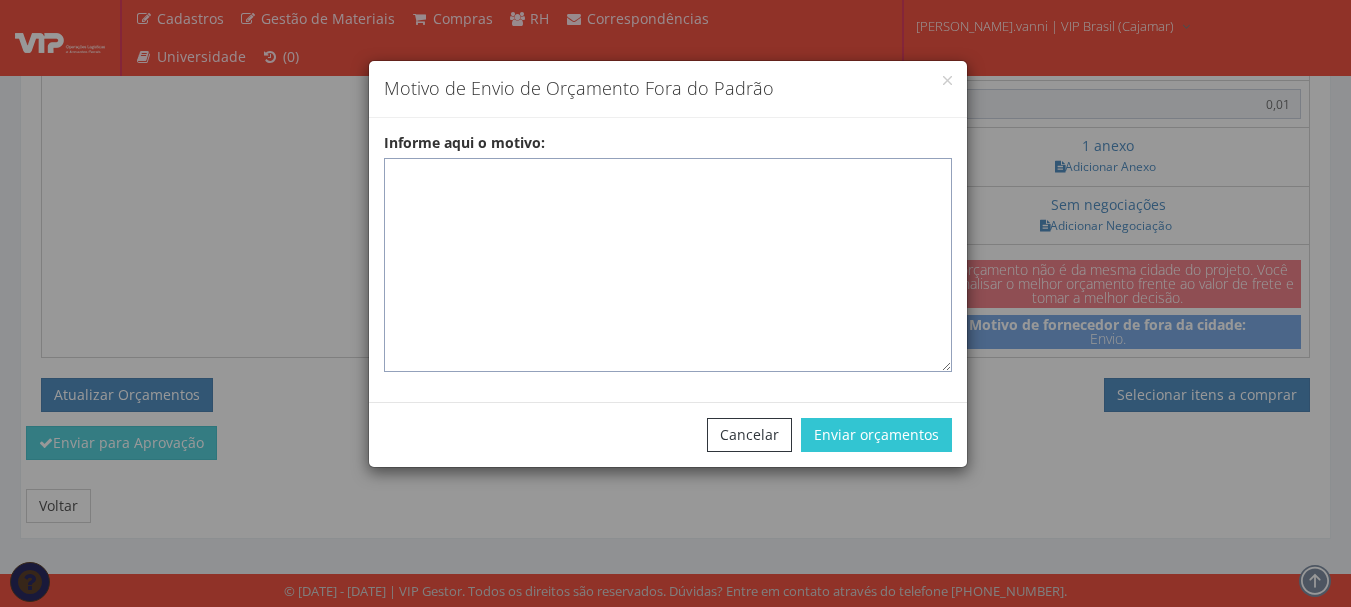 click on "Informe aqui o motivo:" at bounding box center [668, 265] 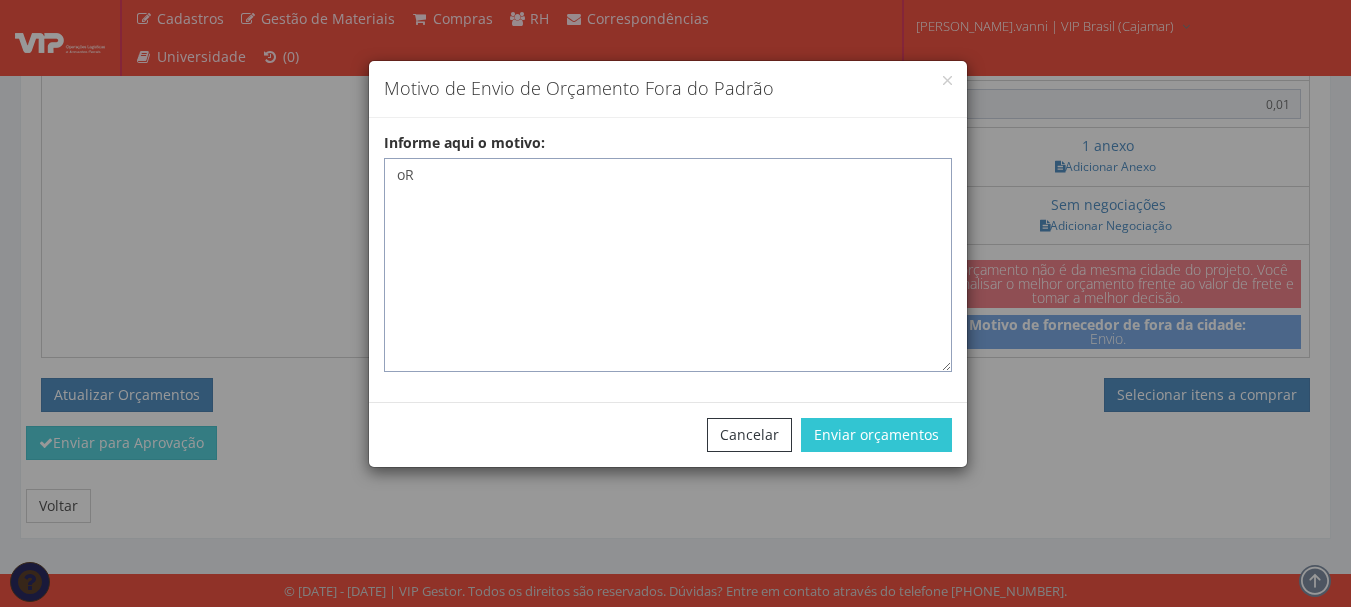 type on "o" 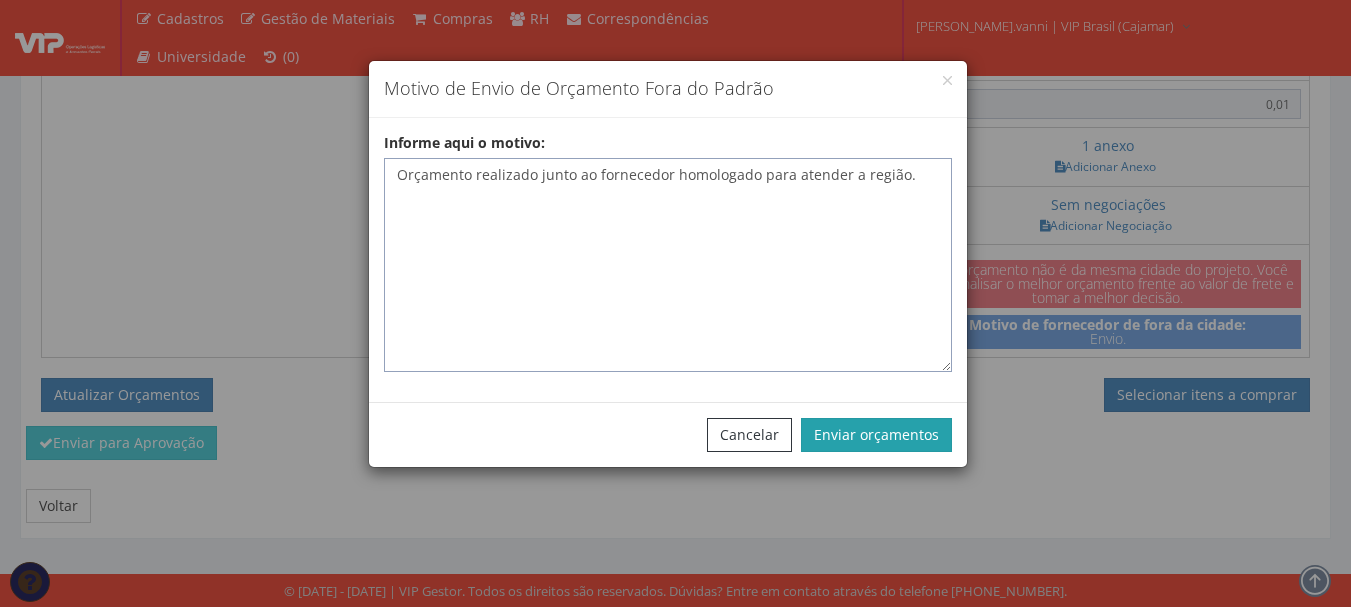 type on "Orçamento realizado junto ao fornecedor homologado para atender a região." 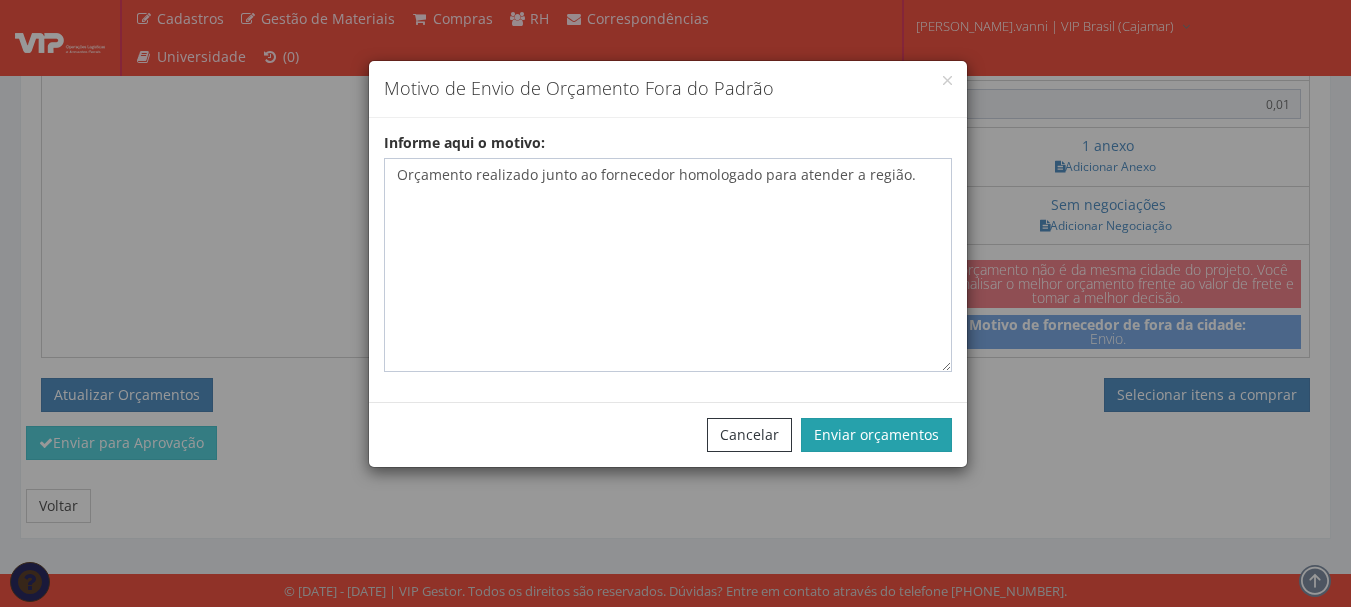 click on "Enviar orçamentos" at bounding box center (876, 435) 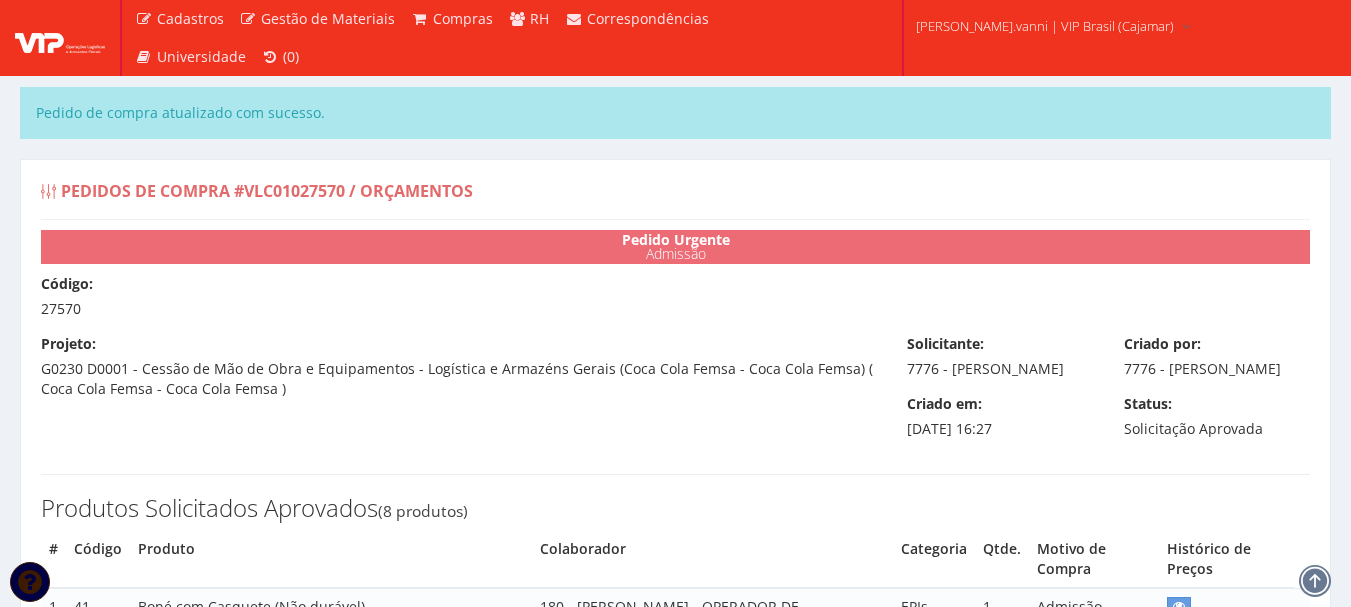select on "30" 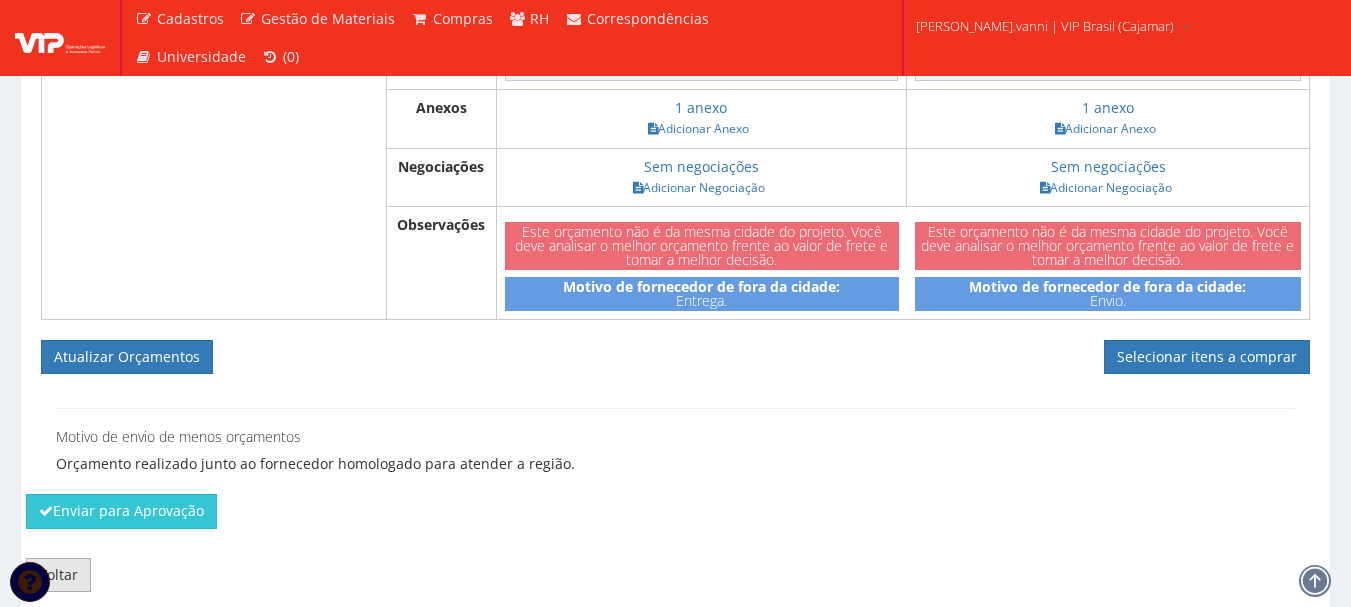 scroll, scrollTop: 2046, scrollLeft: 0, axis: vertical 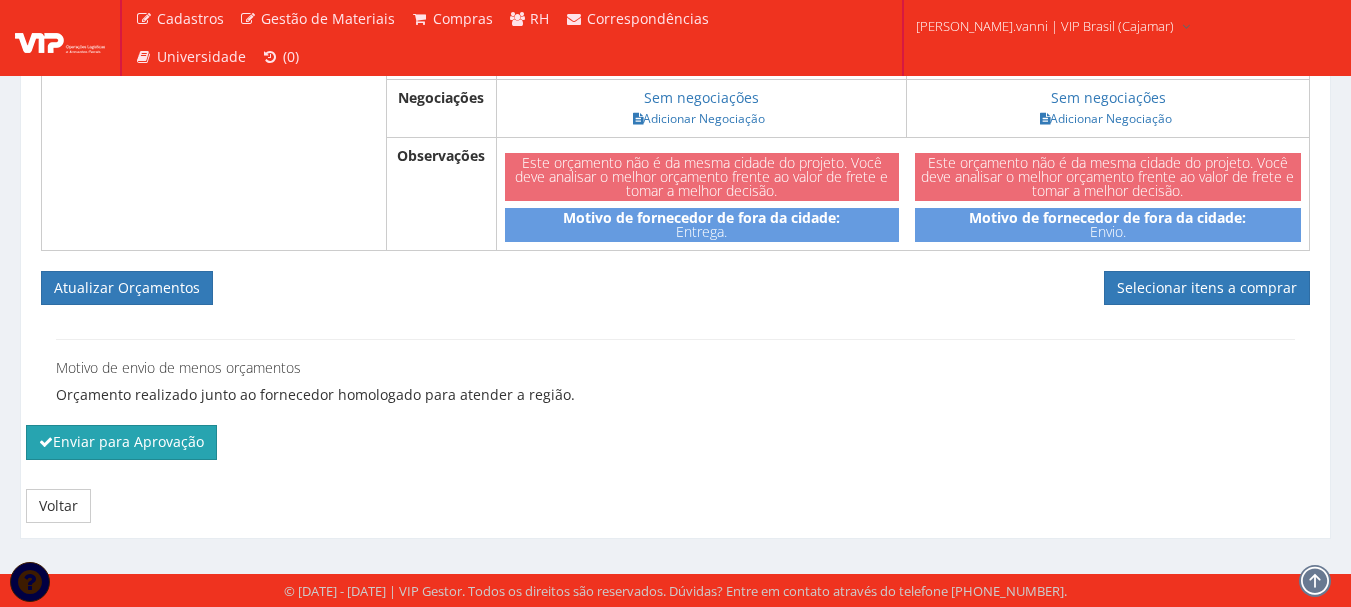 click on "Enviar para Aprovação" at bounding box center (121, 442) 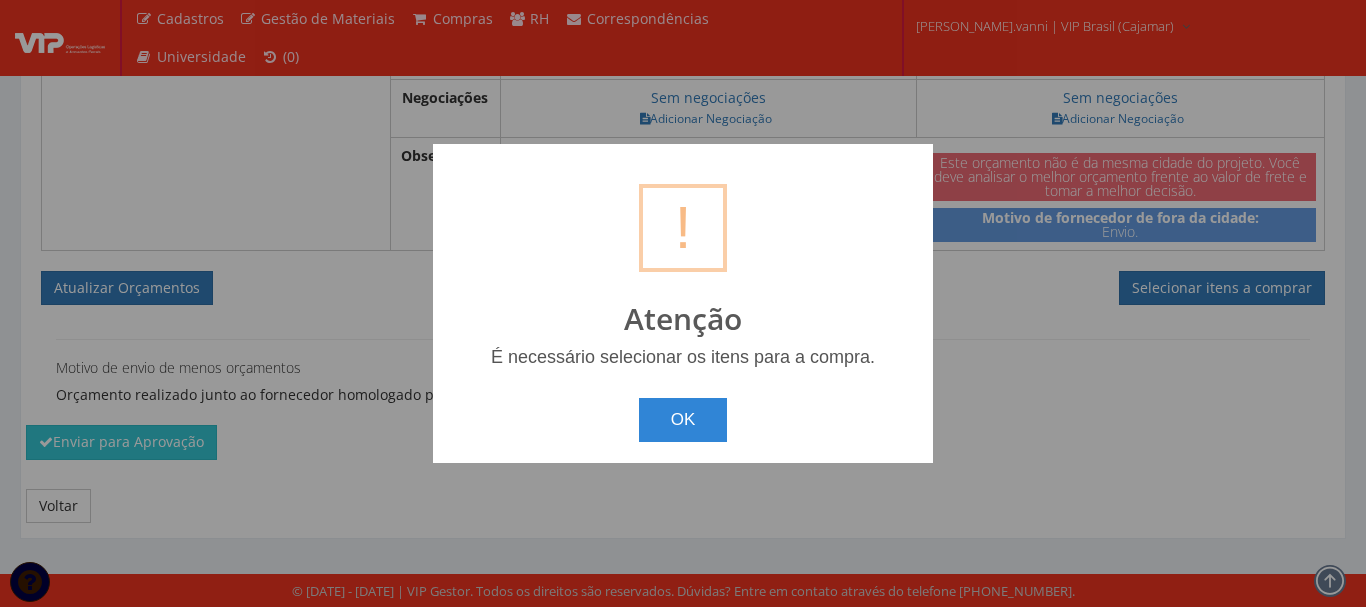 click on "? ! i     Atenção É necessário selecionar os itens para a compra. OK Cancel ×" at bounding box center (683, 303) 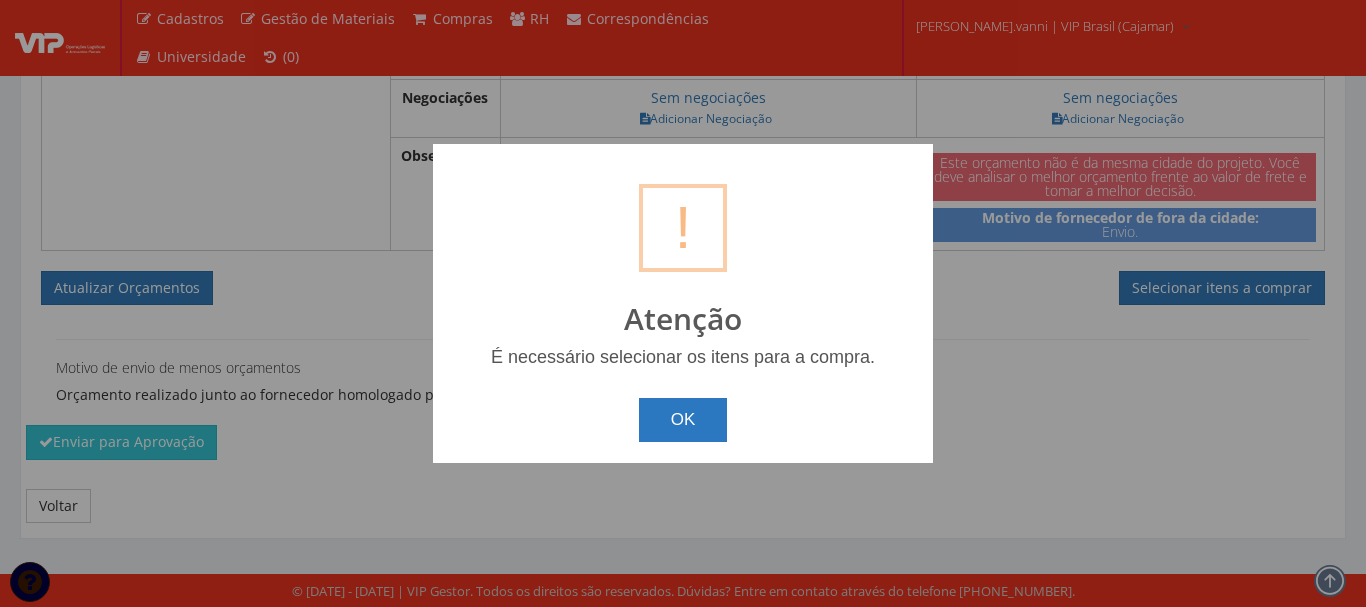 click on "OK" at bounding box center (683, 420) 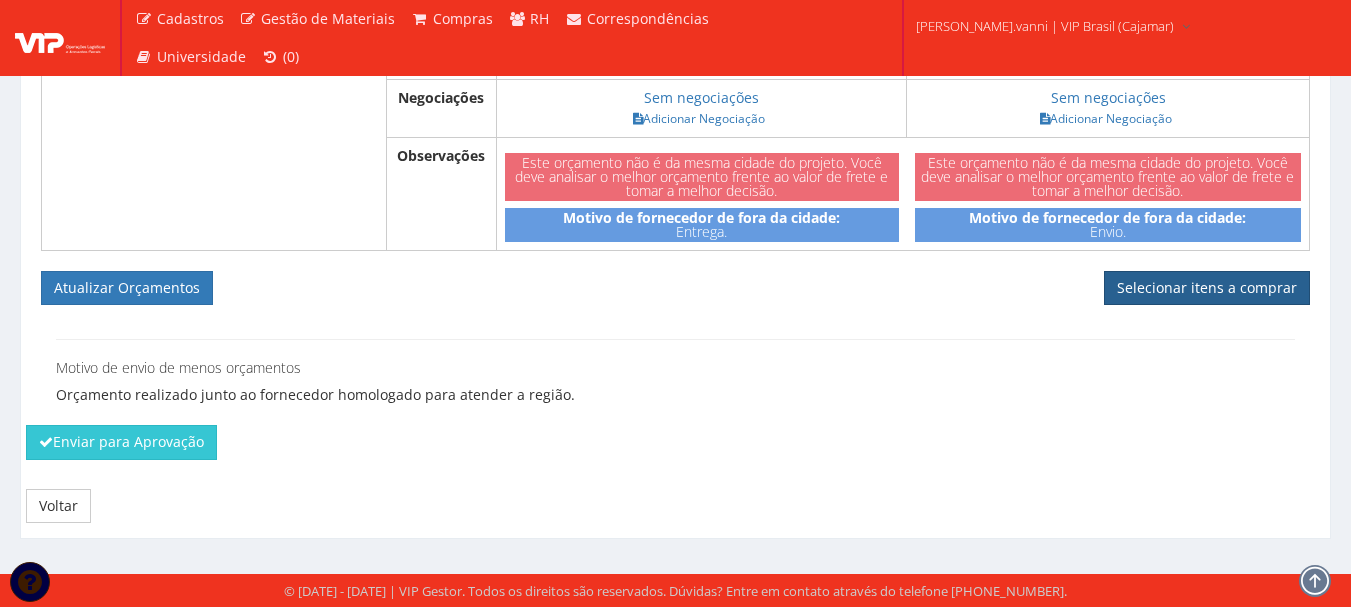 click on "Selecionar itens a
comprar" at bounding box center (1207, 288) 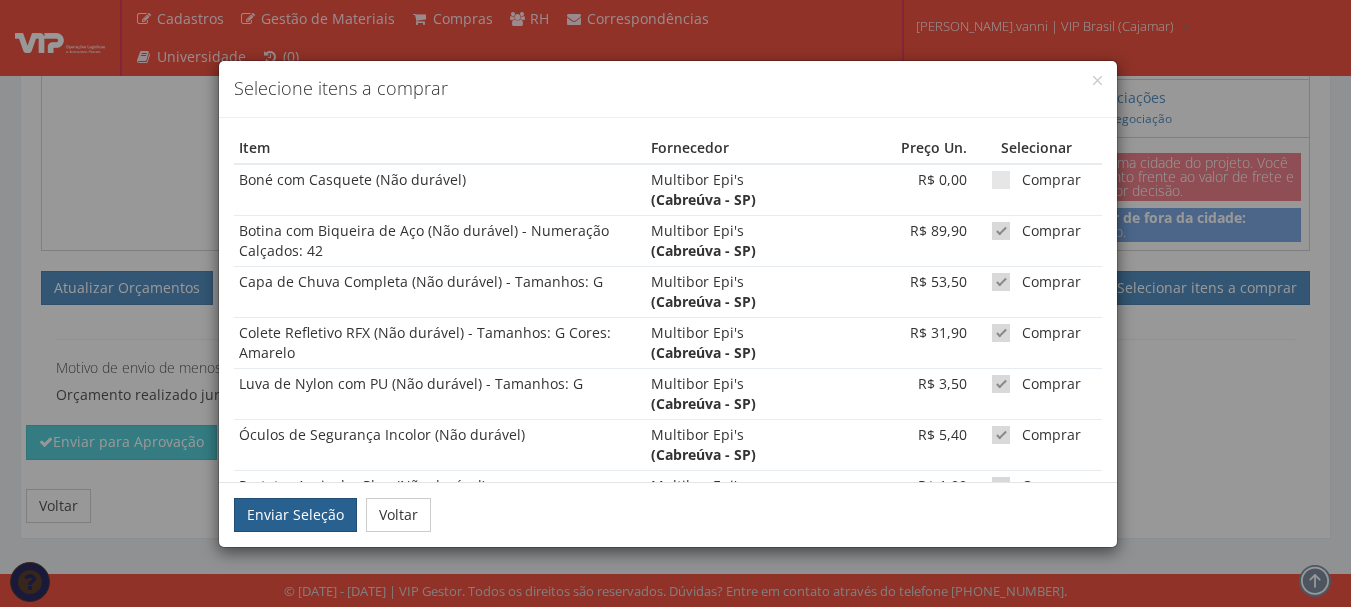 click on "Enviar Seleção" at bounding box center (295, 515) 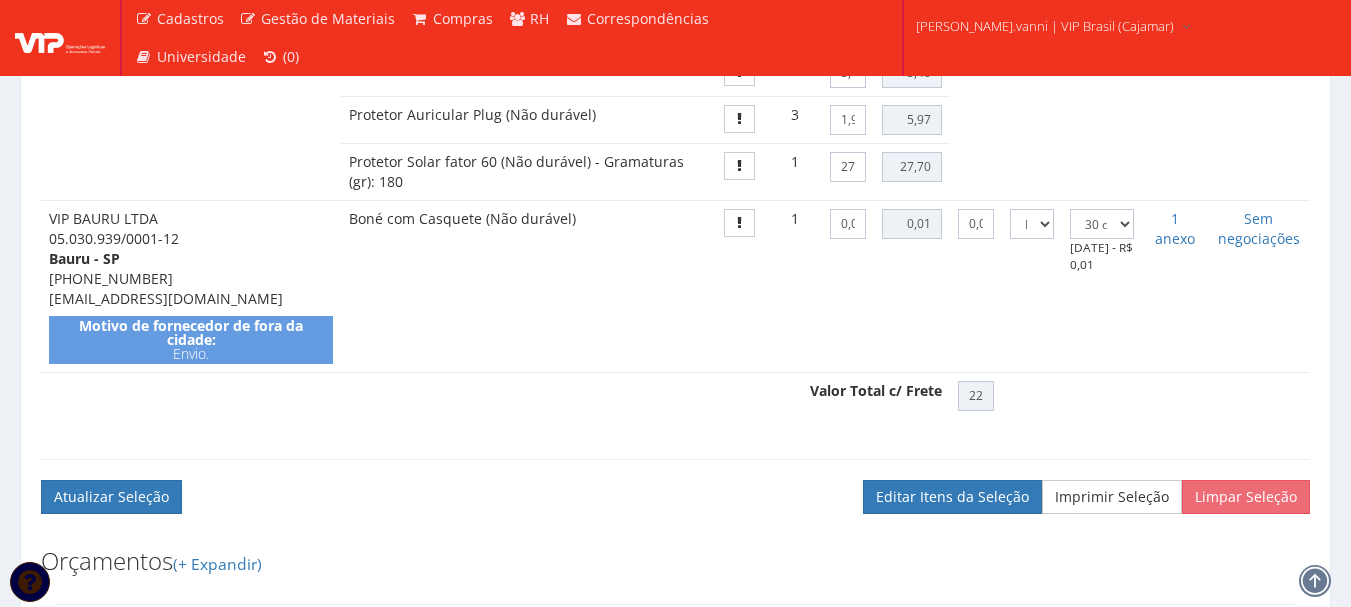 scroll, scrollTop: 1688, scrollLeft: 0, axis: vertical 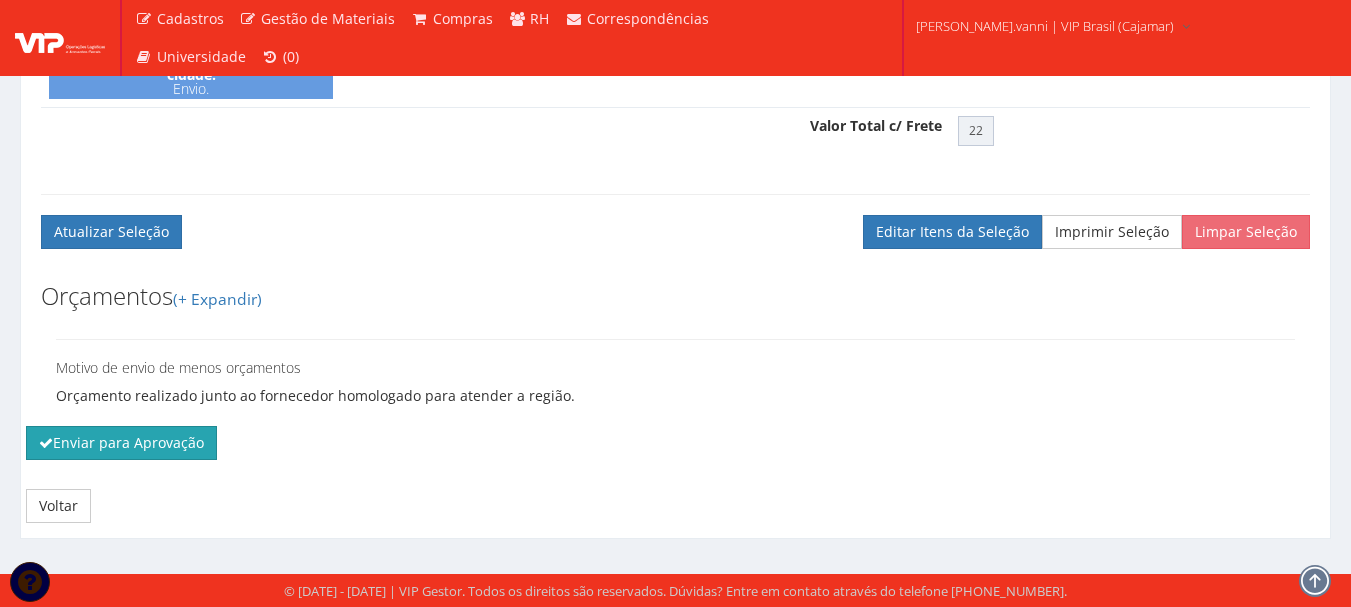 click on "Enviar para Aprovação" at bounding box center [121, 443] 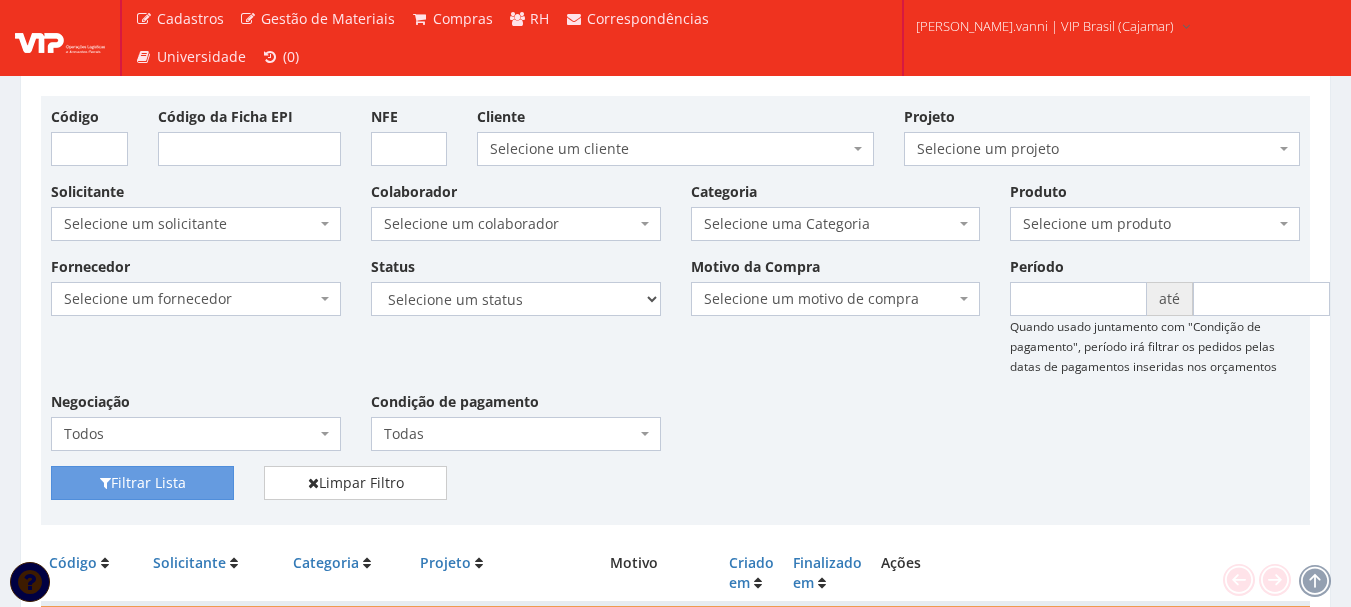 scroll, scrollTop: 400, scrollLeft: 0, axis: vertical 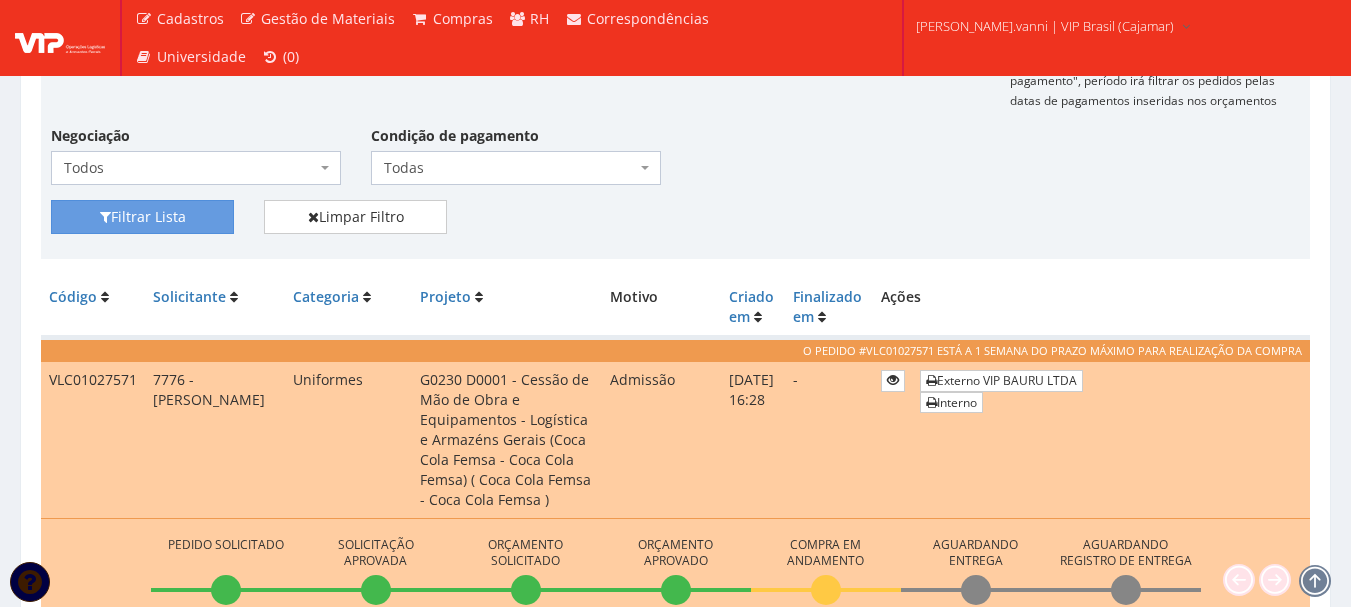 click on "VLC01027571" at bounding box center [93, 439] 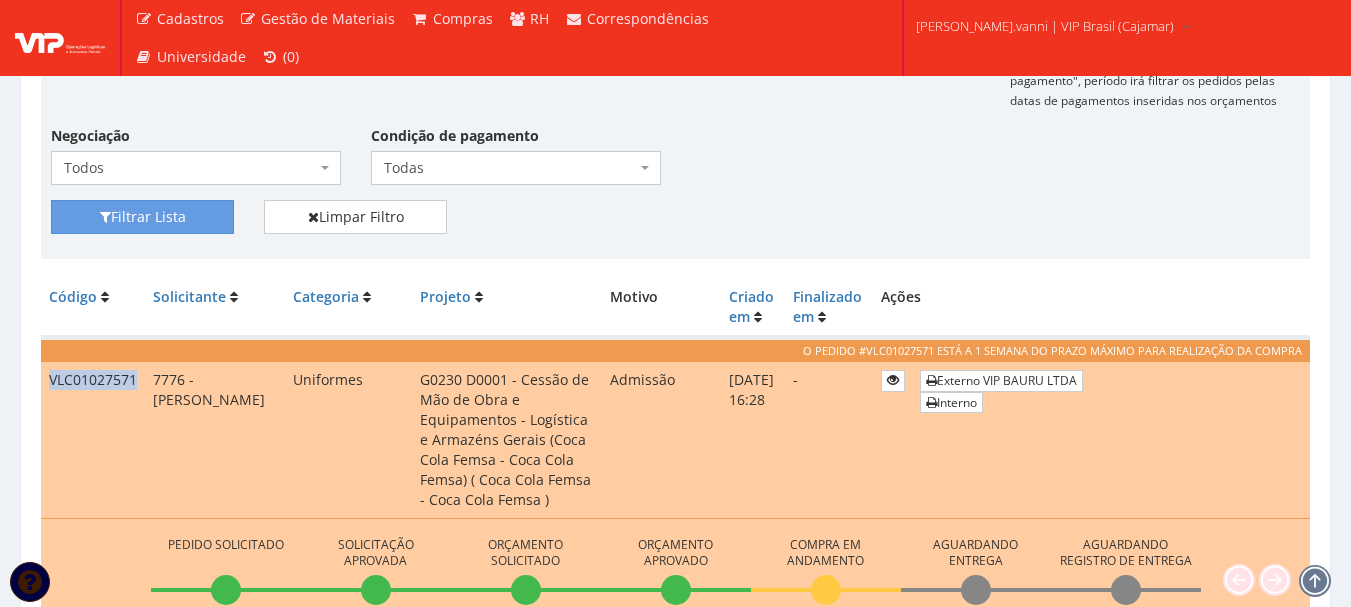 click on "VLC01027571" at bounding box center (93, 439) 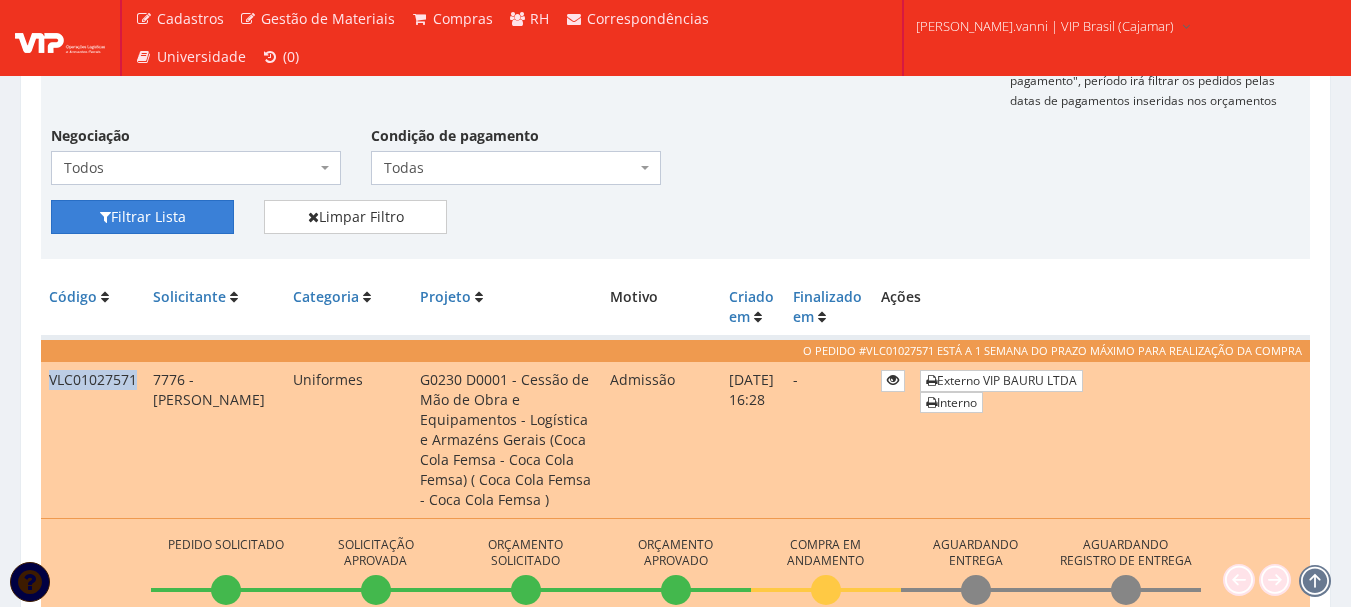 click on "Filtrar Lista" at bounding box center [142, 217] 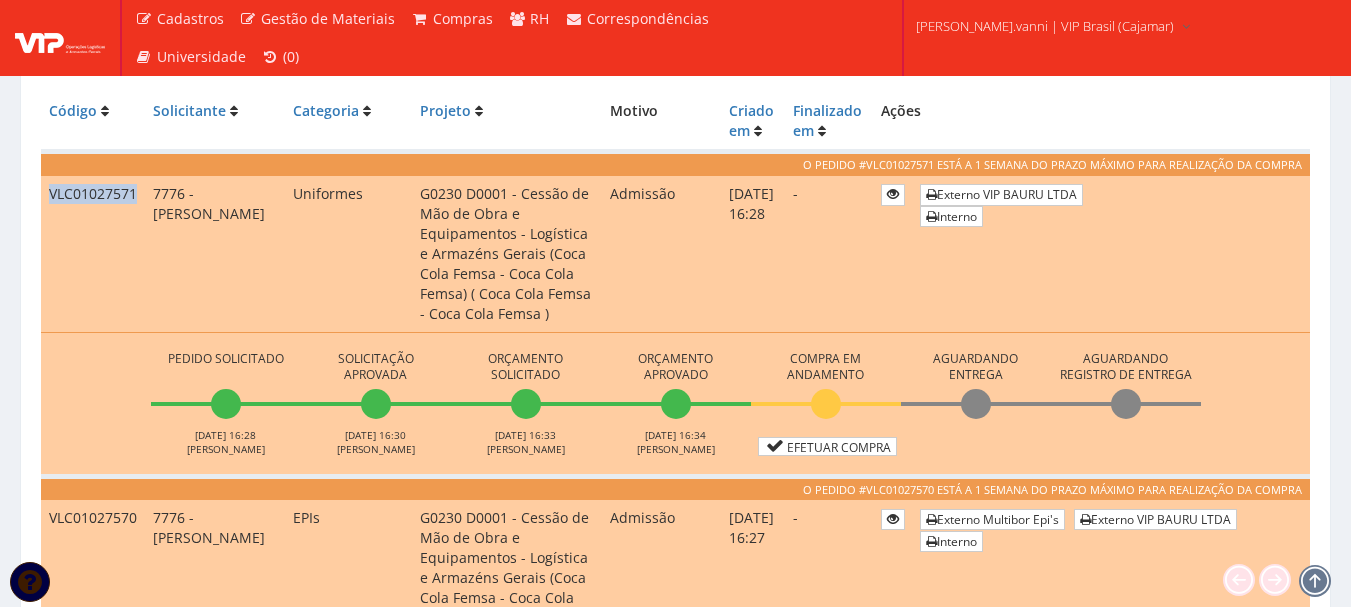 scroll, scrollTop: 800, scrollLeft: 0, axis: vertical 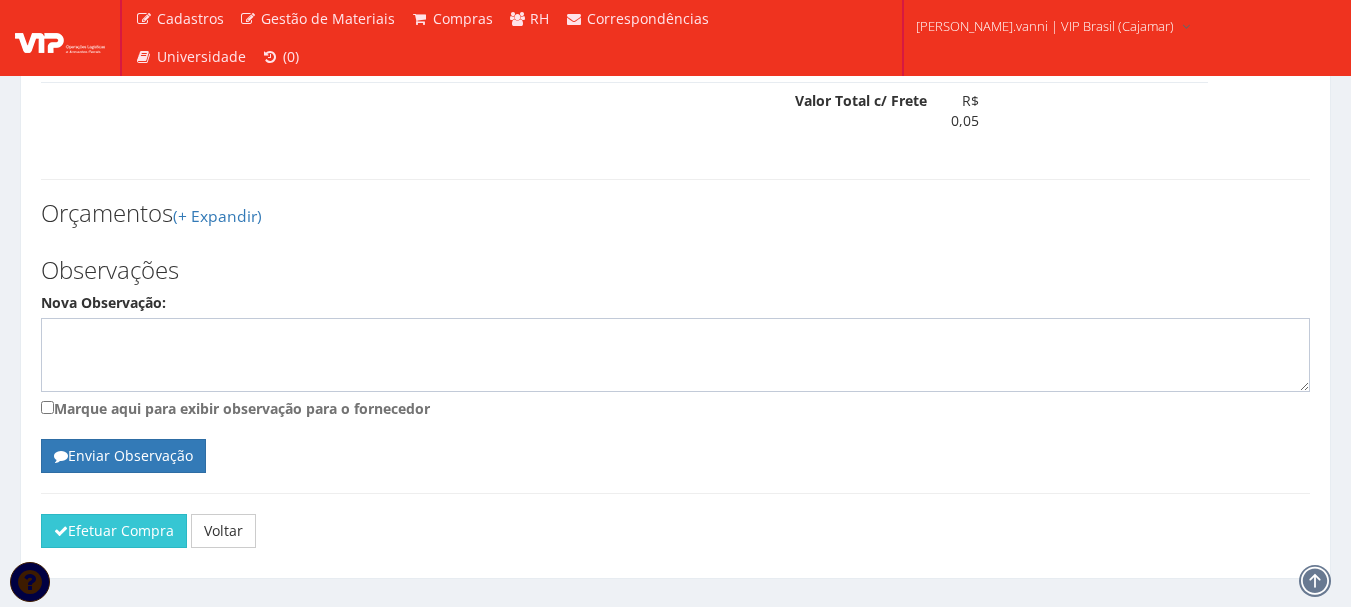 click on "Pedido Urgente
Admissão
Código:
VLC01027571
Projeto:
G0230 D0001 - Cessão de Mão de Obra e Equipamentos - Logística e Armazéns Gerais (Coca Cola Femsa - Coca Cola Femsa) ( Coca Cola Femsa - Coca Cola Femsa )
Solicitante:
7776 - [PERSON_NAME]
Criado por:
7776 - [PERSON_NAME]
Criado em:
[DATE] 16:28
Status:
Orçamento Aprovado
Colaborador notificado:
Categoria:" at bounding box center (675, -215) 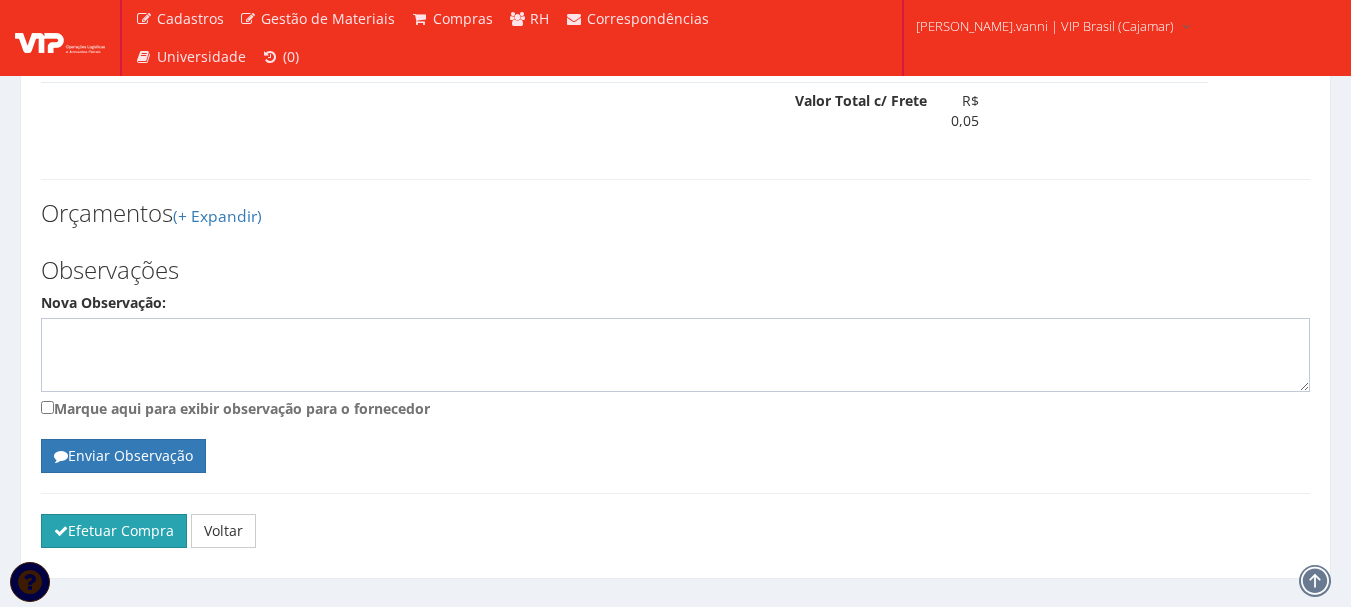 click on "Efetuar Compra" at bounding box center (114, 531) 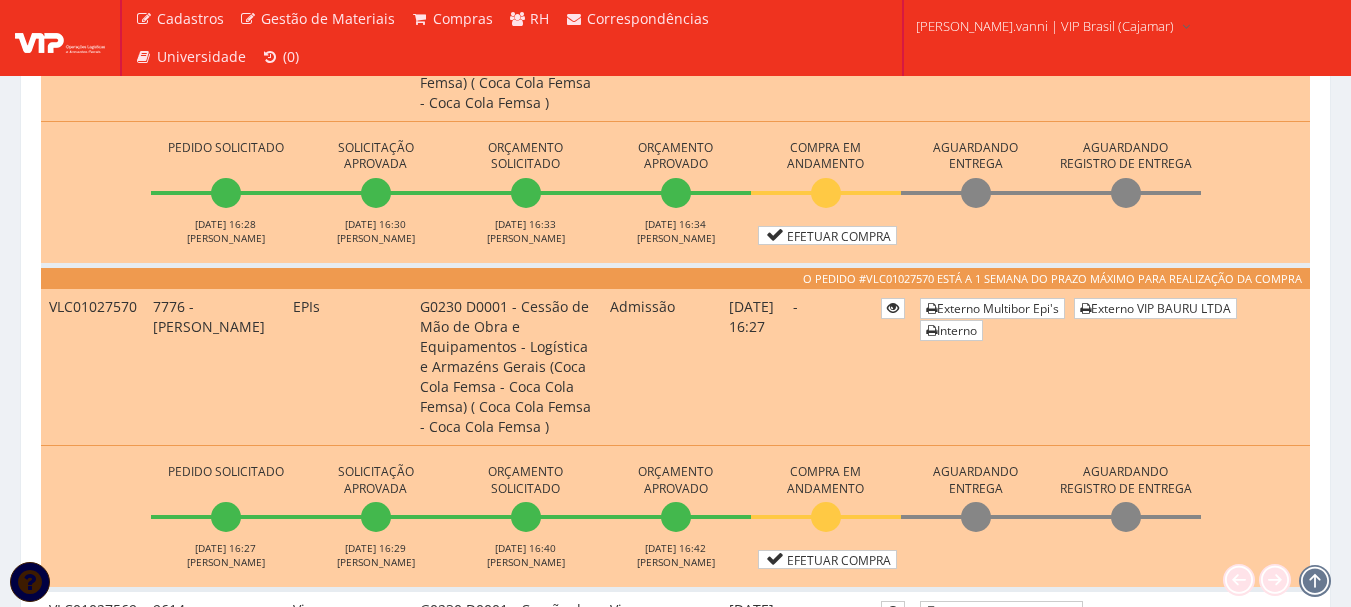 scroll, scrollTop: 700, scrollLeft: 0, axis: vertical 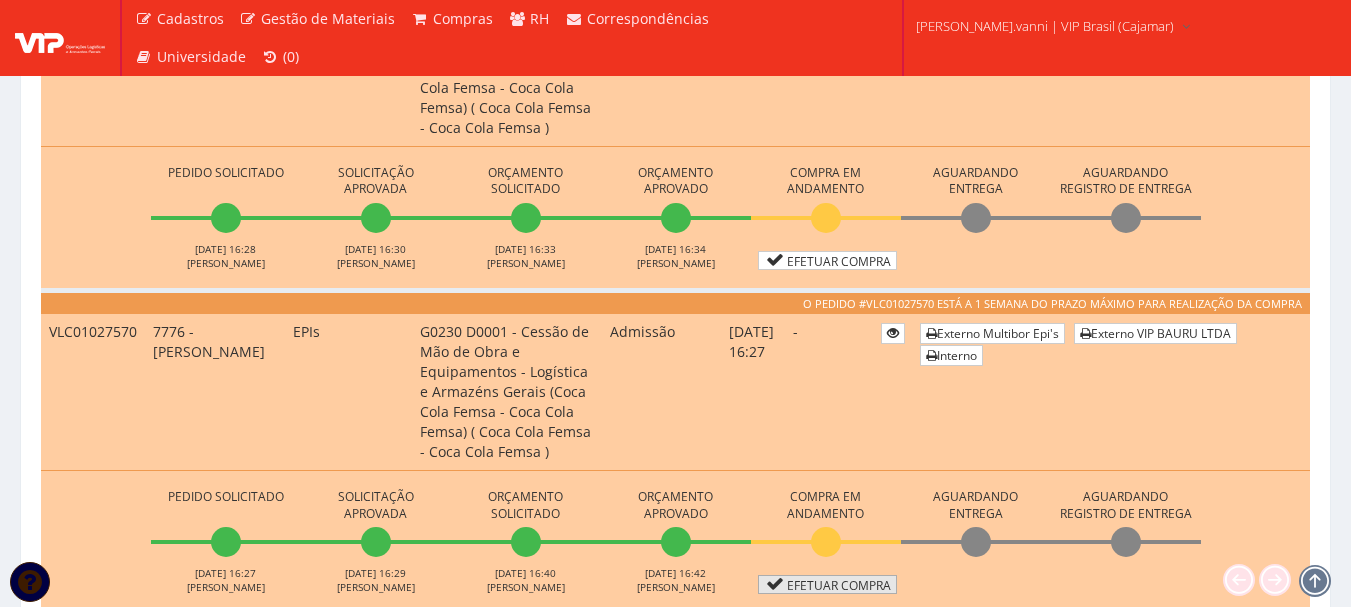 click on "Efetuar Compra" at bounding box center (827, 584) 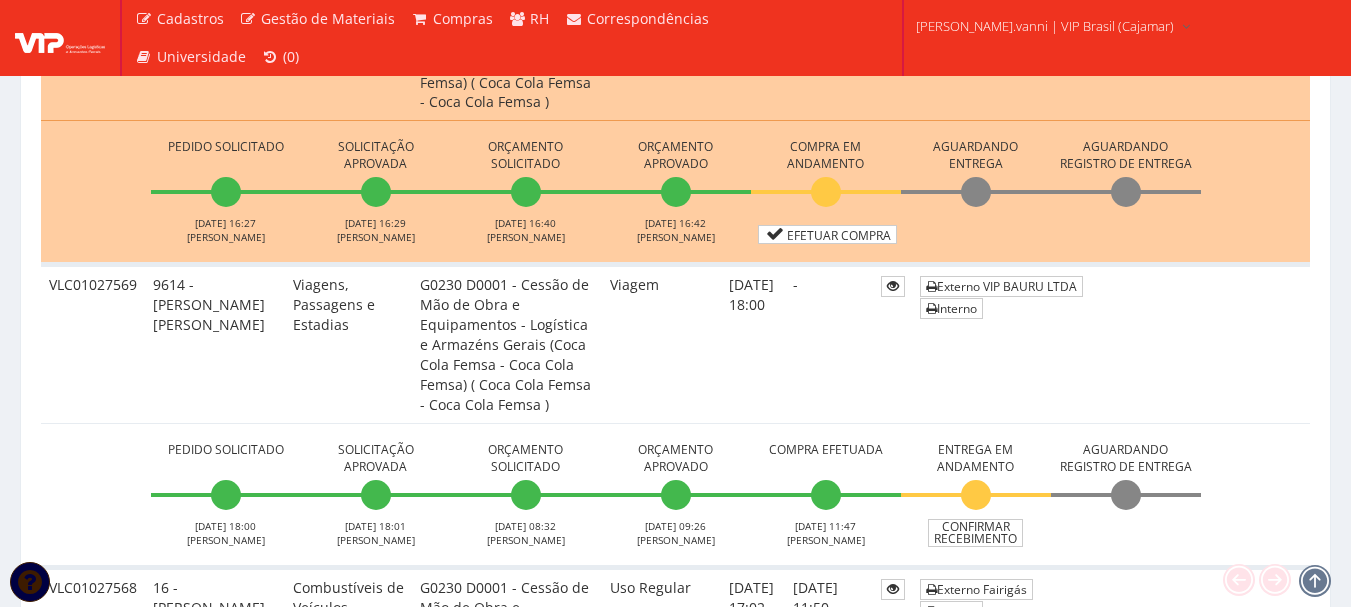 scroll, scrollTop: 1000, scrollLeft: 0, axis: vertical 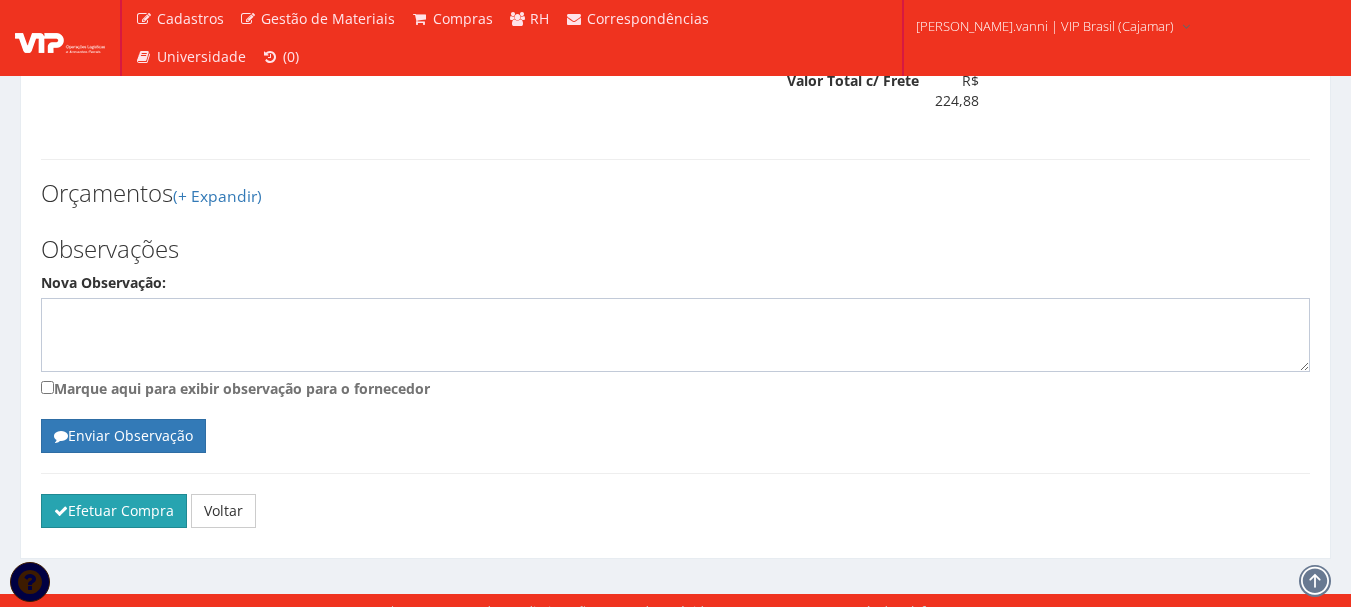 click on "Efetuar Compra" at bounding box center [114, 511] 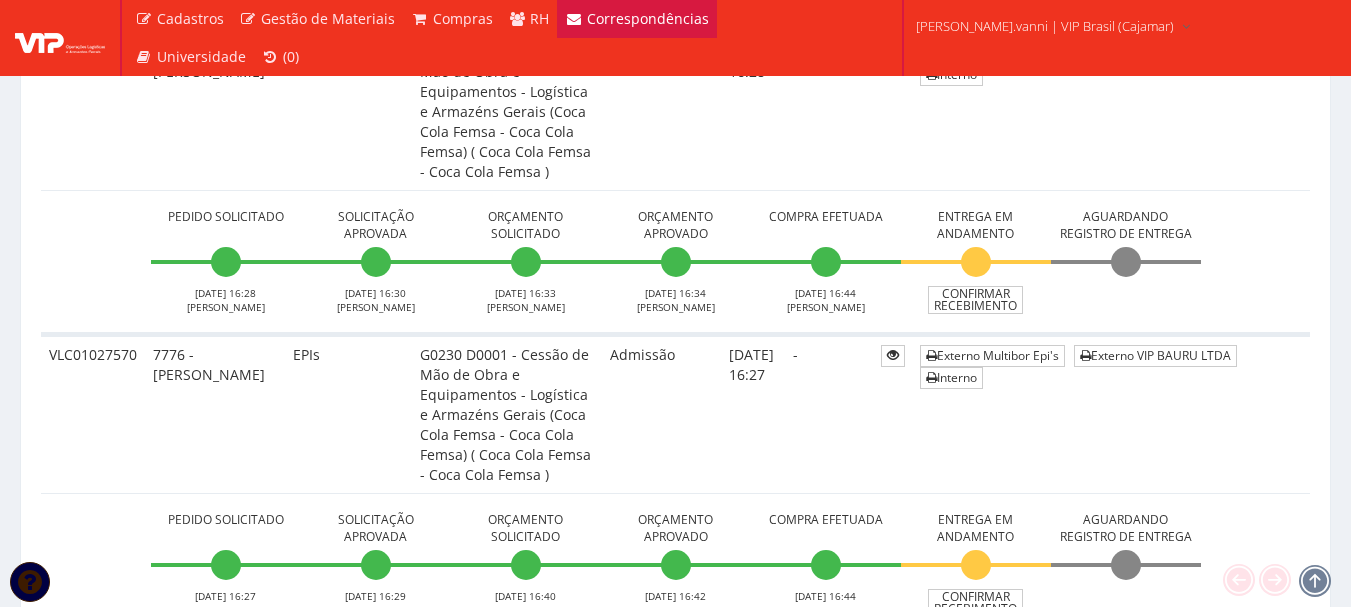 scroll, scrollTop: 700, scrollLeft: 0, axis: vertical 